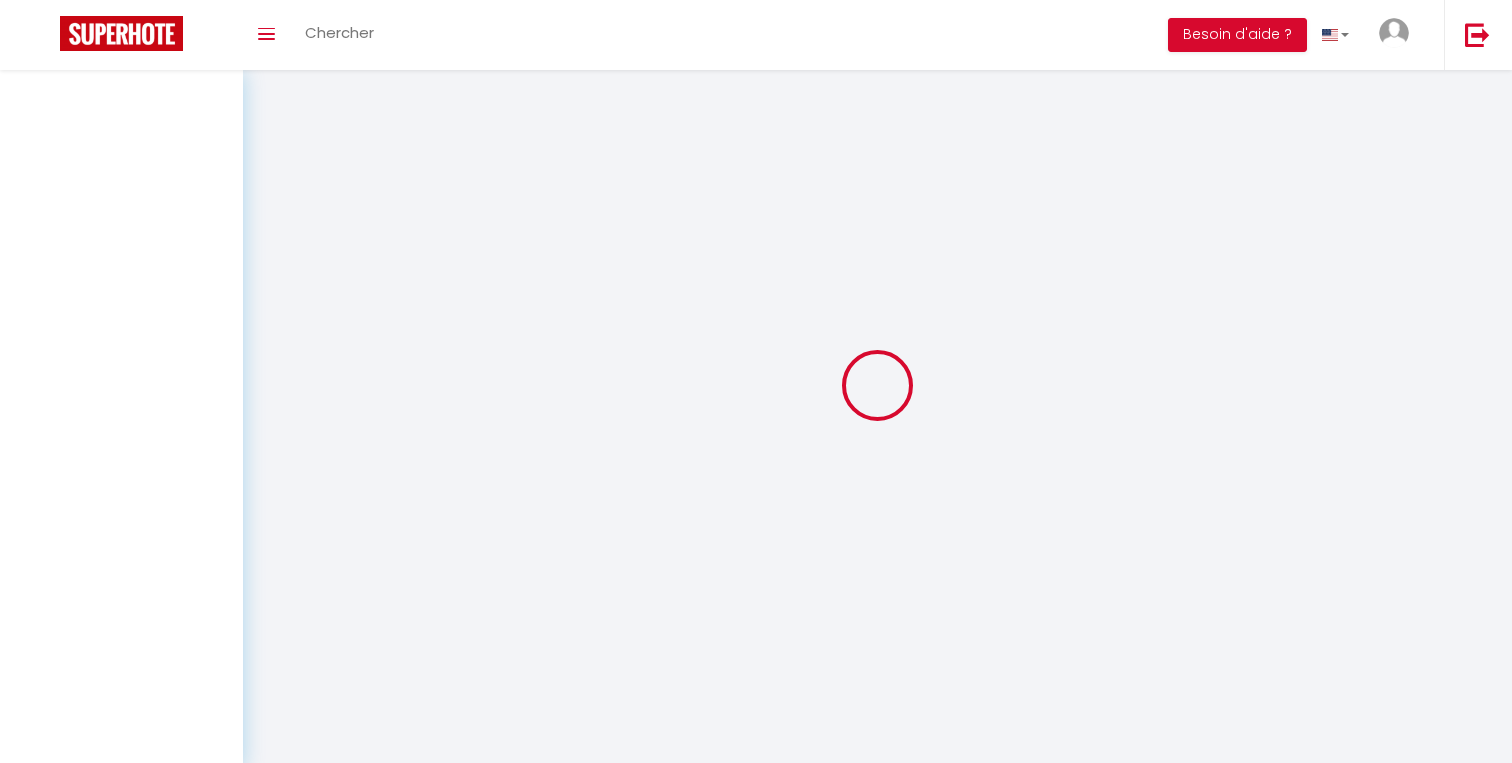 scroll, scrollTop: 0, scrollLeft: 0, axis: both 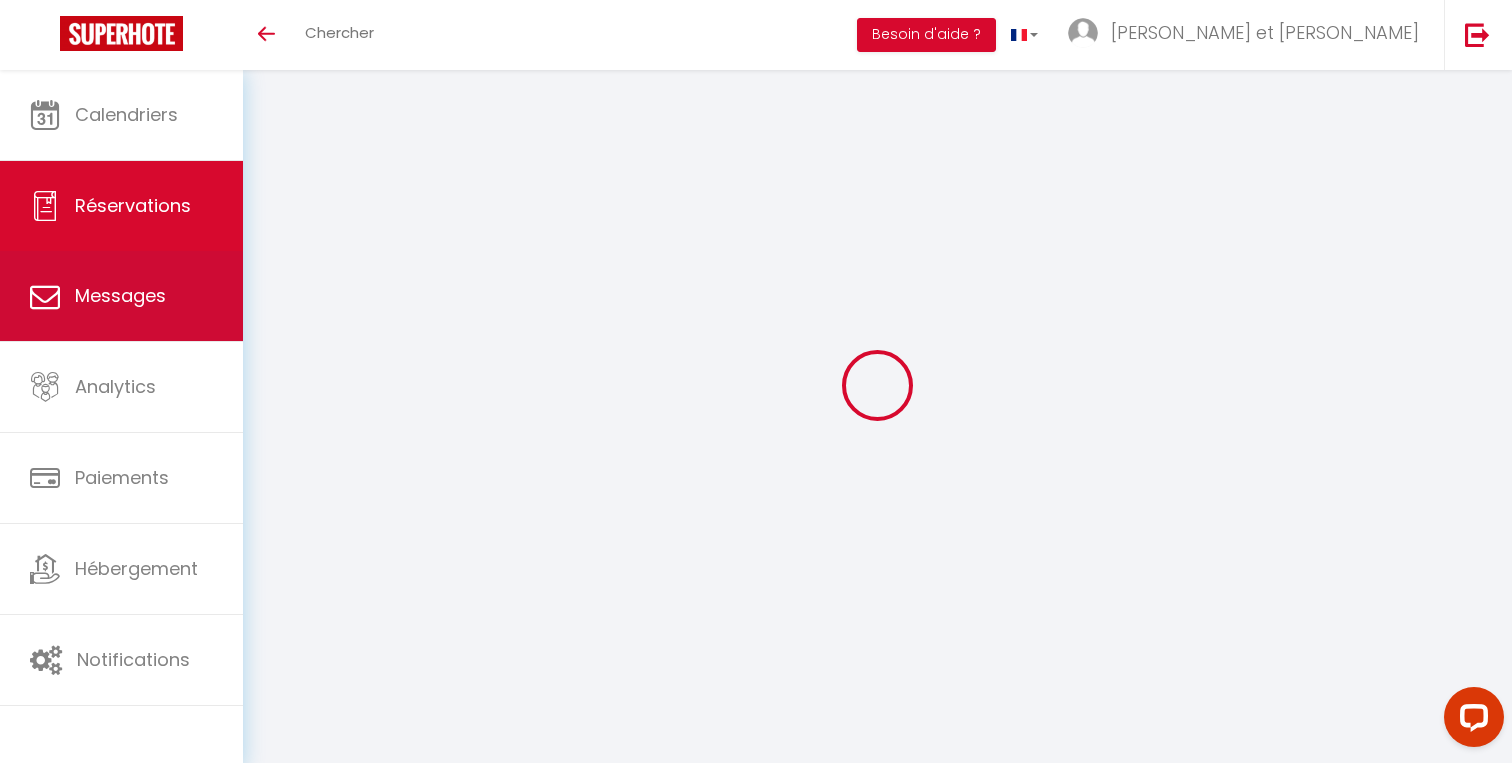 click on "Messages" at bounding box center [121, 296] 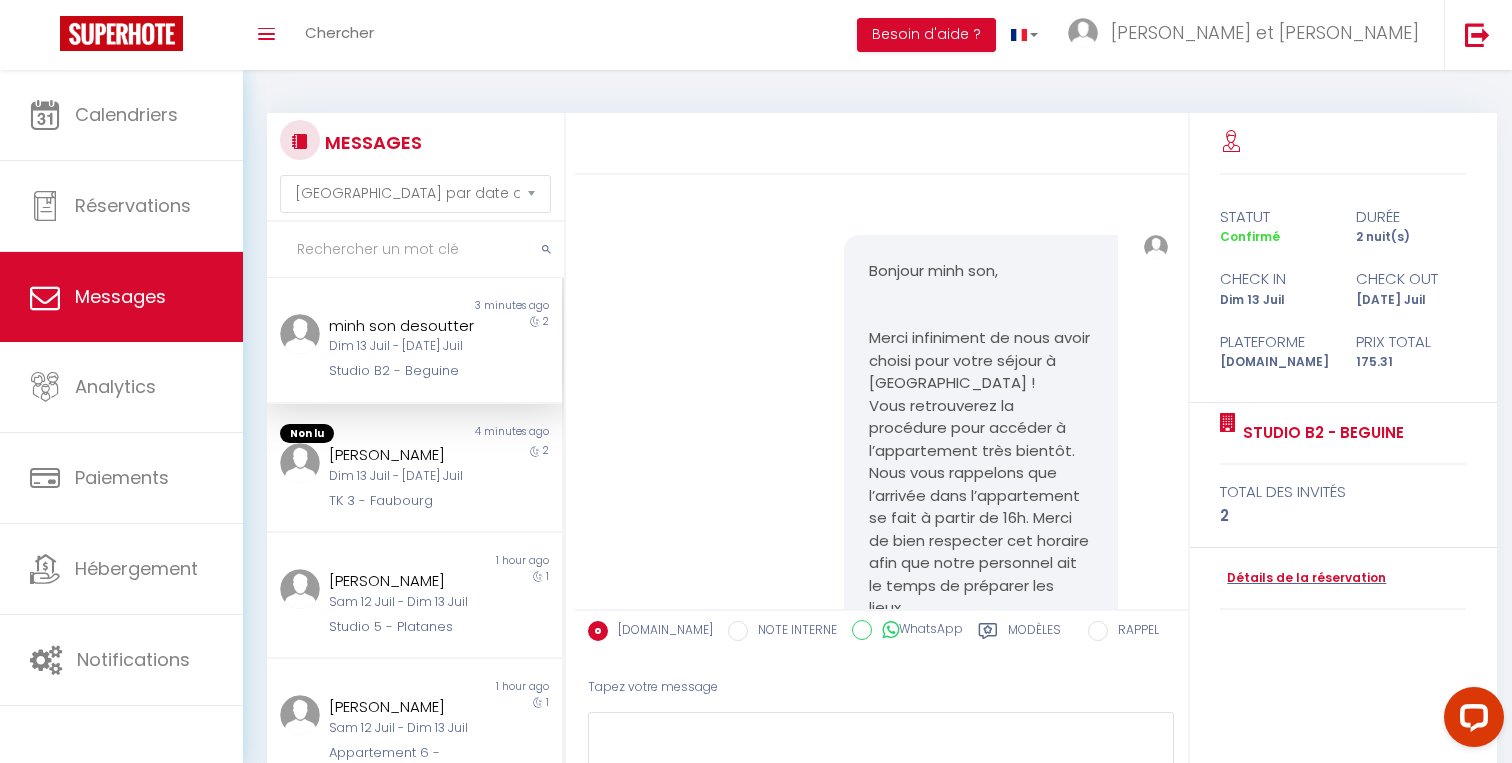 scroll, scrollTop: 5037, scrollLeft: 0, axis: vertical 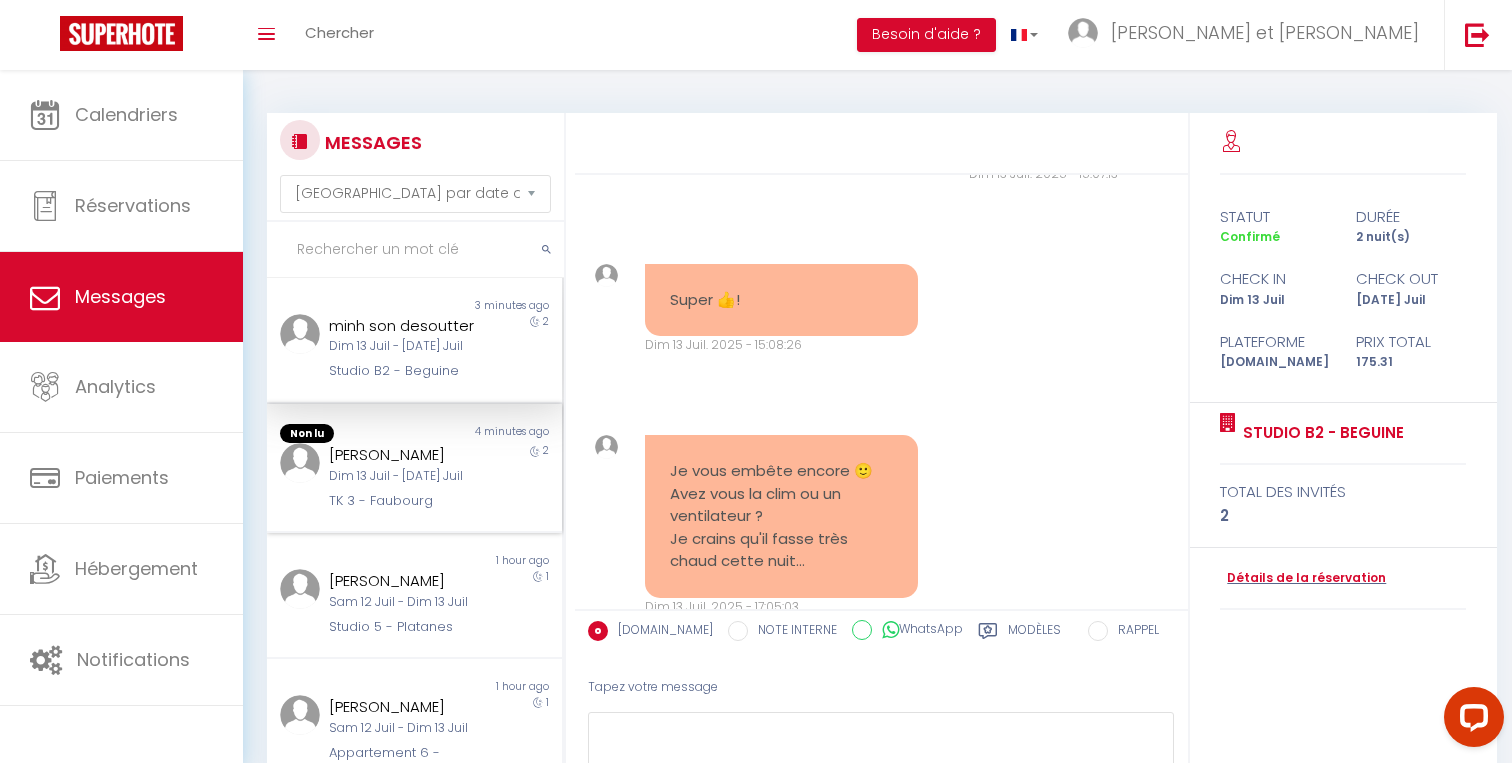 click on "[PERSON_NAME]   Dim 13 Juil - [DATE] Juil   TK 3 - Faubourg" at bounding box center (402, 477) 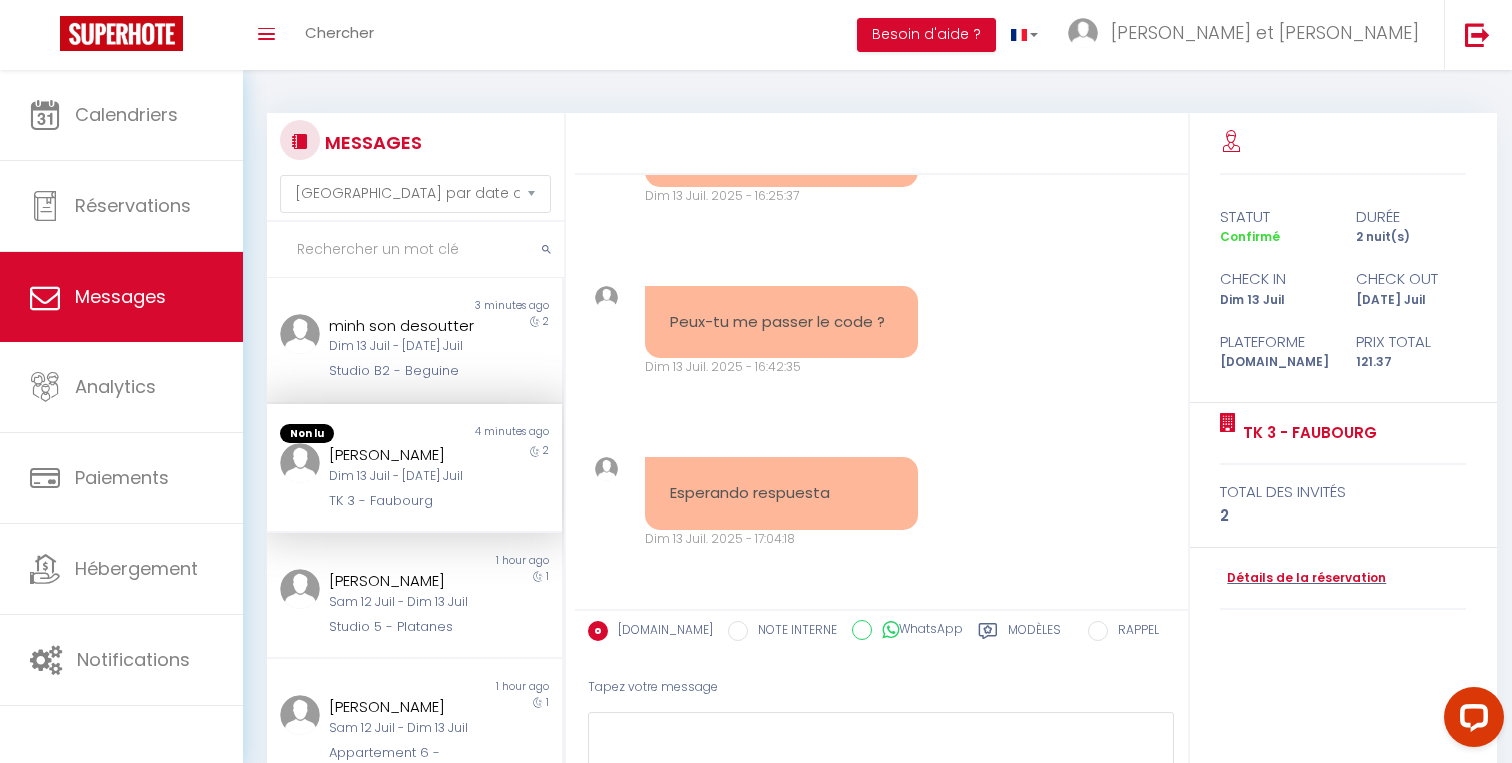scroll, scrollTop: 3147, scrollLeft: 0, axis: vertical 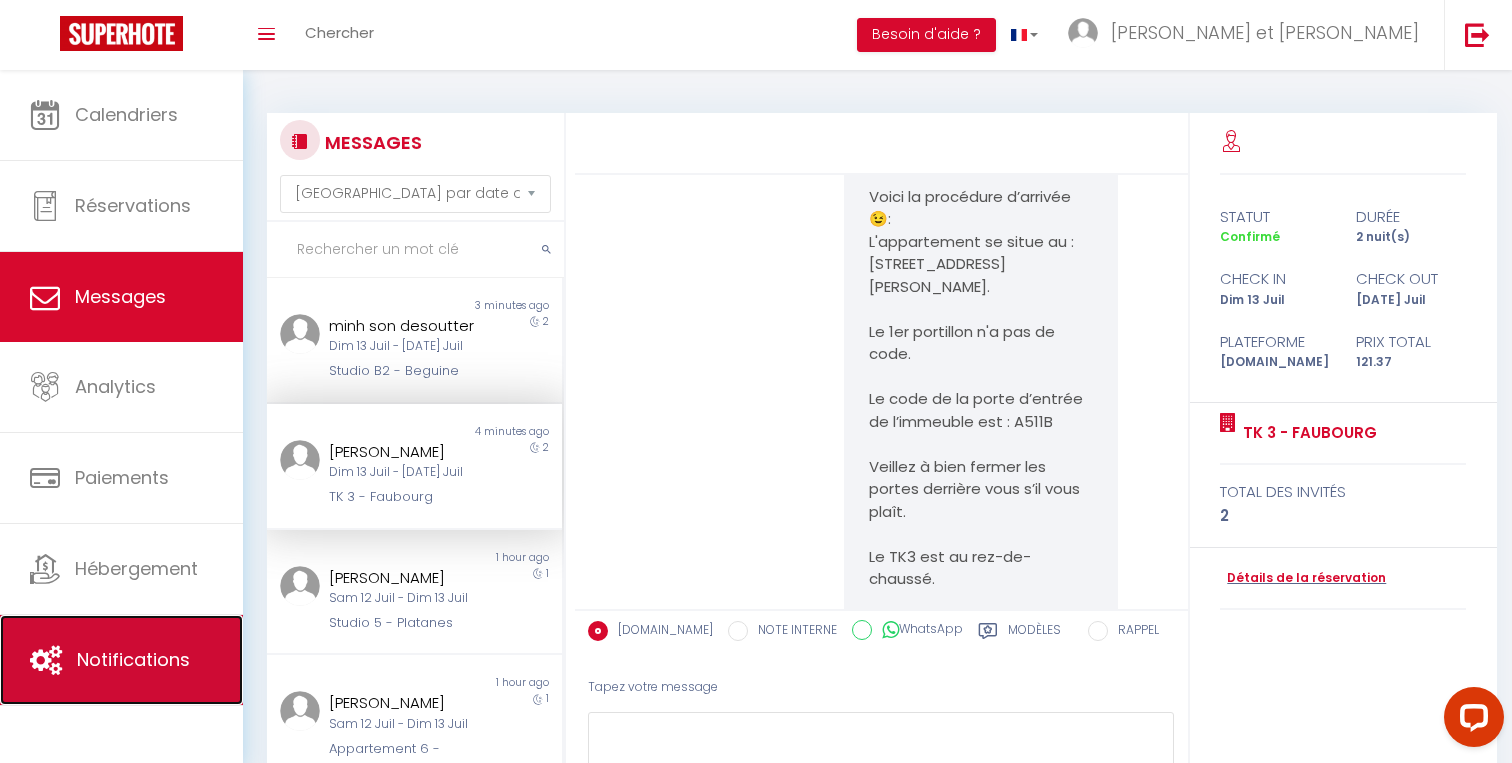 click on "Notifications" at bounding box center (133, 659) 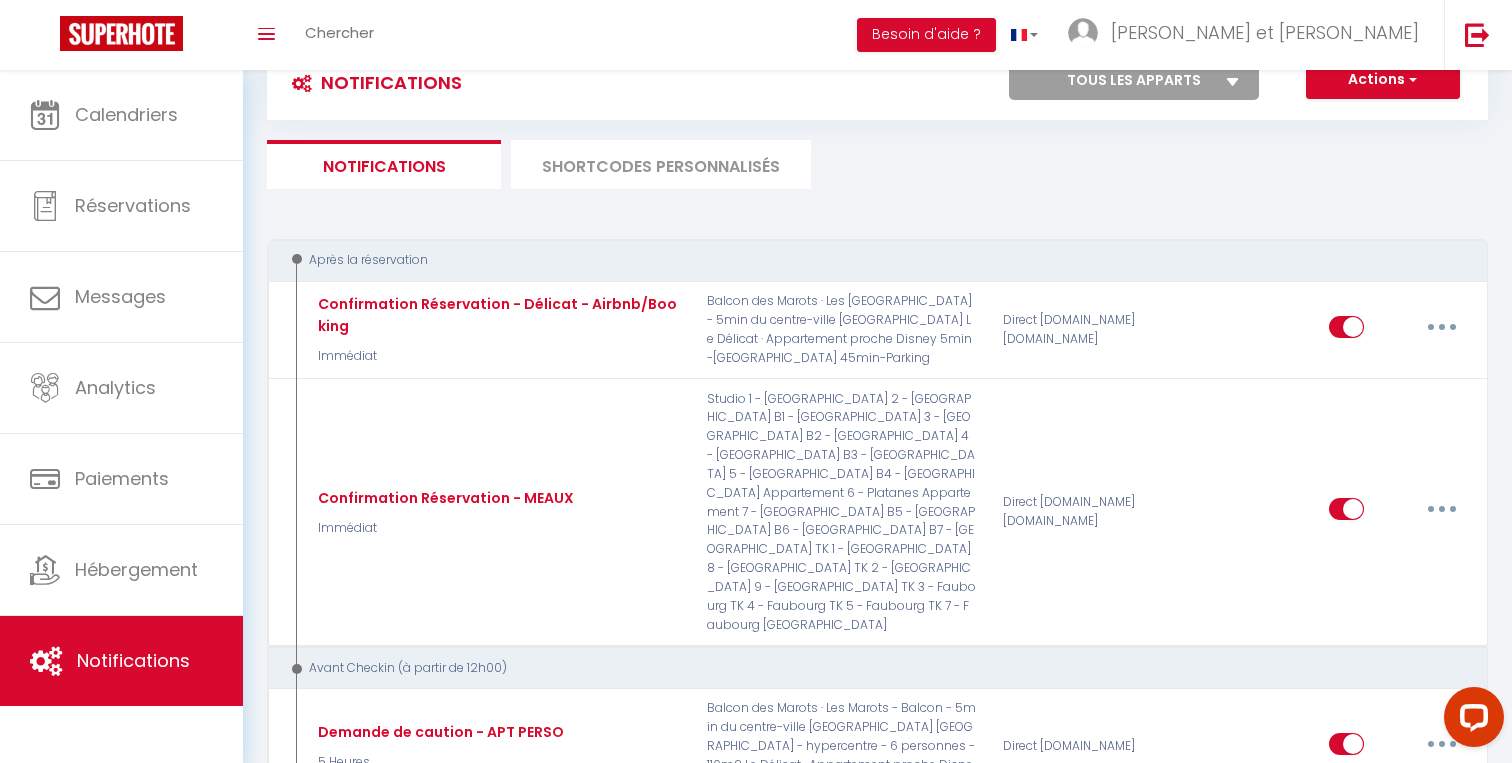scroll, scrollTop: 0, scrollLeft: 0, axis: both 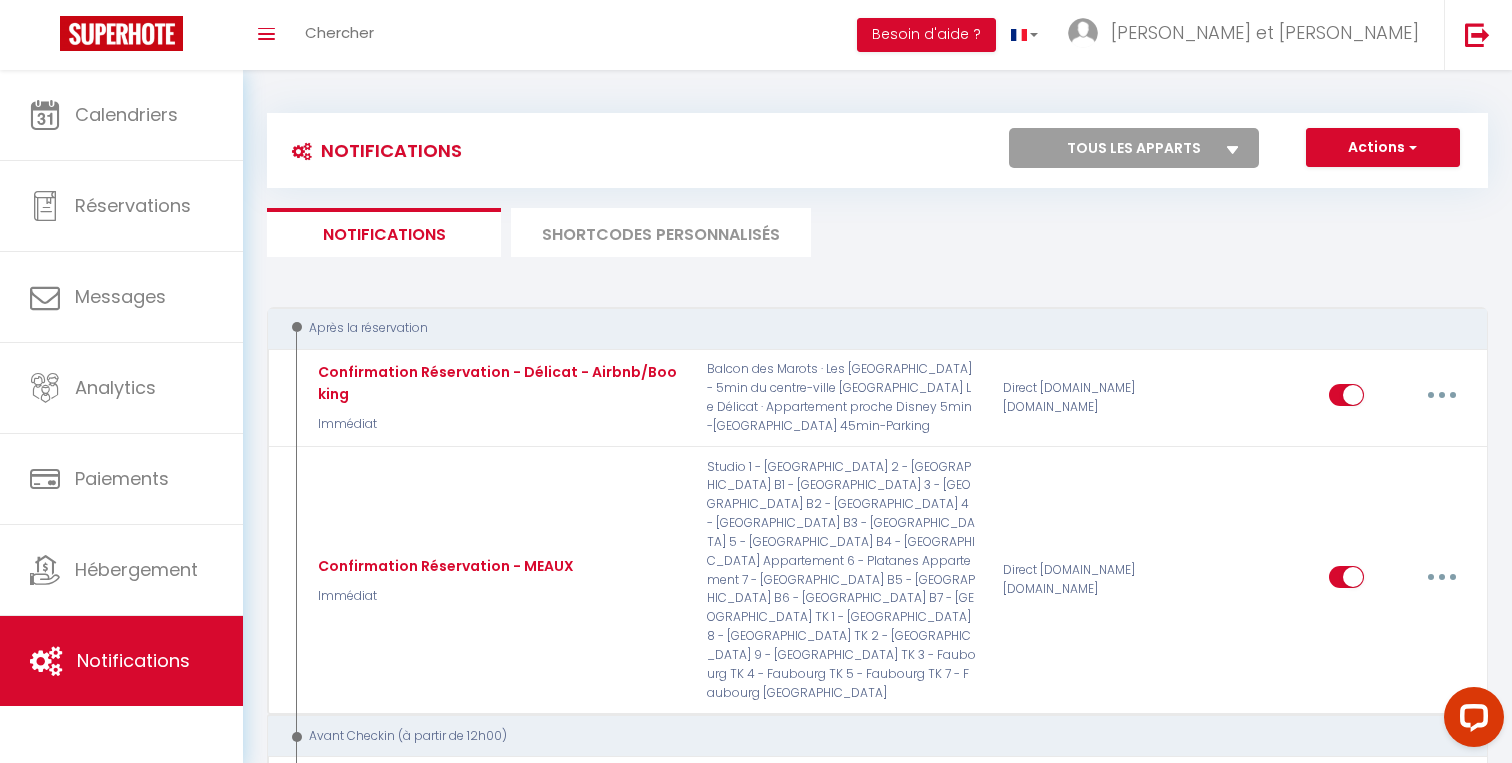 click on "SHORTCODES PERSONNALISÉS" at bounding box center (661, 232) 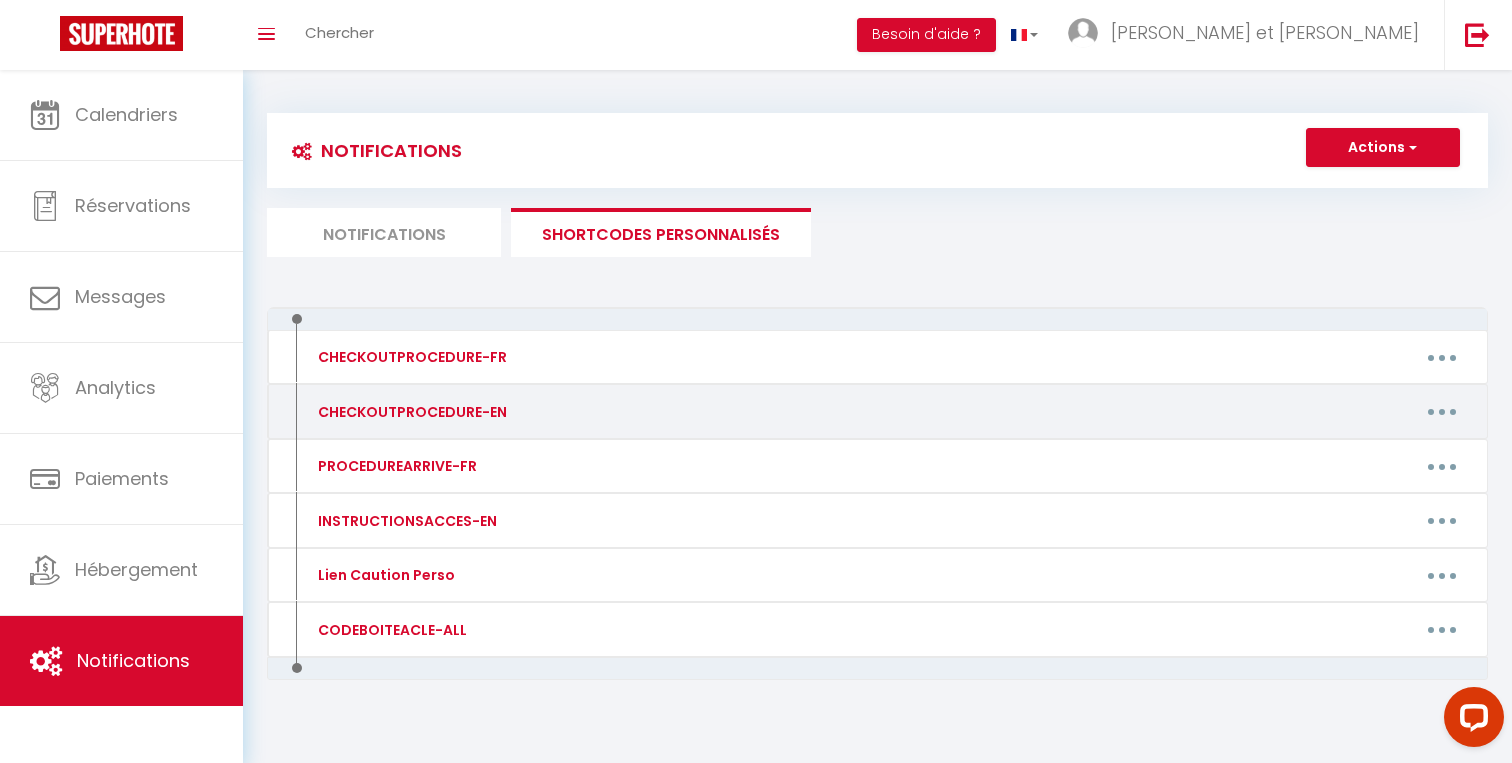 scroll, scrollTop: 56, scrollLeft: 0, axis: vertical 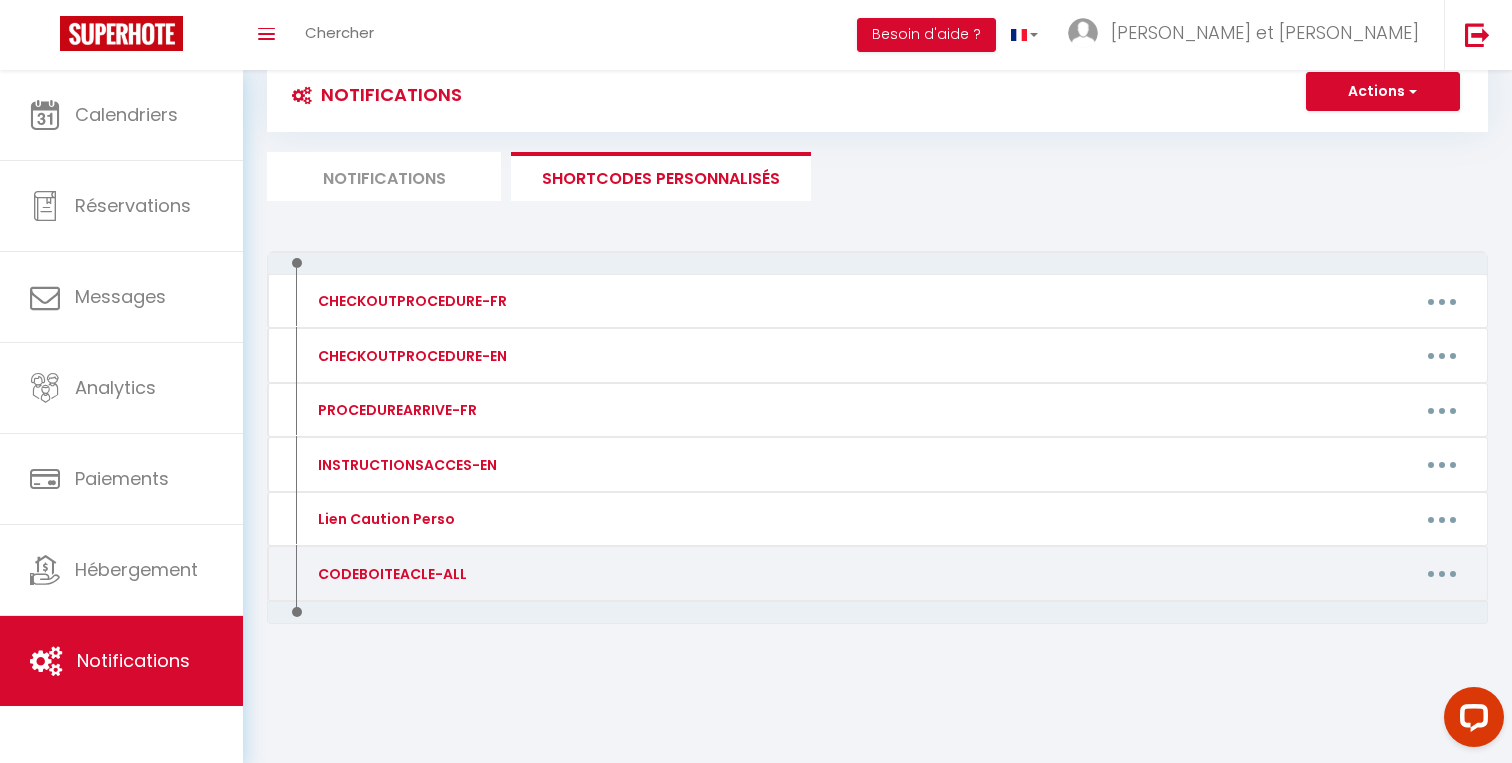 click on "CODEBOITEACLE-ALL" at bounding box center (448, 574) 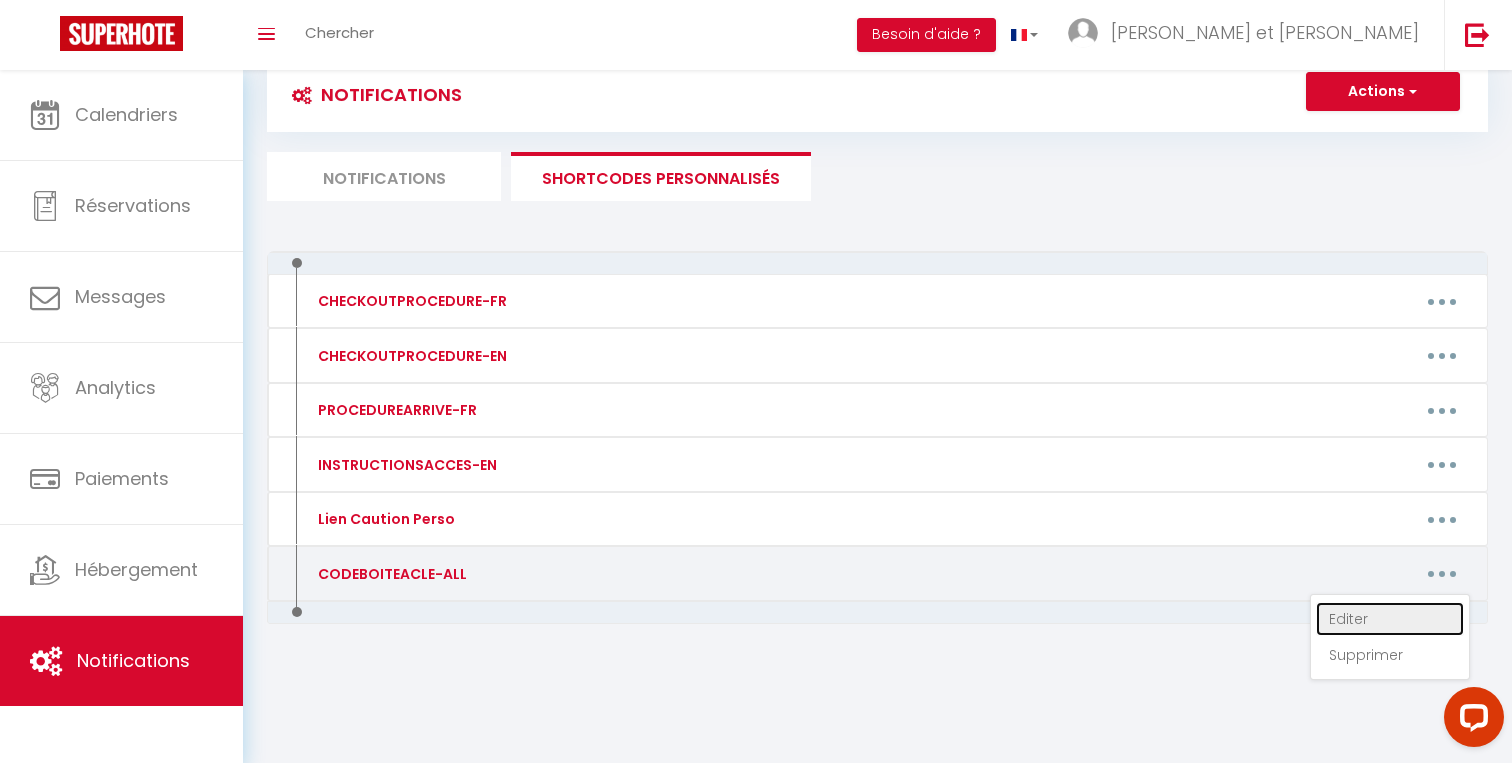 click on "Editer" at bounding box center [1390, 619] 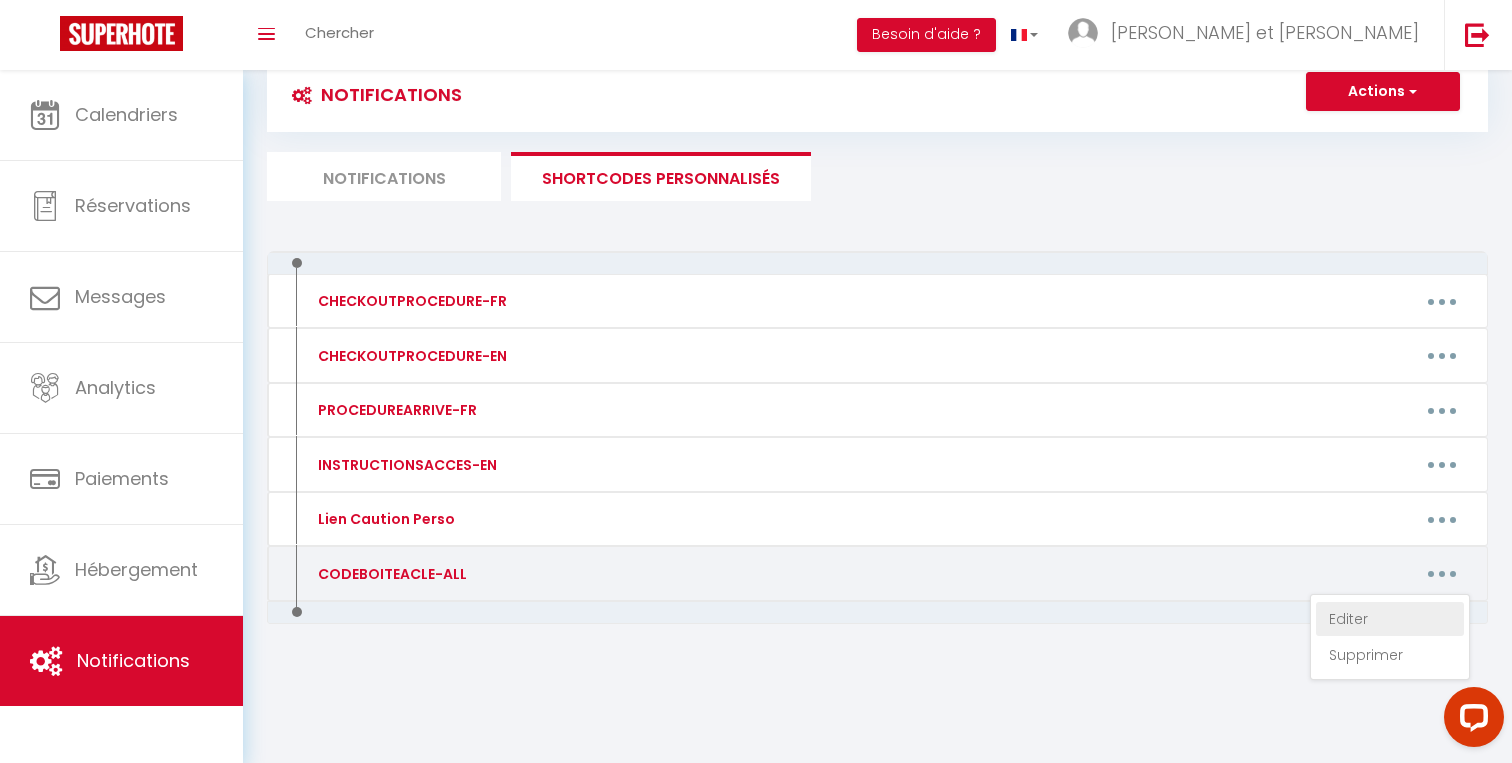 type on "CODEBOITEACLE-ALL" 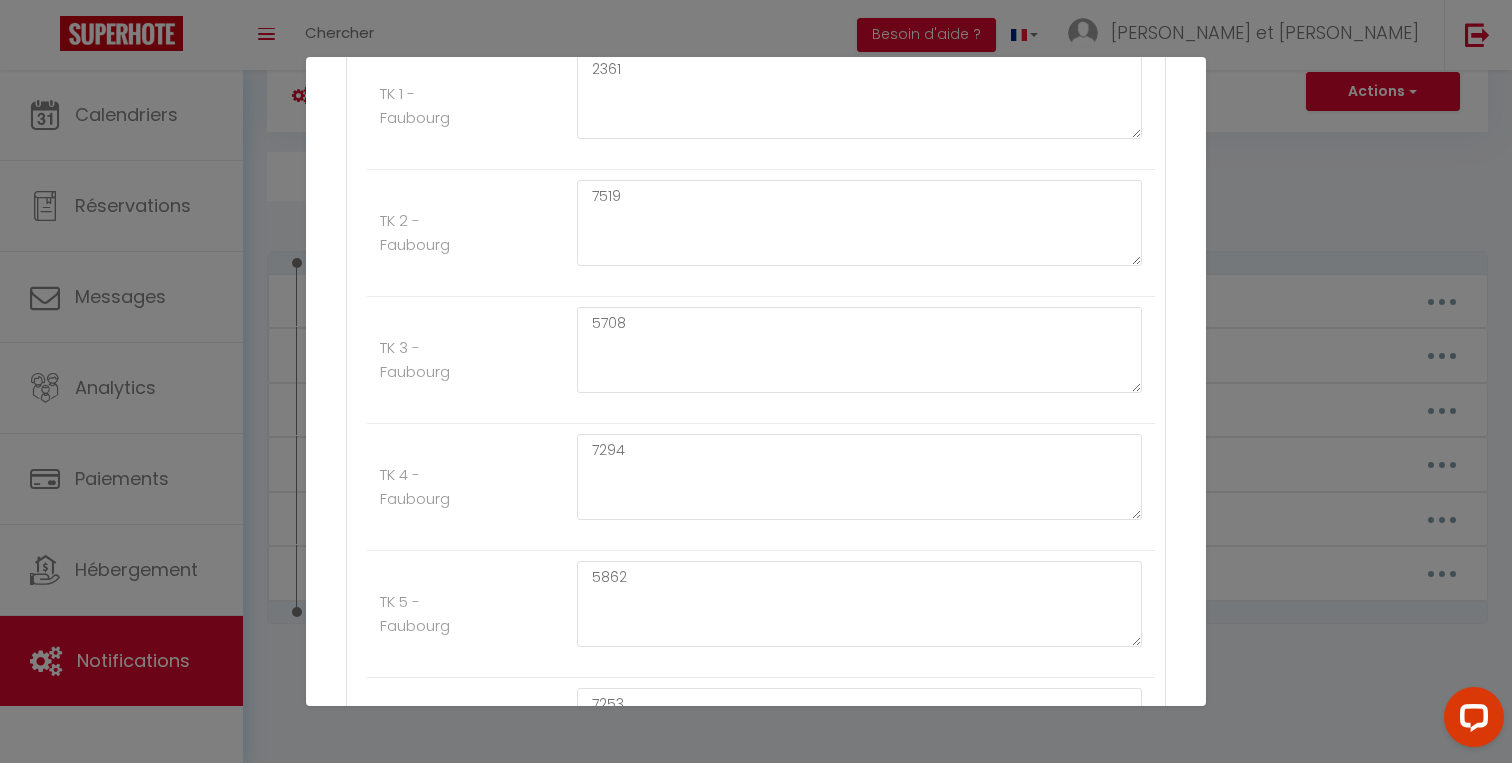 scroll, scrollTop: 3017, scrollLeft: 0, axis: vertical 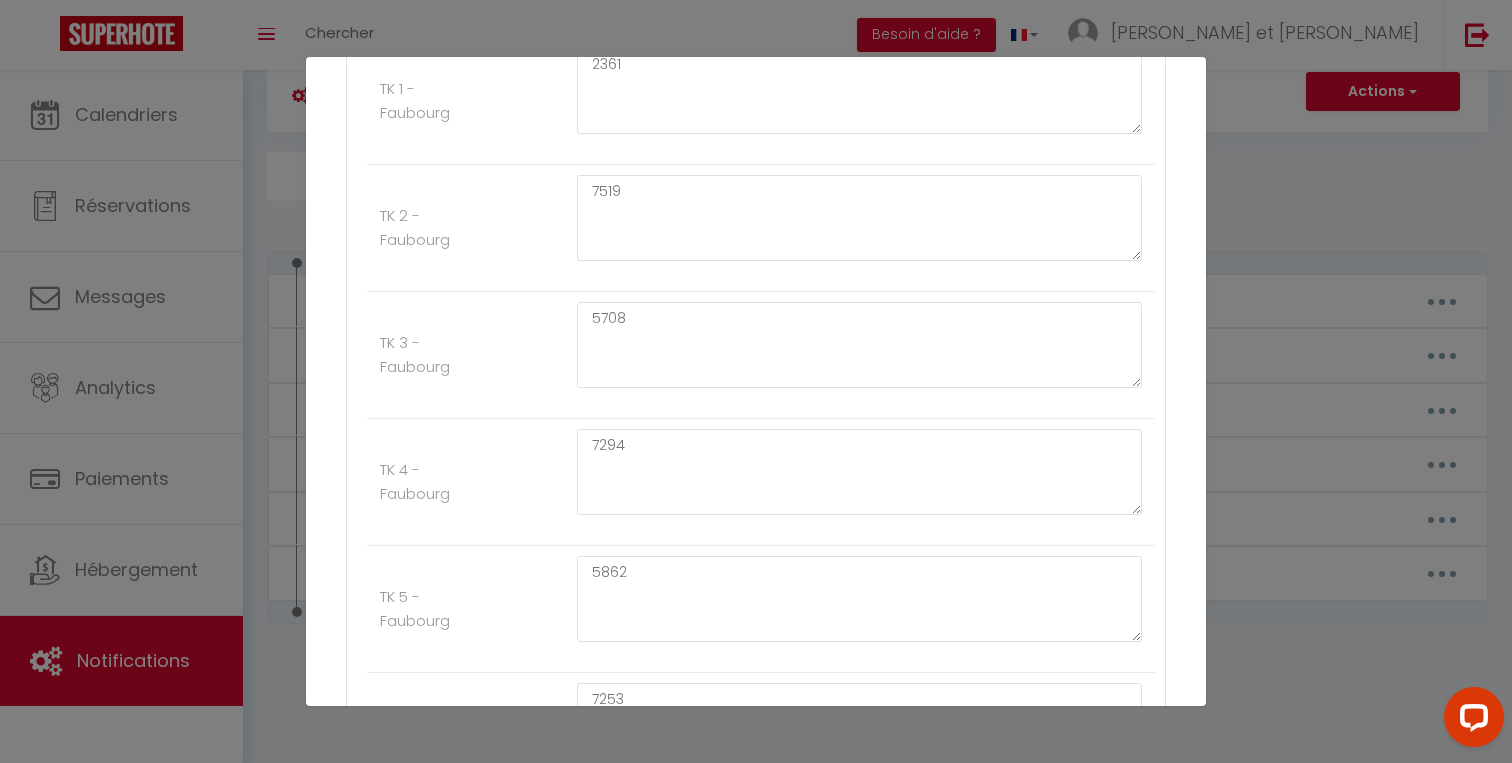 click on "TK 3 - Faubourg     5708" at bounding box center (761, -2160) 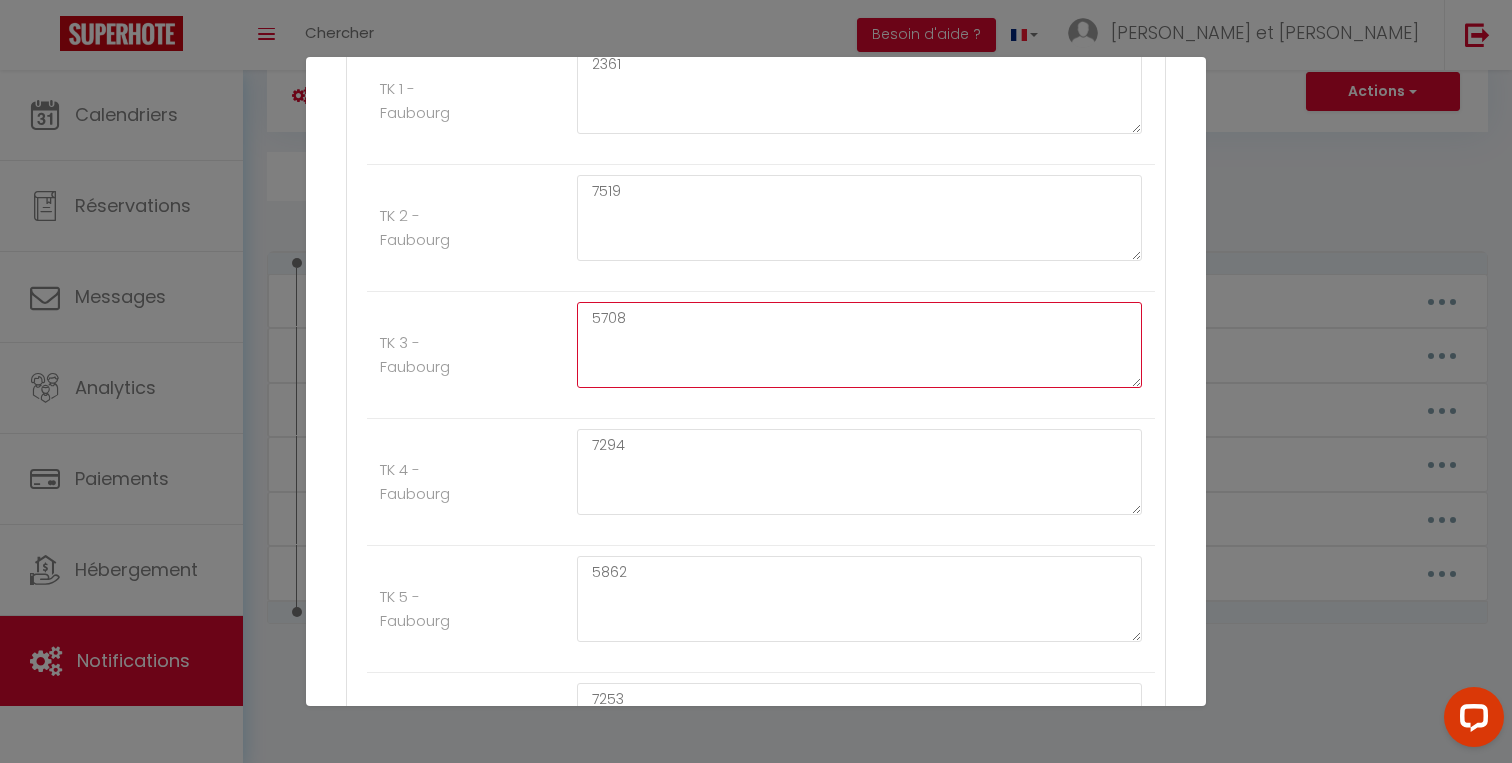 click on "5708" at bounding box center [859, -2170] 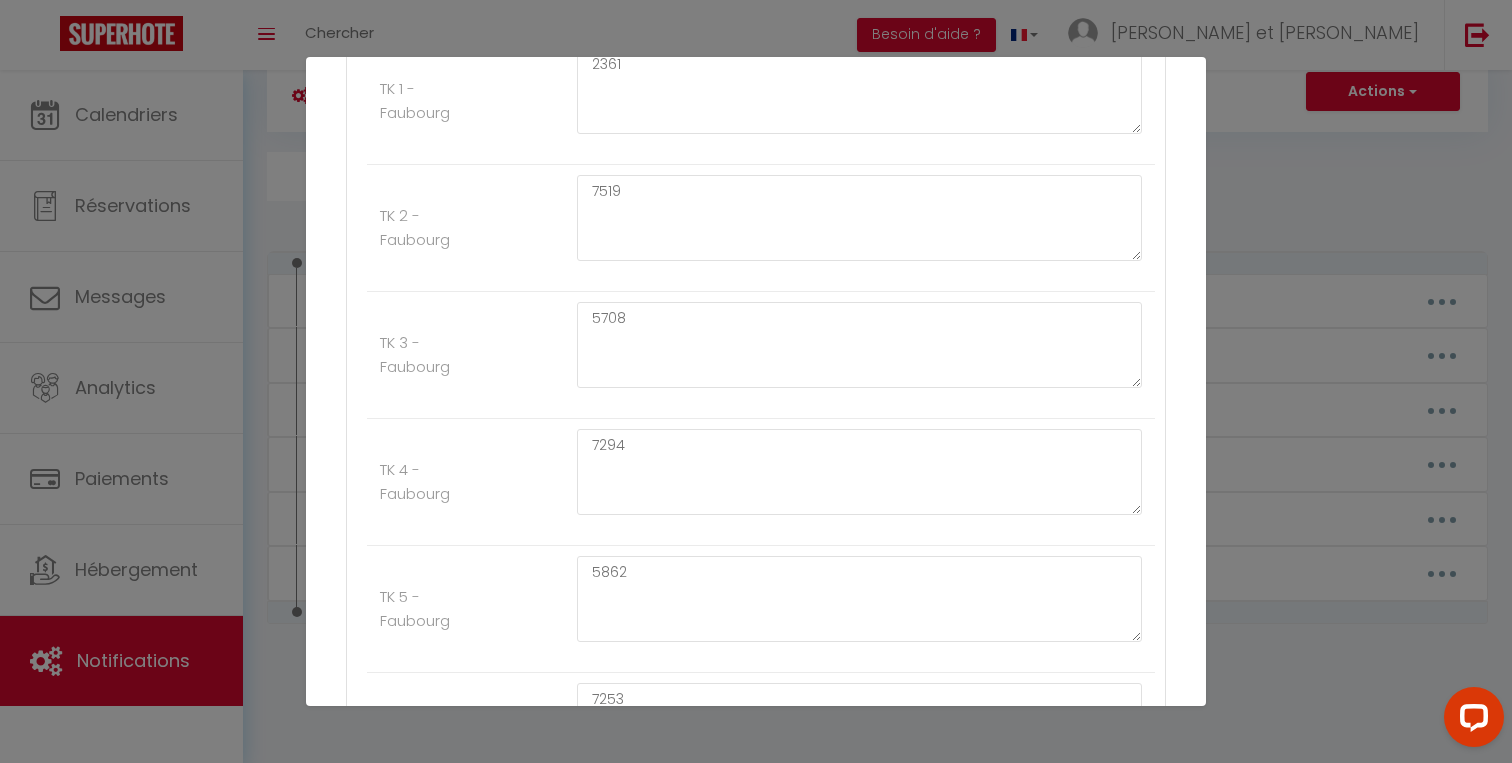 click on "Mettre à jour le code court personnalisé   ×   Nom   *     CODEBOITEACLE-ALL   Contenu   *     CODEBOITEACLE-ALL   Pour cet hébergement     Afficher les shortcodes   Nos annonces Perso   Balcon des Marots · Les Marots - Balcon -  5min du centre-ville [GEOGRAPHIC_DATA]     0710 [GEOGRAPHIC_DATA] - hypercentre - 6 personnes - 110m2     4079 Le Délicat · Appartement proche Disney 5min-[GEOGRAPHIC_DATA] 45min-Parking     [GEOGRAPHIC_DATA] 1 - [GEOGRAPHIC_DATA]     4099 Studio 2 - Platanes     6905 Studio 3 - Platanes     9250 Studio 4 - Platanes     [GEOGRAPHIC_DATA] 5 - Platanes     4234 Appartement 6 - Platanes     5410 Appartement 7 - [GEOGRAPHIC_DATA]     7643 Studio 8 - [GEOGRAPHIC_DATA] 9 - [GEOGRAPHIC_DATA]     9326 Béguine   Studio B1 - Beguine     1879 Studio B2 - [GEOGRAPHIC_DATA]     2198 Studio B3 - [GEOGRAPHIC_DATA]     8725 Studio B4 - [GEOGRAPHIC_DATA]     3652 Studio B5 - [GEOGRAPHIC_DATA]     5332 Studio B6 - Beguine     6432 [GEOGRAPHIC_DATA]     5805 [GEOGRAPHIC_DATA] 1 - Faubourg     2361 TK 2 - Faubourg     7519 TK 3 - Faubourg     5708 TK 4 - Faubourg" at bounding box center (756, 381) 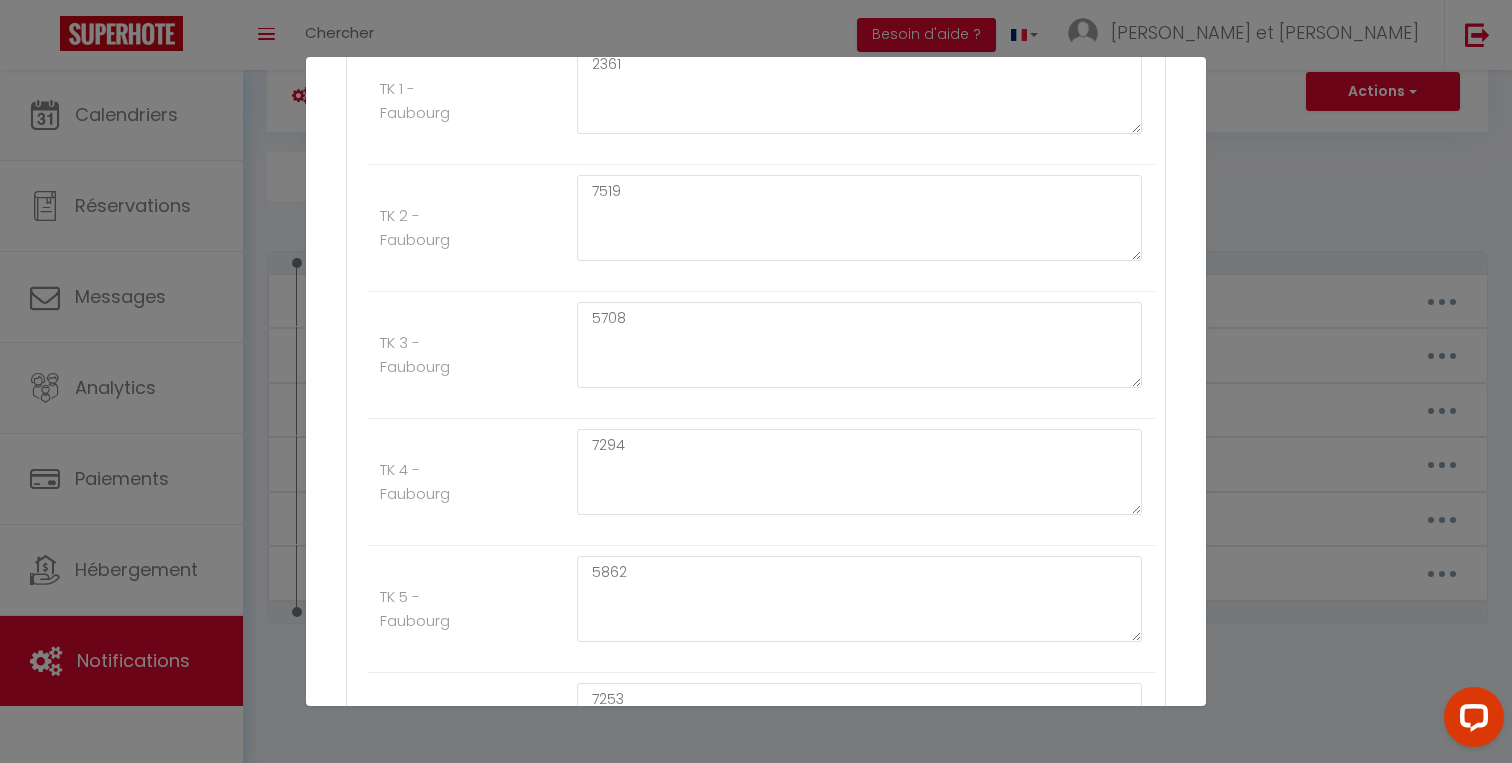 click on "Mettre à jour le code court personnalisé   ×   Nom   *     CODEBOITEACLE-ALL   Contenu   *     CODEBOITEACLE-ALL   Pour cet hébergement     Afficher les shortcodes   Nos annonces Perso   Balcon des Marots · Les Marots - Balcon -  5min du centre-ville [GEOGRAPHIC_DATA]     0710 [GEOGRAPHIC_DATA] - hypercentre - 6 personnes - 110m2     4079 Le Délicat · Appartement proche Disney 5min-[GEOGRAPHIC_DATA] 45min-Parking     [GEOGRAPHIC_DATA] 1 - [GEOGRAPHIC_DATA]     4099 Studio 2 - Platanes     6905 Studio 3 - Platanes     9250 Studio 4 - Platanes     [GEOGRAPHIC_DATA] 5 - Platanes     4234 Appartement 6 - Platanes     5410 Appartement 7 - [GEOGRAPHIC_DATA]     7643 Studio 8 - [GEOGRAPHIC_DATA] 9 - [GEOGRAPHIC_DATA]     9326 Béguine   Studio B1 - Beguine     1879 Studio B2 - [GEOGRAPHIC_DATA]     2198 Studio B3 - [GEOGRAPHIC_DATA]     8725 Studio B4 - [GEOGRAPHIC_DATA]     3652 Studio B5 - [GEOGRAPHIC_DATA]     5332 Studio B6 - Beguine     6432 [GEOGRAPHIC_DATA]     5805 [GEOGRAPHIC_DATA] 1 - Faubourg     2361 TK 2 - Faubourg     7519 TK 3 - Faubourg     5708 TK 4 - Faubourg" at bounding box center (756, 381) 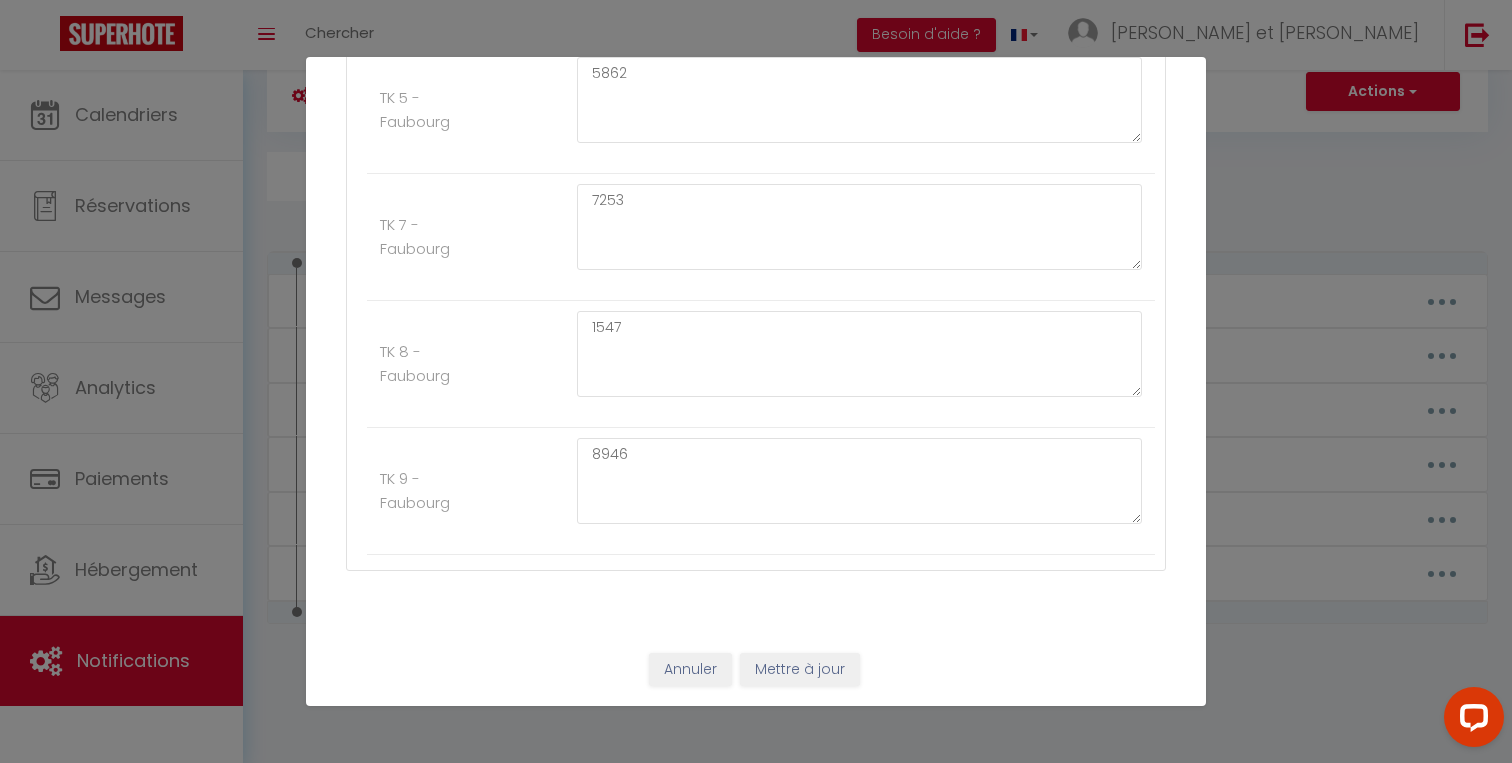 scroll, scrollTop: 3541, scrollLeft: 0, axis: vertical 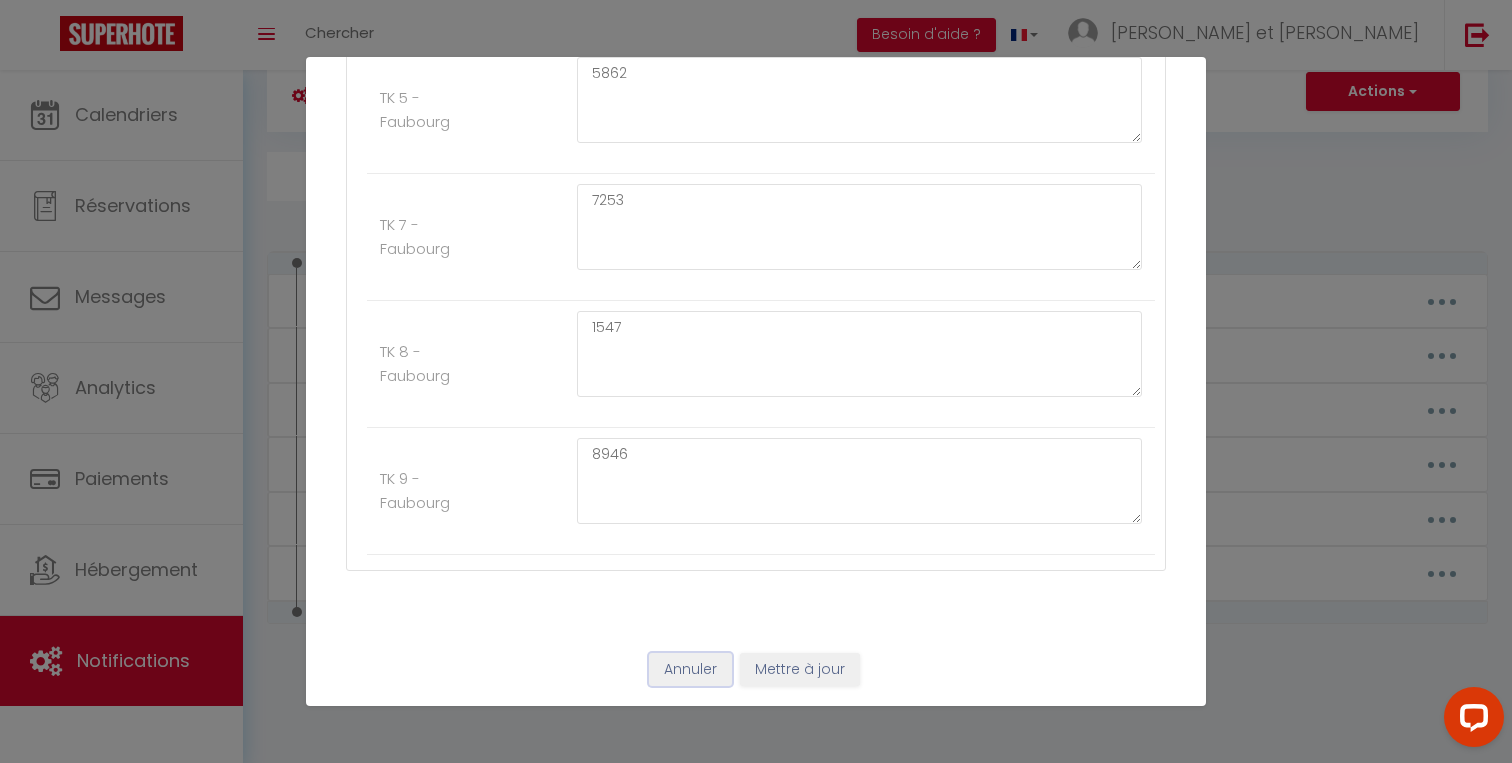 click on "Annuler" at bounding box center (690, 670) 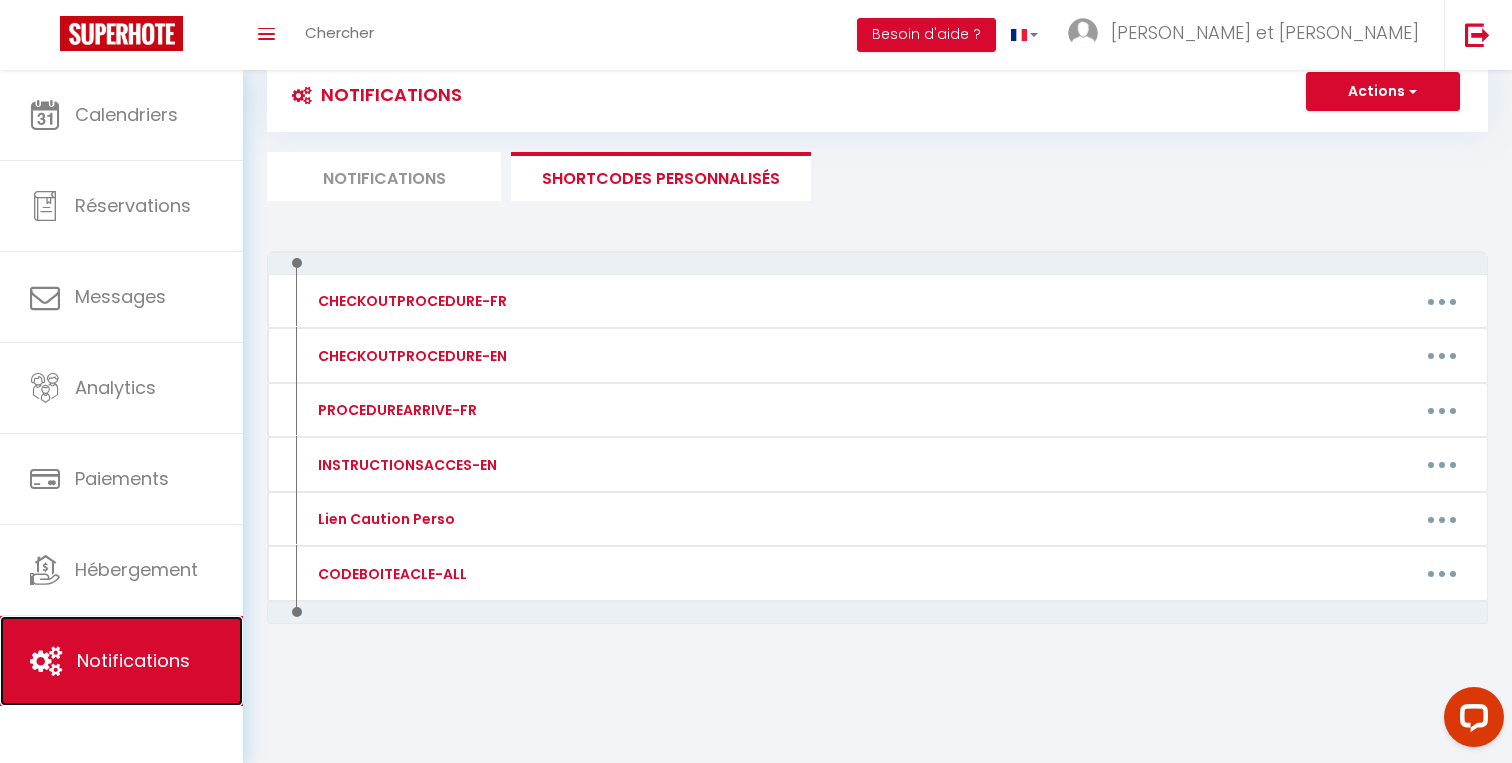 click on "Notifications" at bounding box center (133, 660) 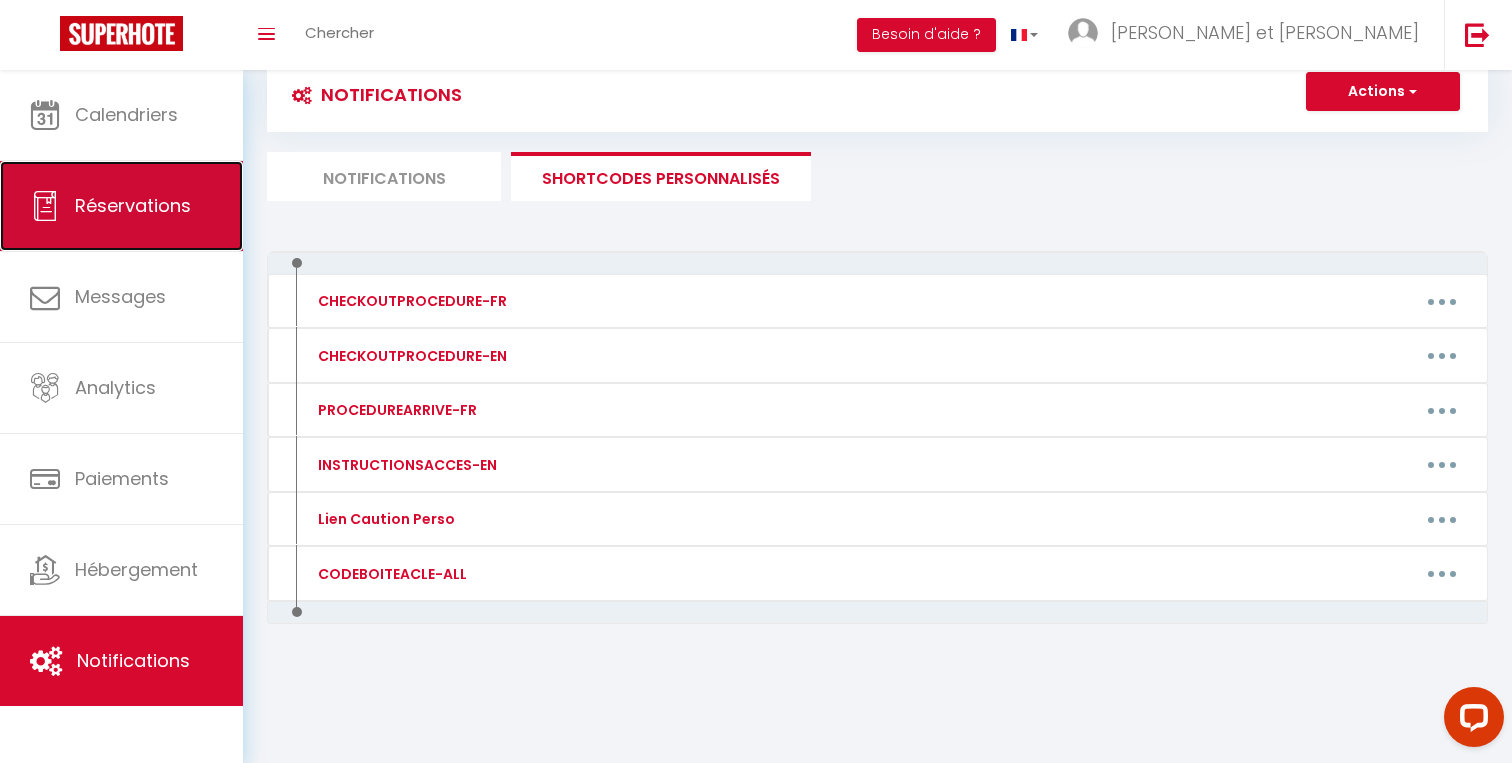 click on "Réservations" at bounding box center (121, 206) 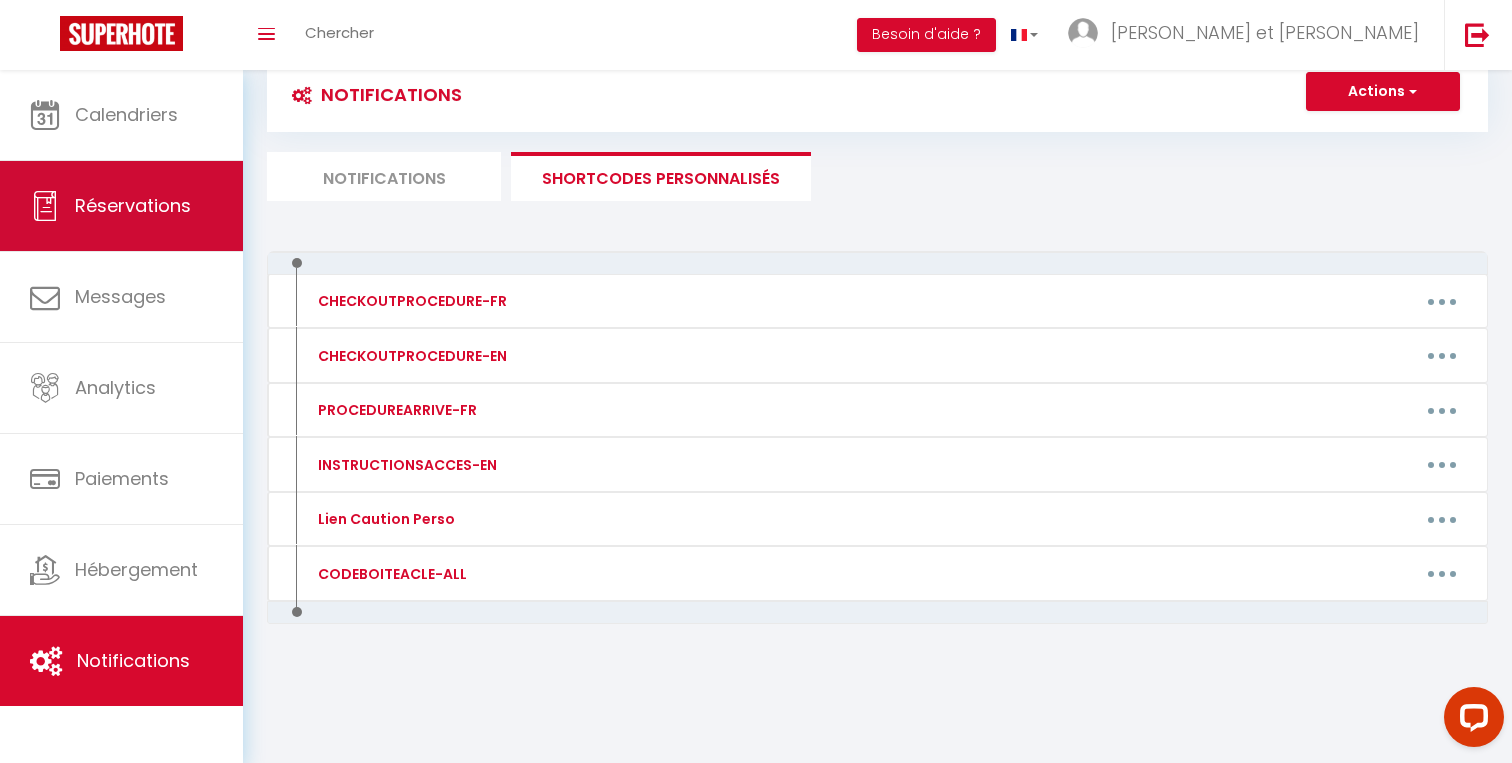 scroll, scrollTop: 0, scrollLeft: 0, axis: both 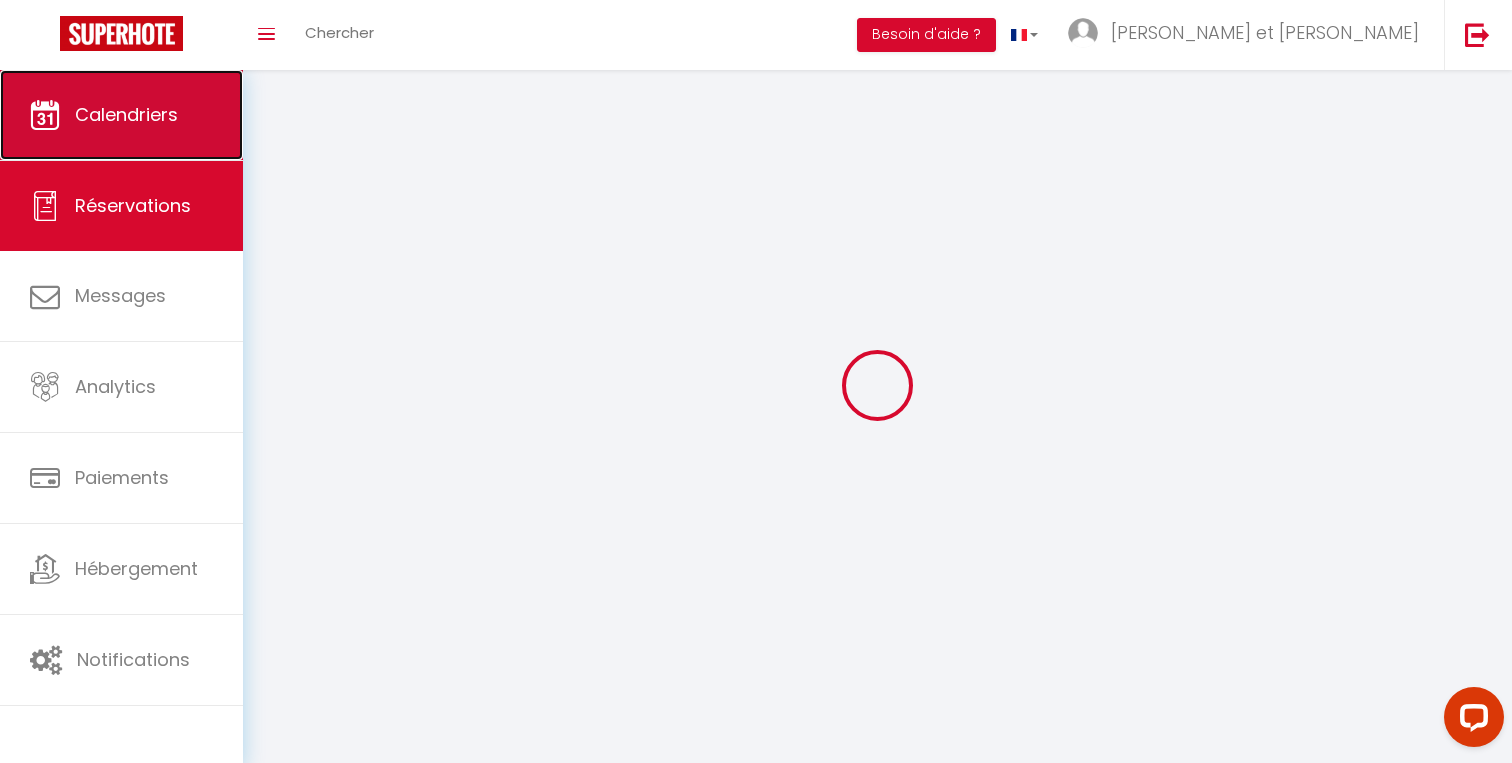 click on "Calendriers" at bounding box center [121, 115] 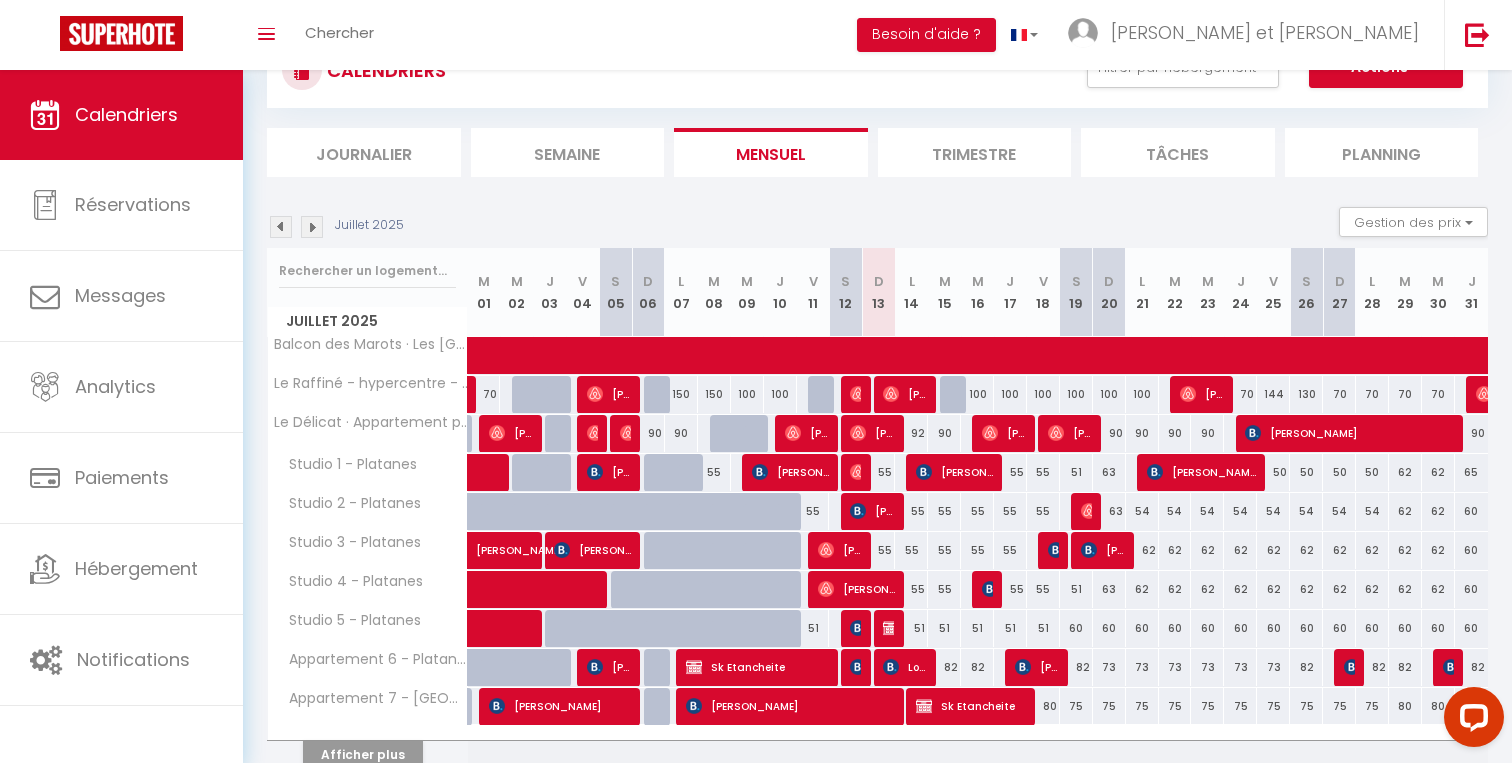 scroll, scrollTop: 175, scrollLeft: 0, axis: vertical 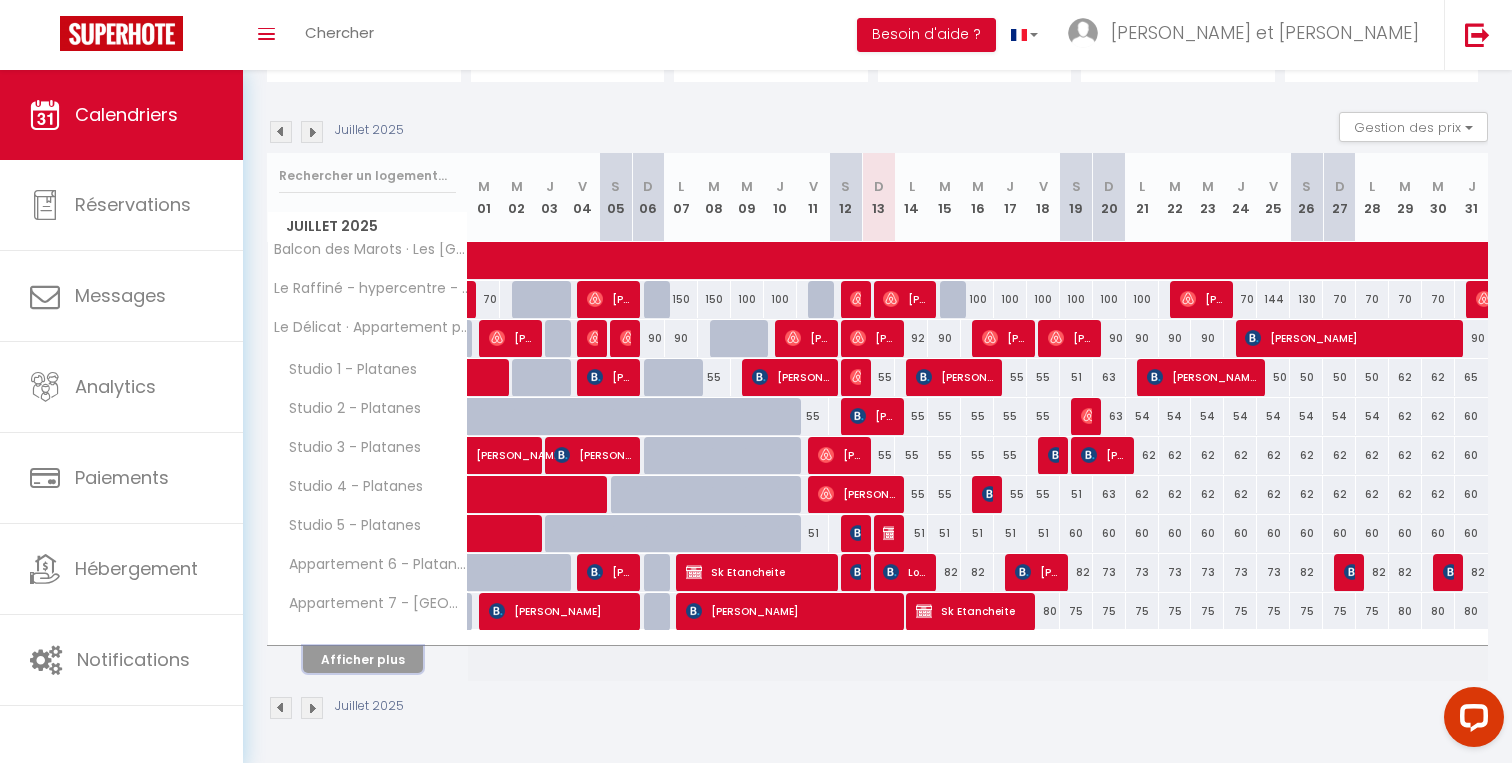 click on "Afficher plus" at bounding box center (363, 659) 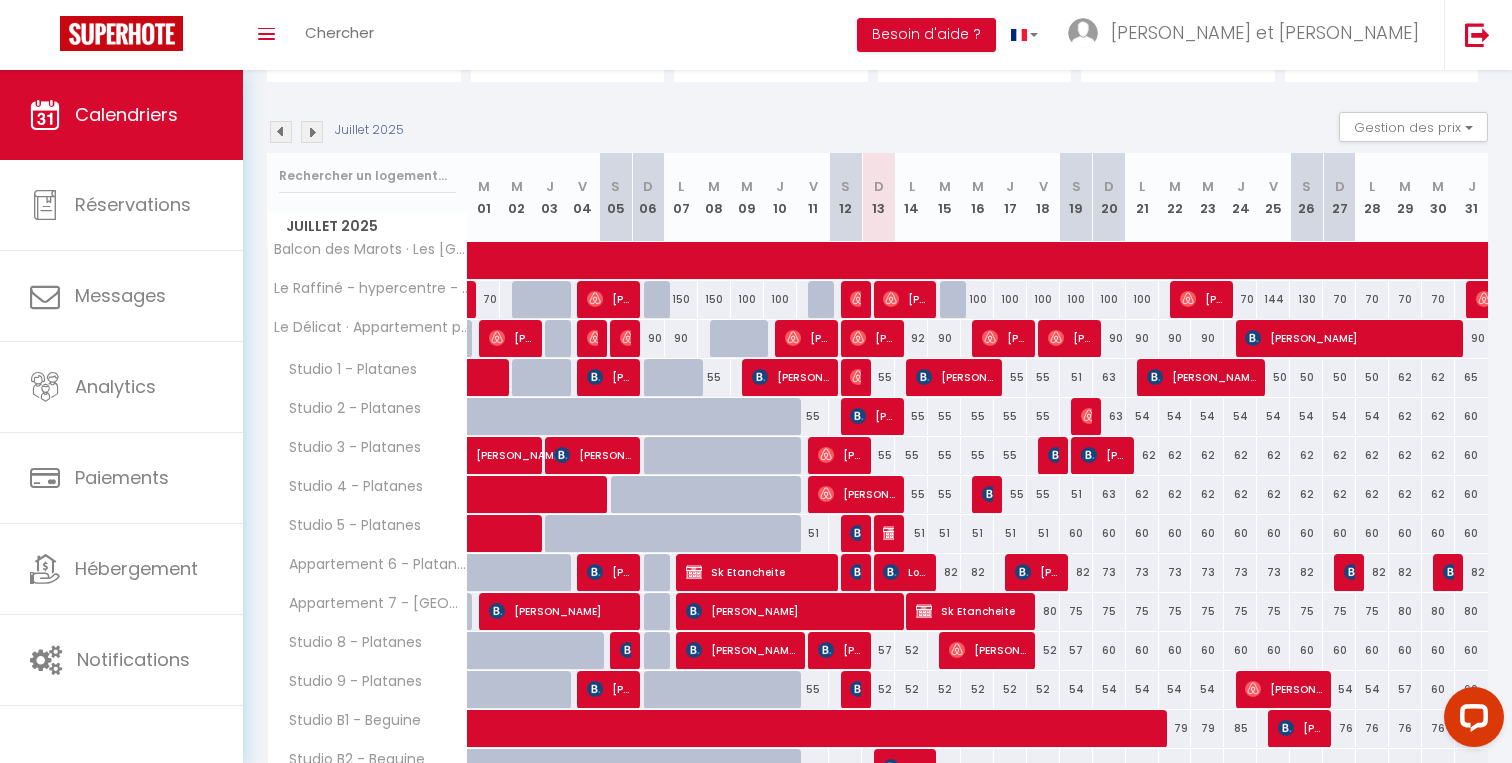 scroll, scrollTop: 565, scrollLeft: 0, axis: vertical 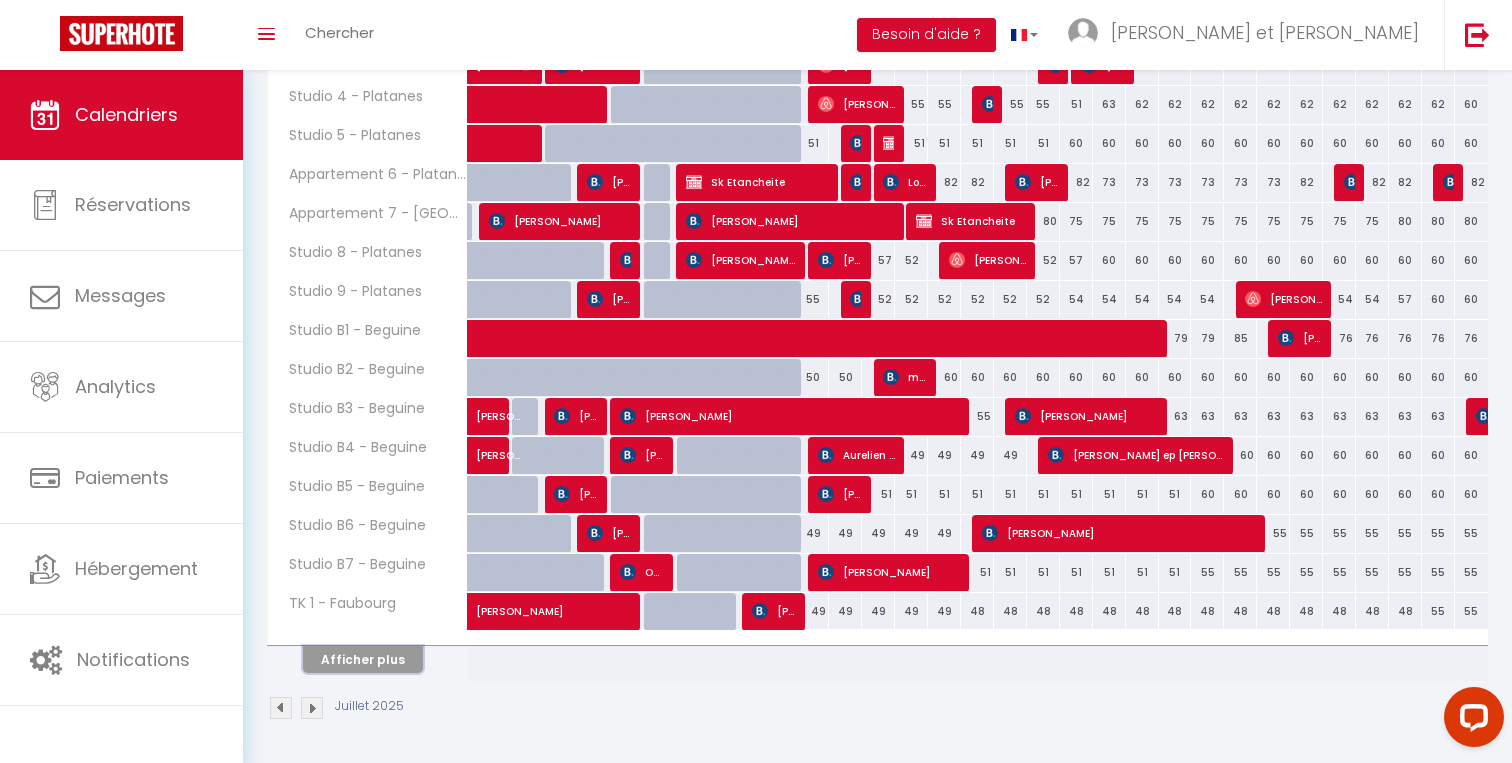 click on "Afficher plus" at bounding box center (363, 659) 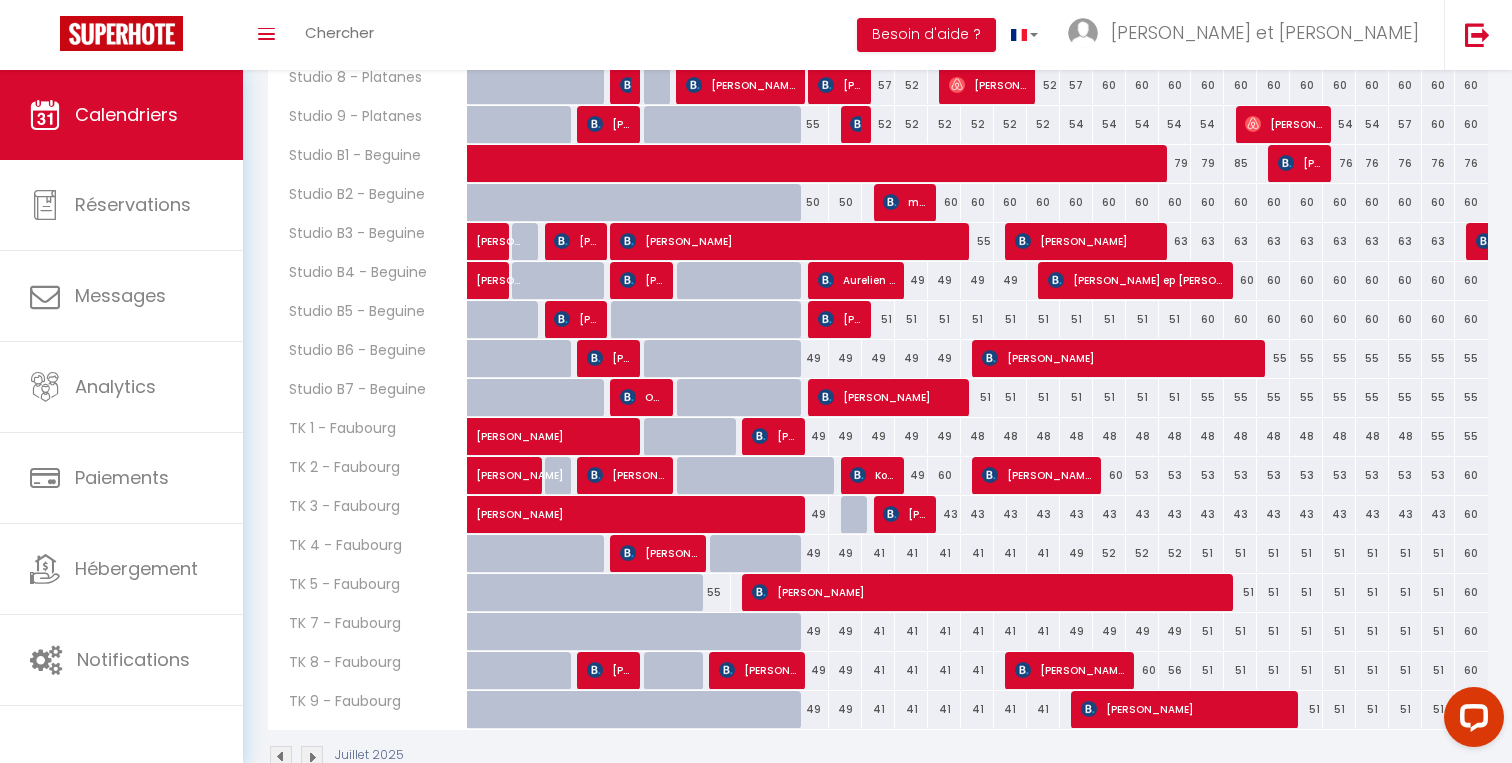 scroll, scrollTop: 750, scrollLeft: 0, axis: vertical 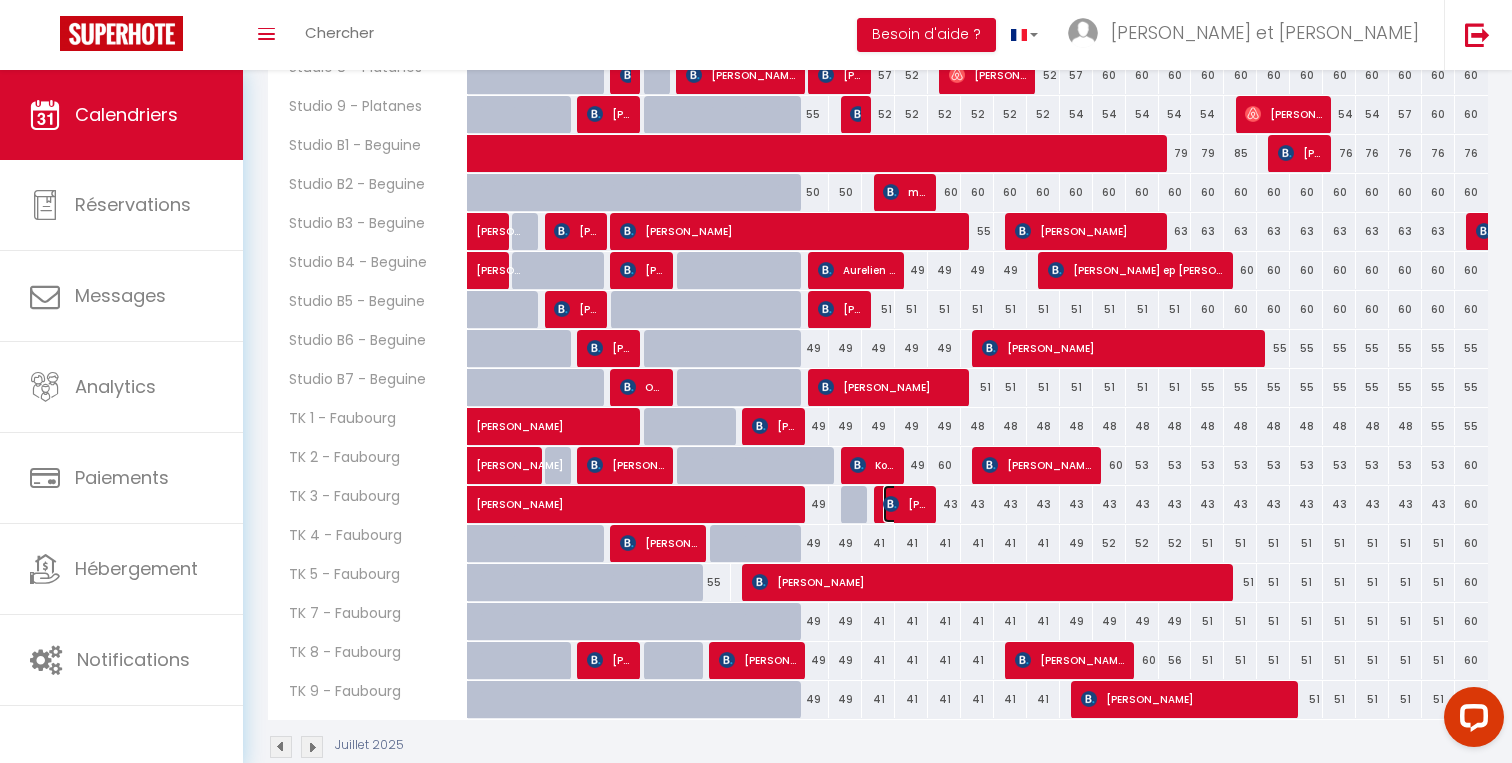 click on "[PERSON_NAME]" at bounding box center [905, 504] 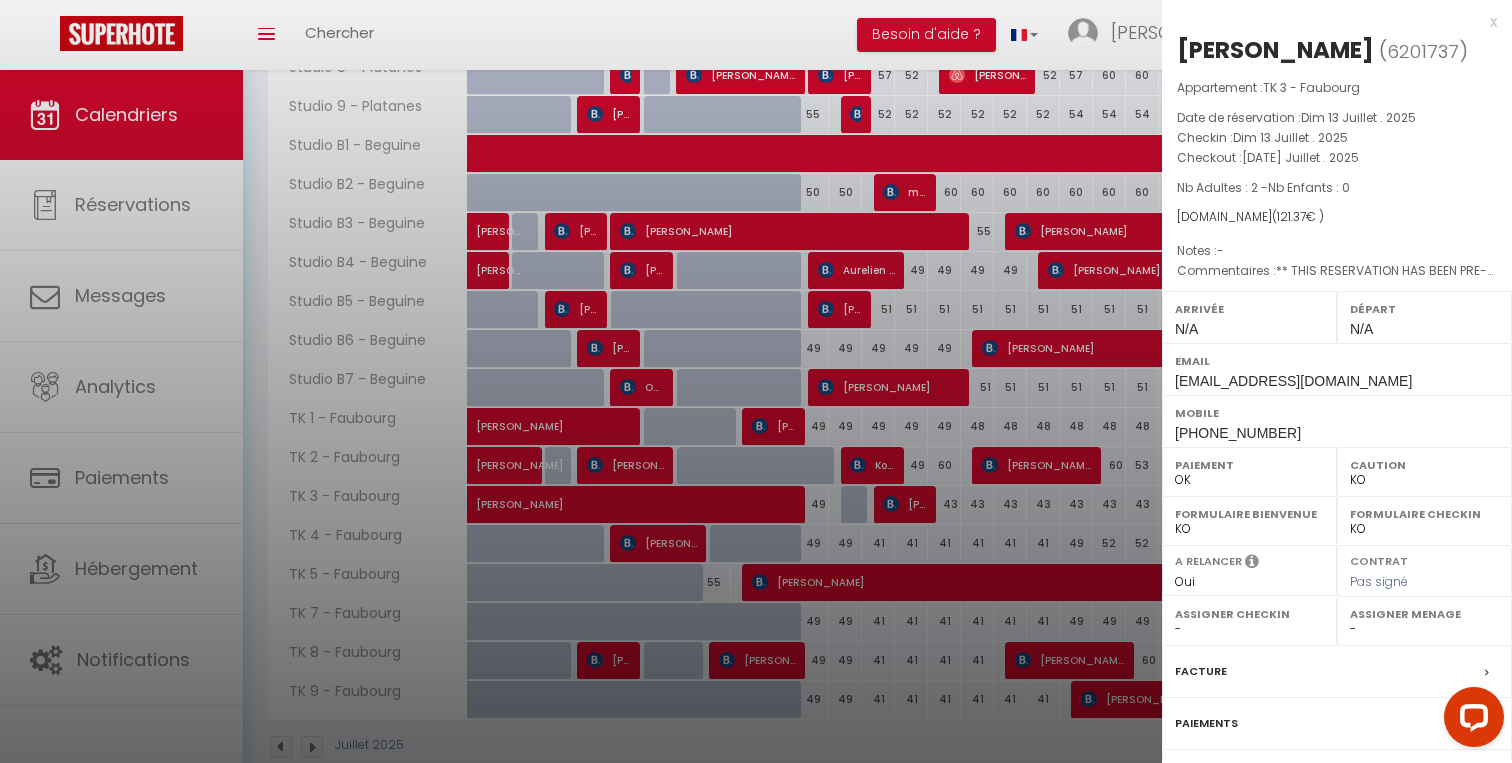 click at bounding box center (756, 381) 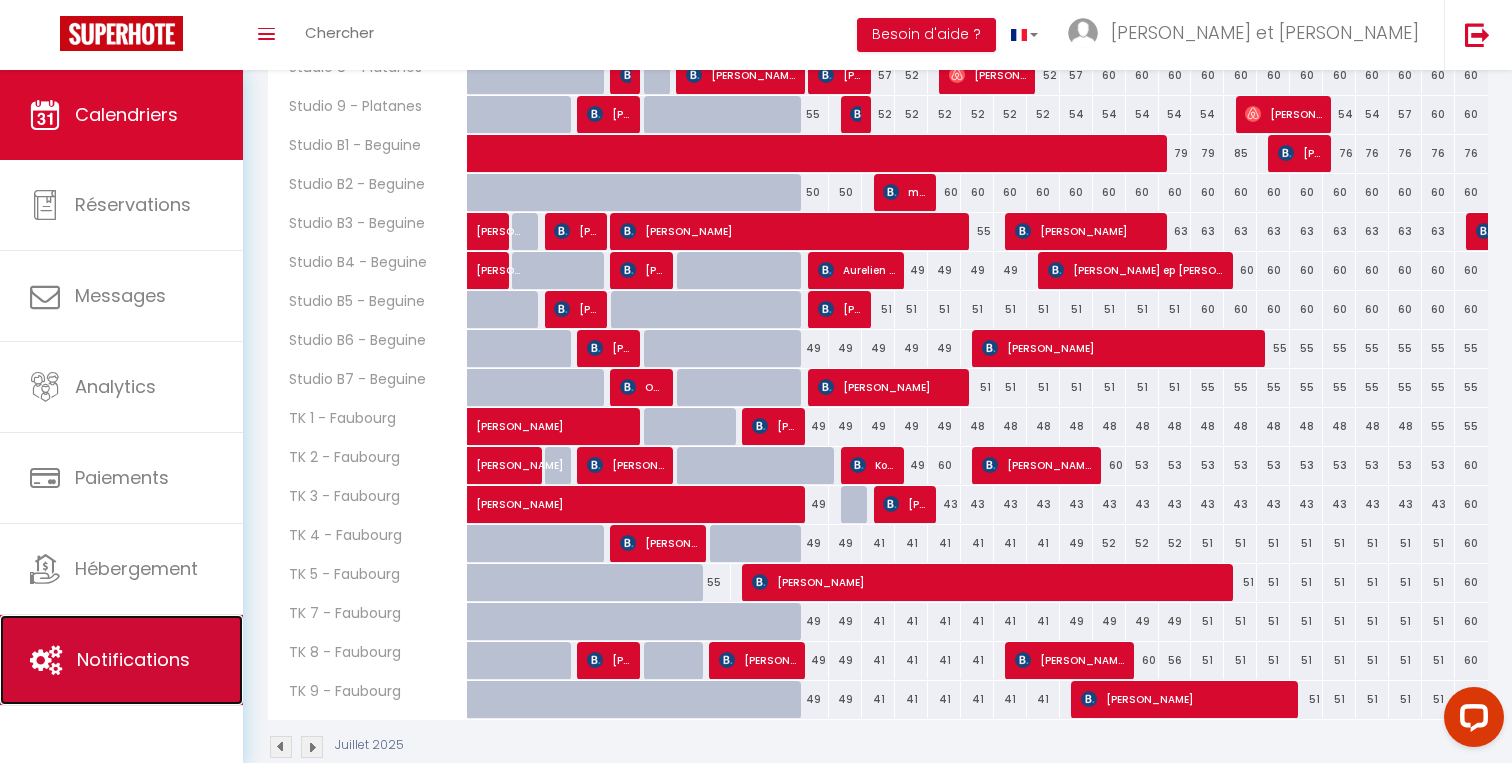 click on "Notifications" at bounding box center [133, 659] 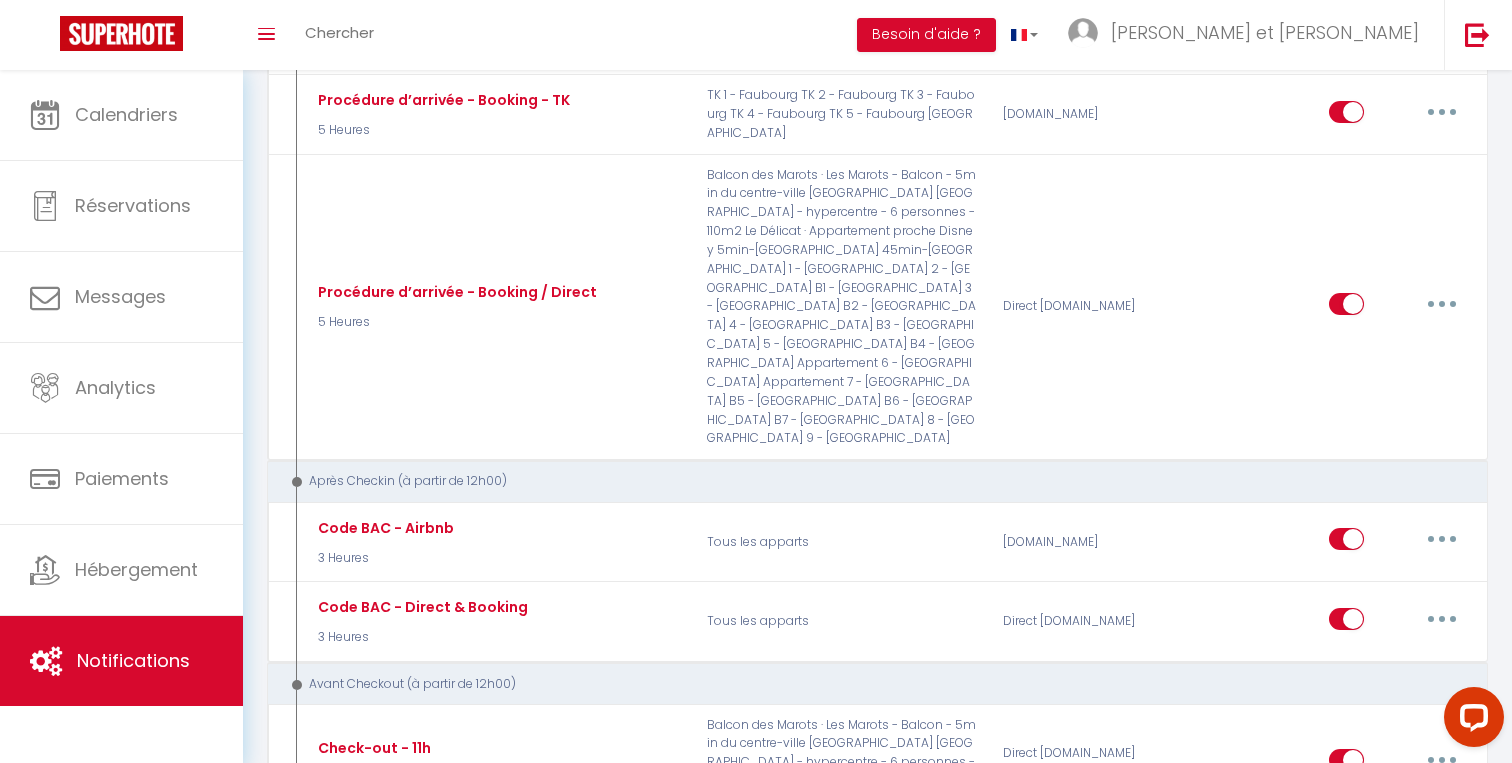 scroll, scrollTop: 1316, scrollLeft: 0, axis: vertical 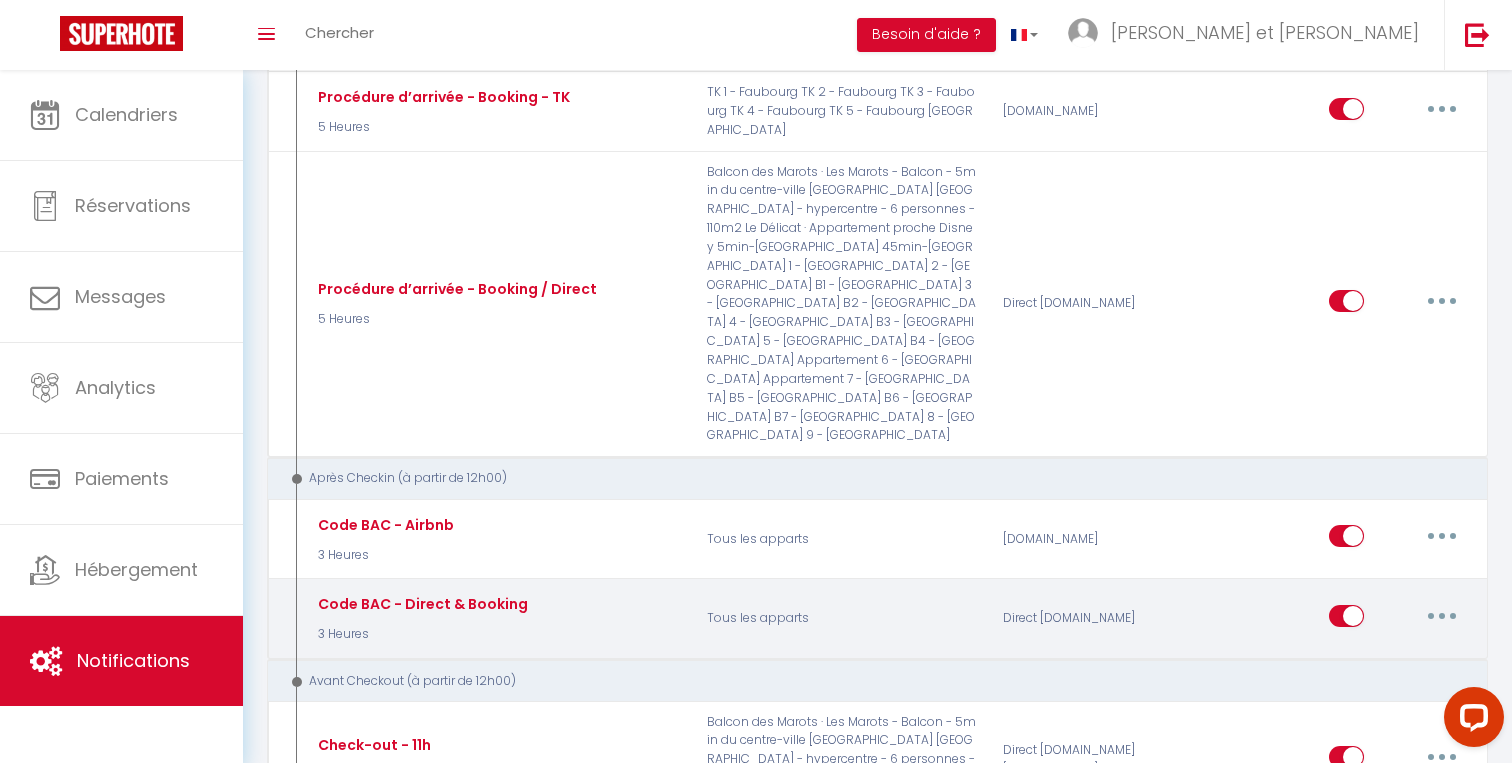 click at bounding box center (1442, 616) 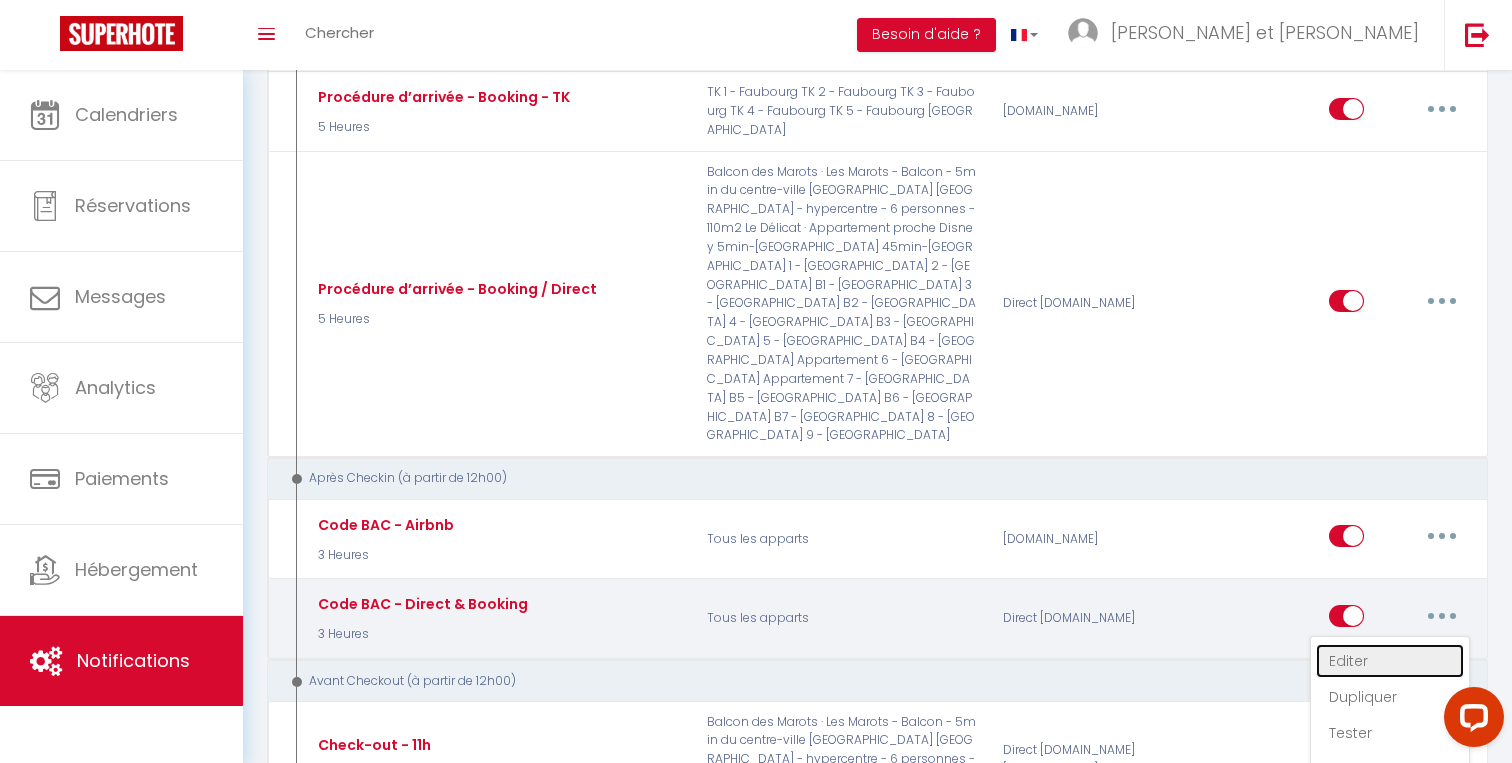 click on "Editer" at bounding box center [1390, 661] 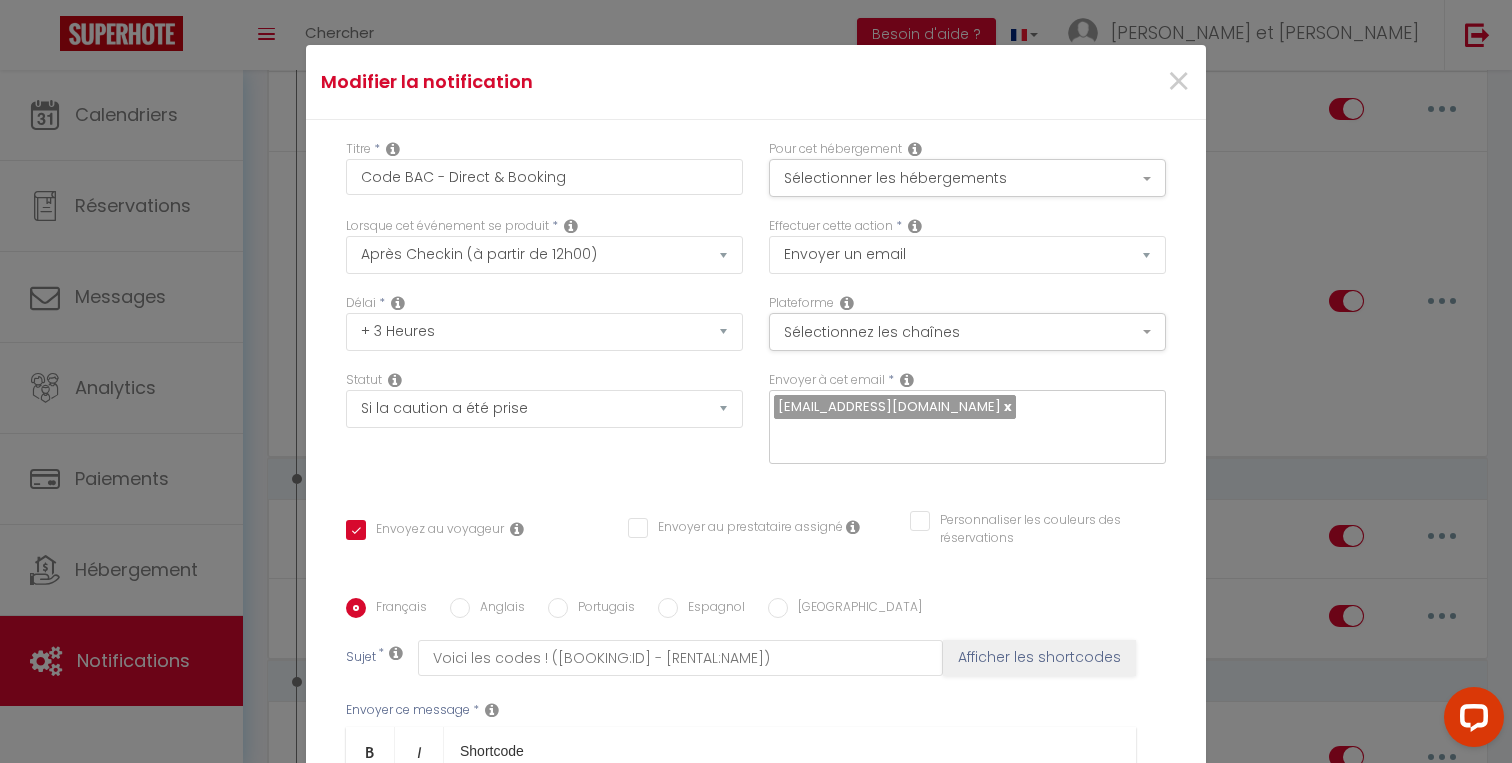 click on "×" at bounding box center (1054, 82) 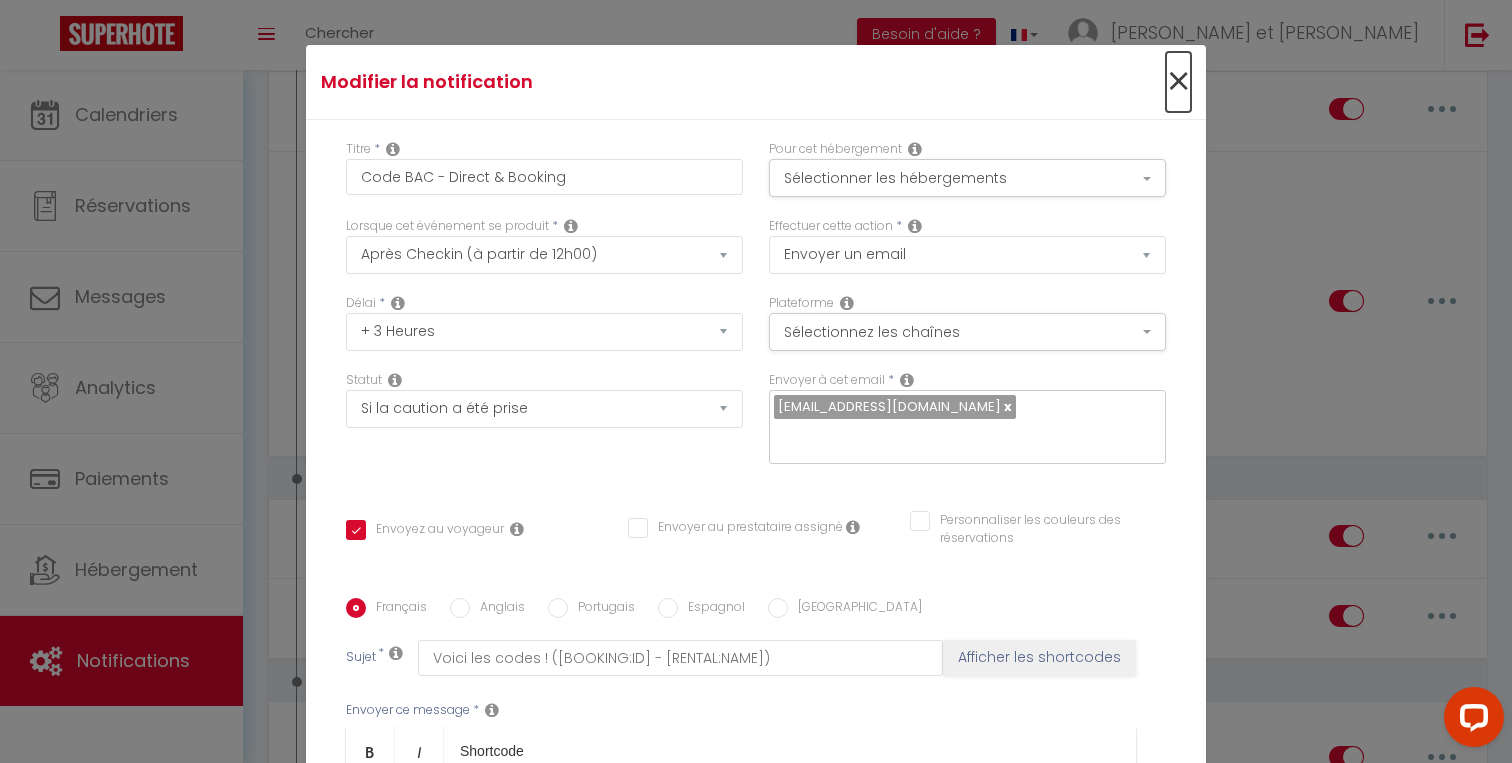 click on "×" at bounding box center (1178, 82) 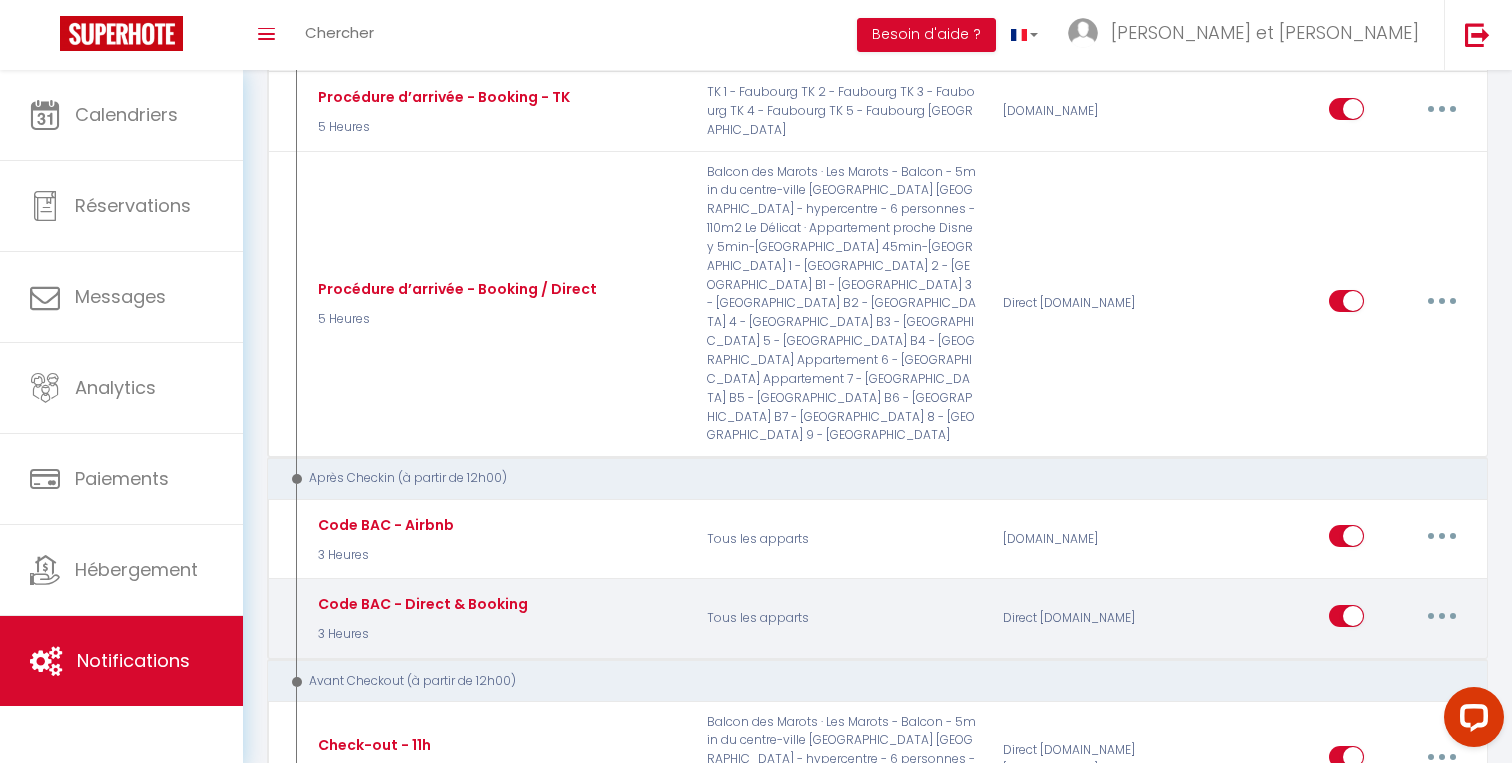 click at bounding box center [1442, 616] 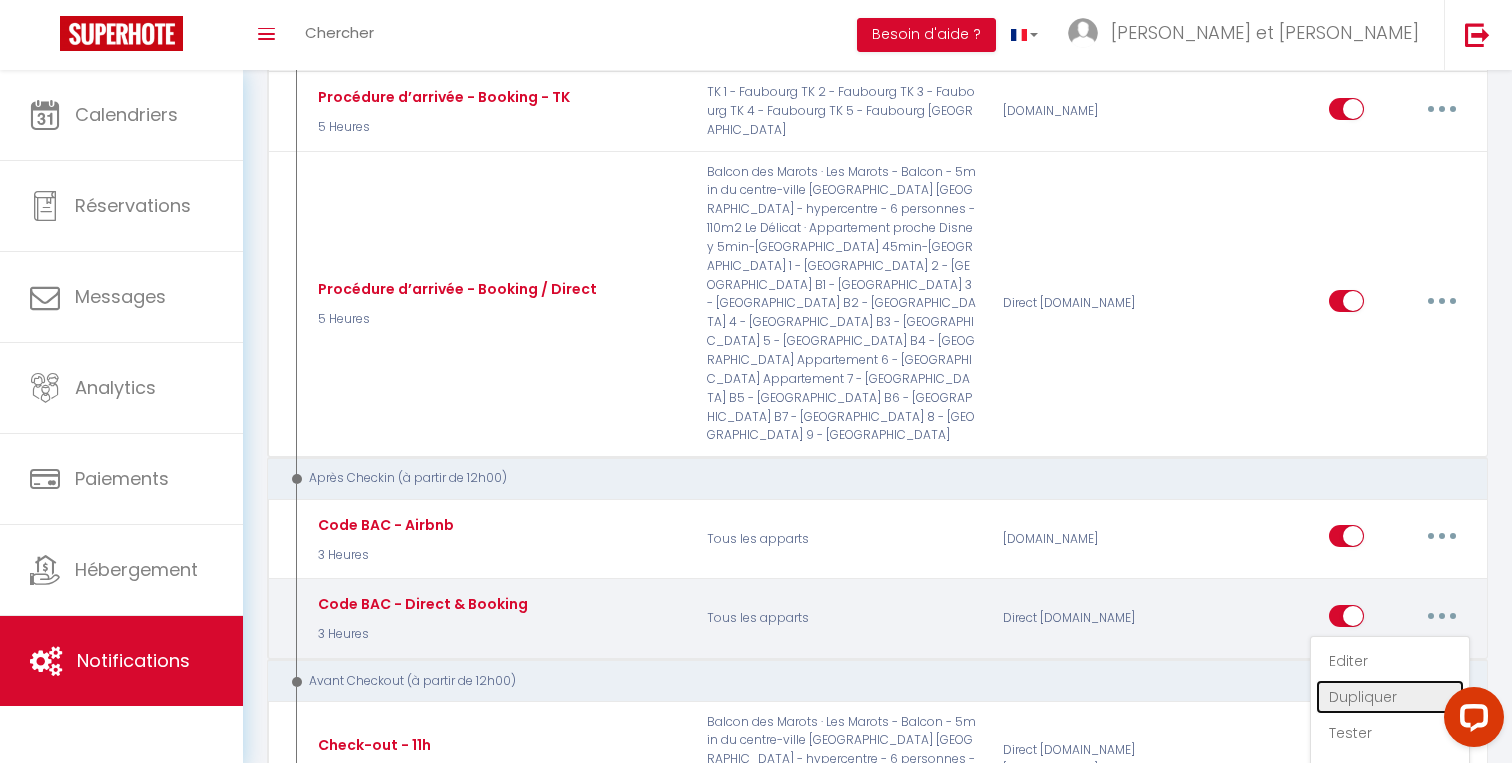 click on "Dupliquer" at bounding box center (1390, 697) 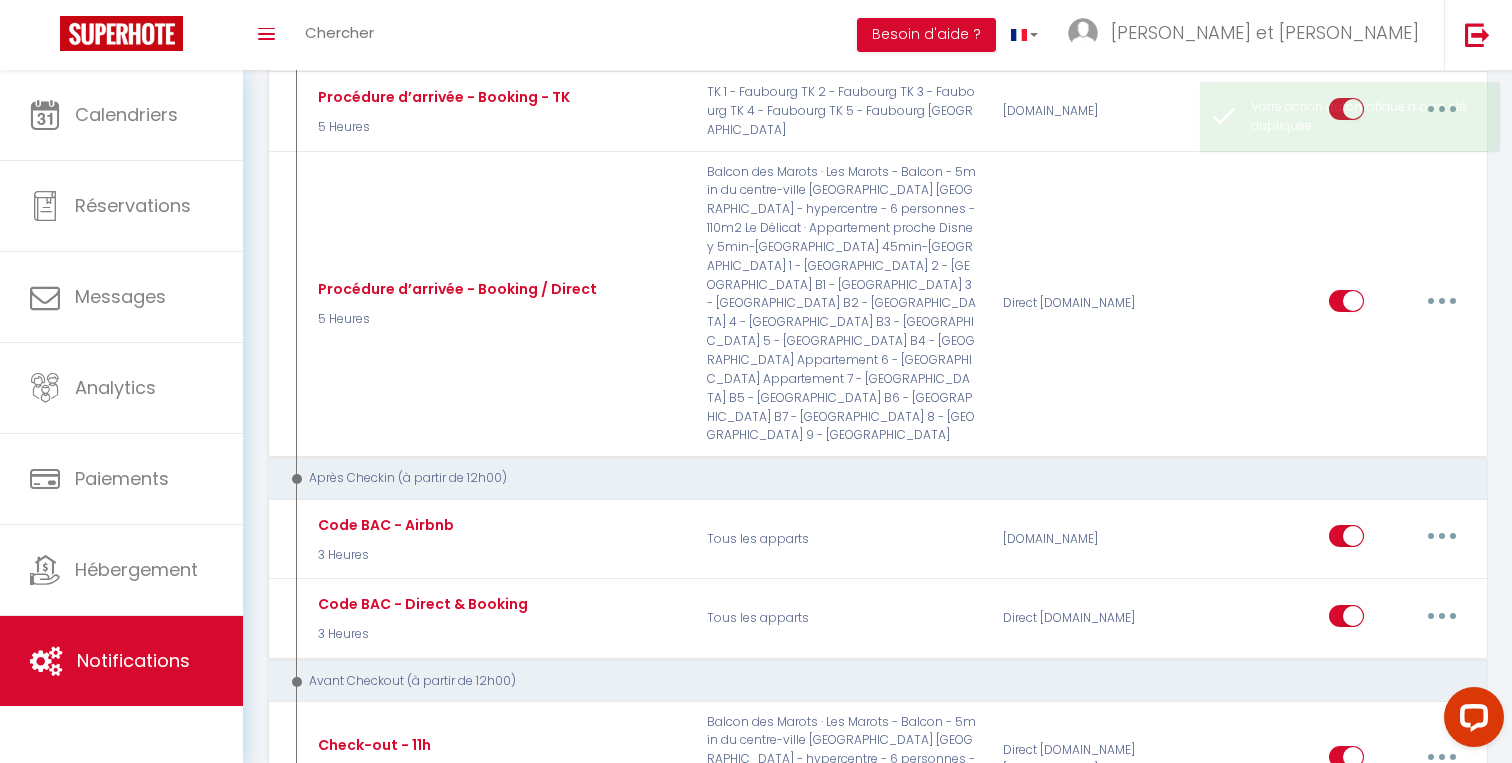 checkbox on "false" 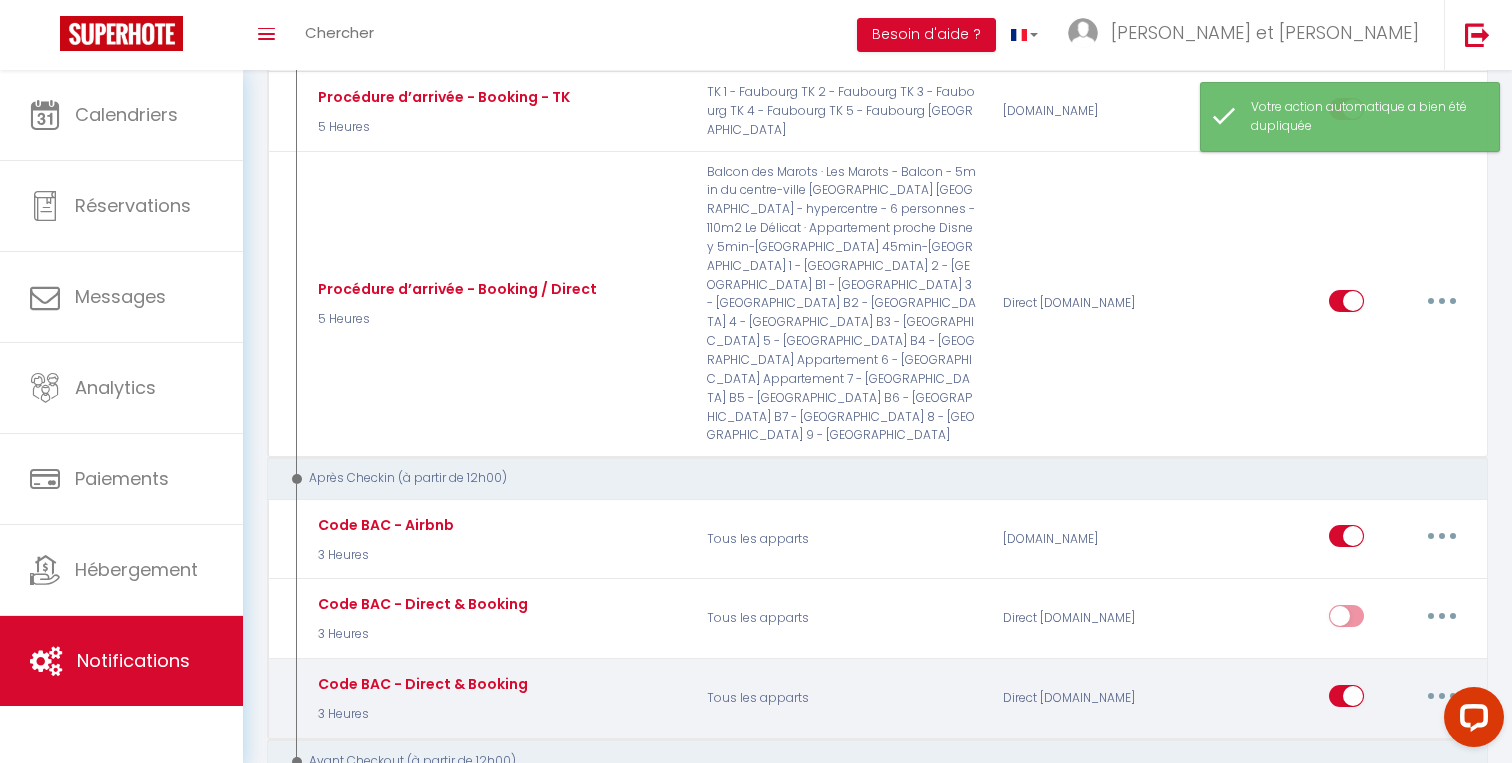 click at bounding box center [1442, 696] 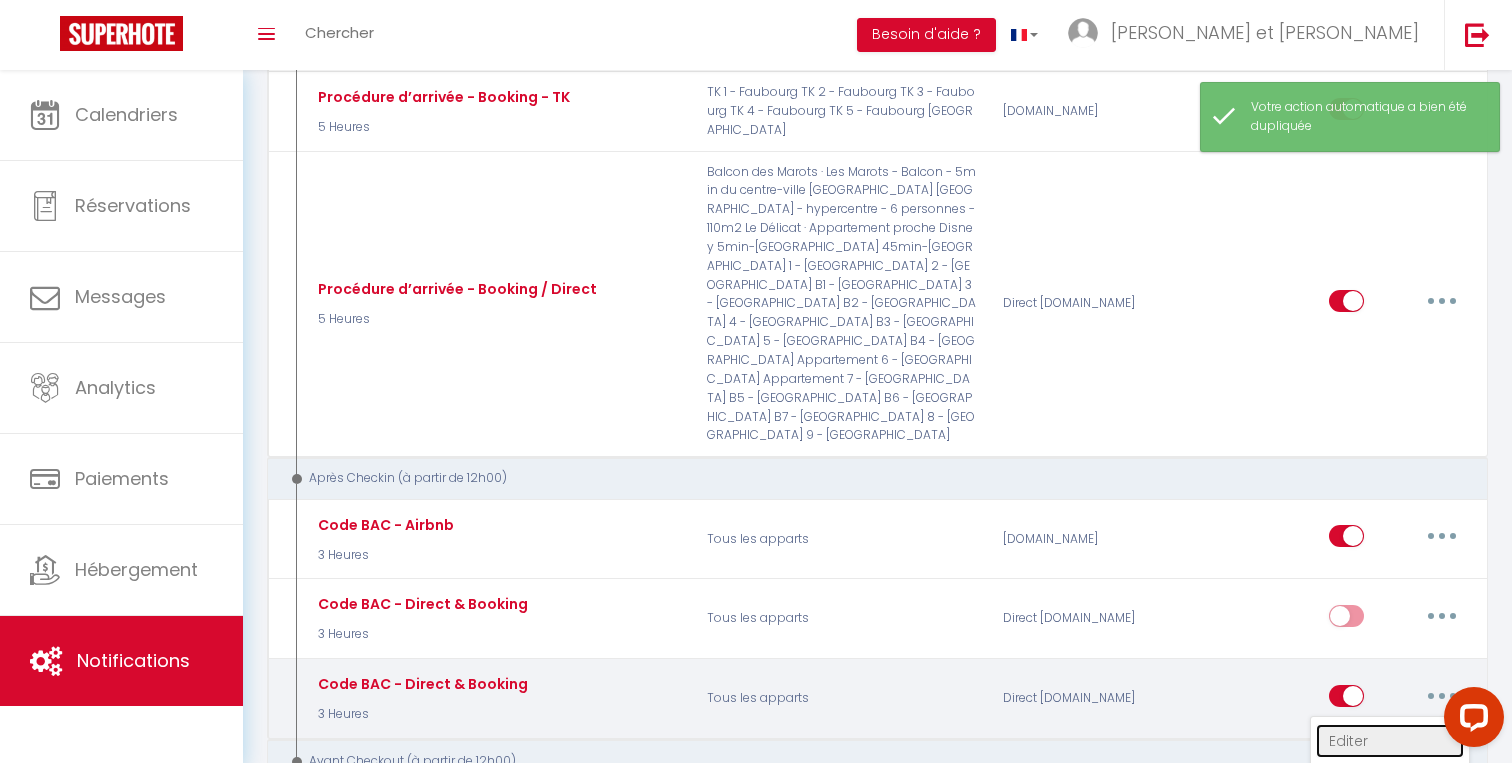 click on "Editer" at bounding box center [1390, 741] 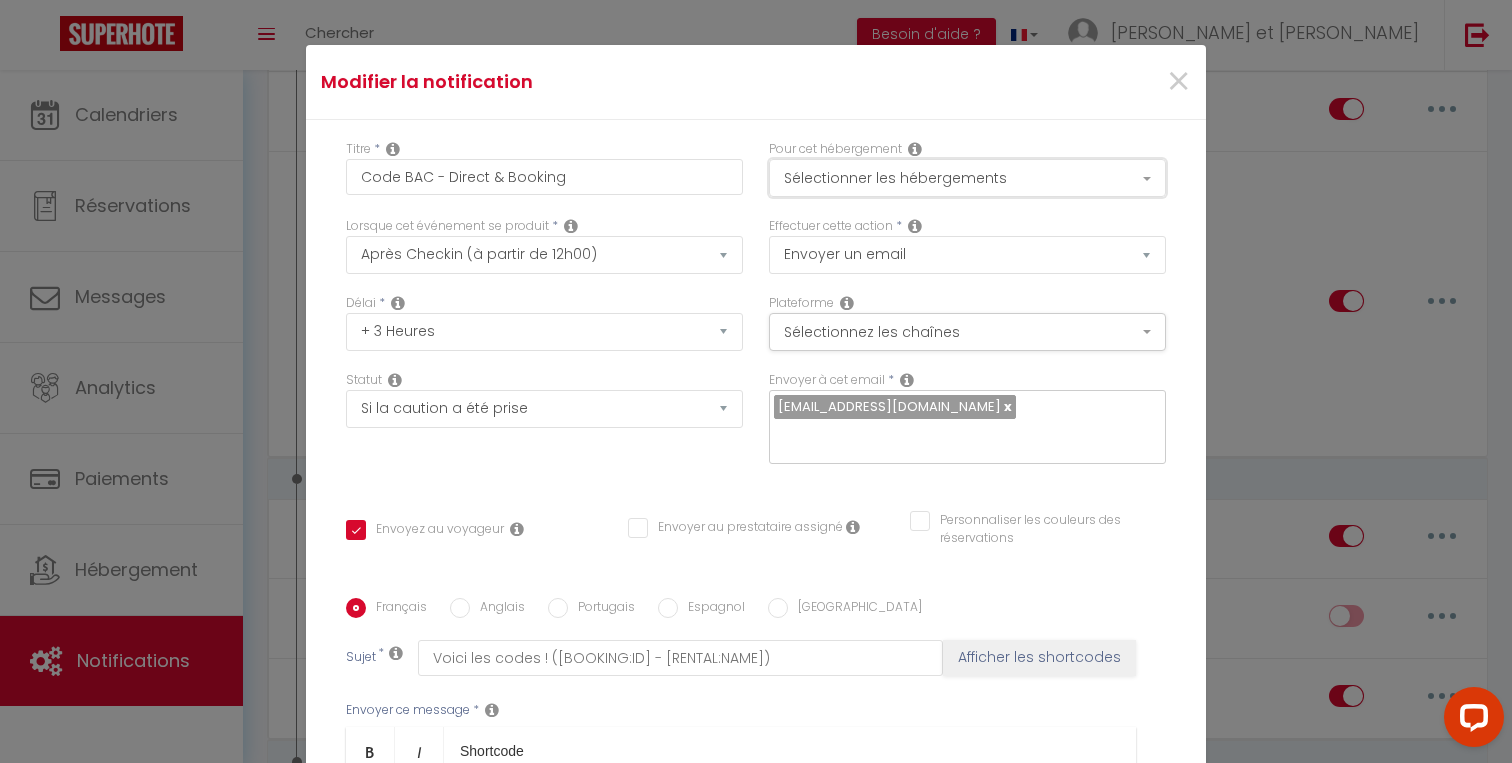 click on "Sélectionner les hébergements" at bounding box center [967, 178] 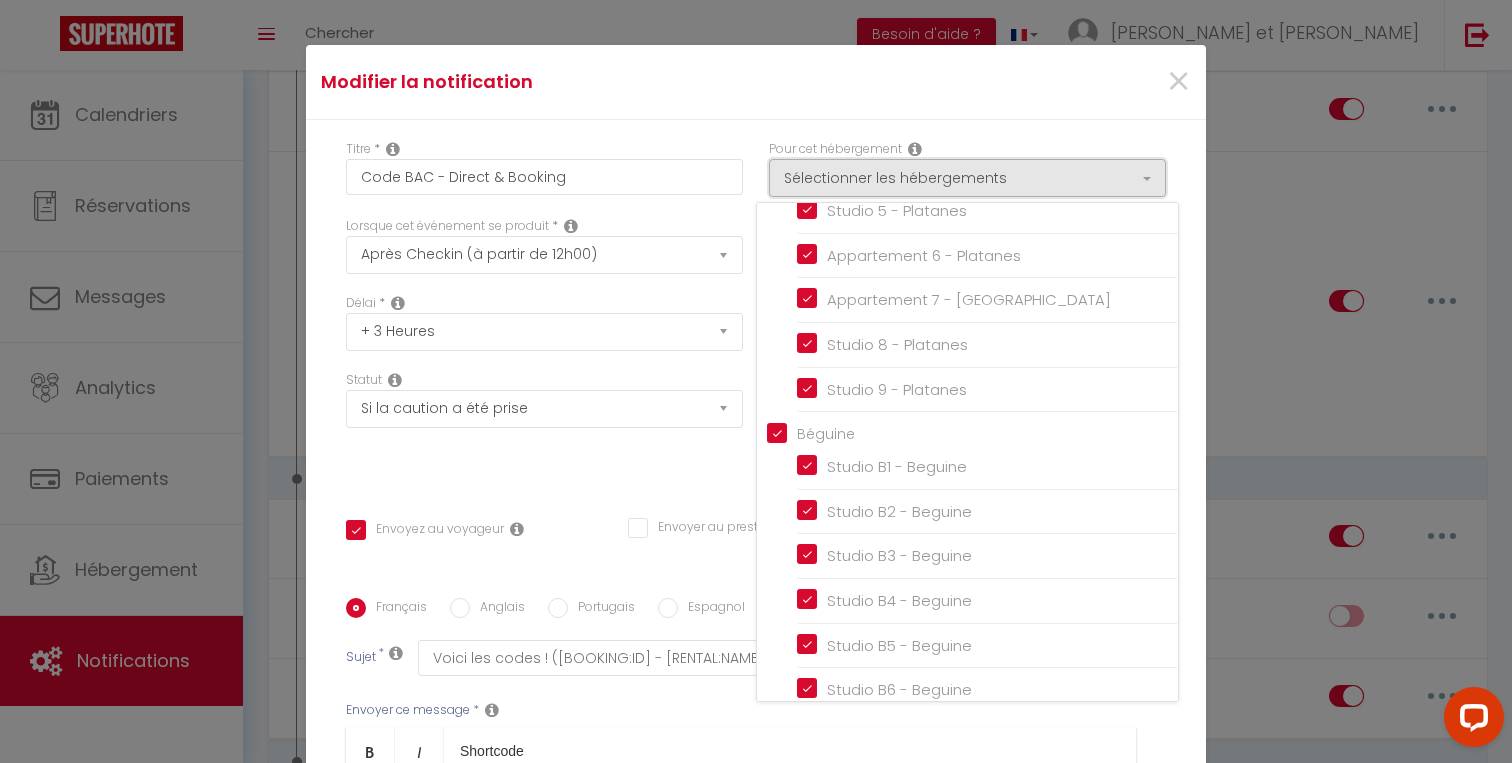 scroll, scrollTop: 517, scrollLeft: 0, axis: vertical 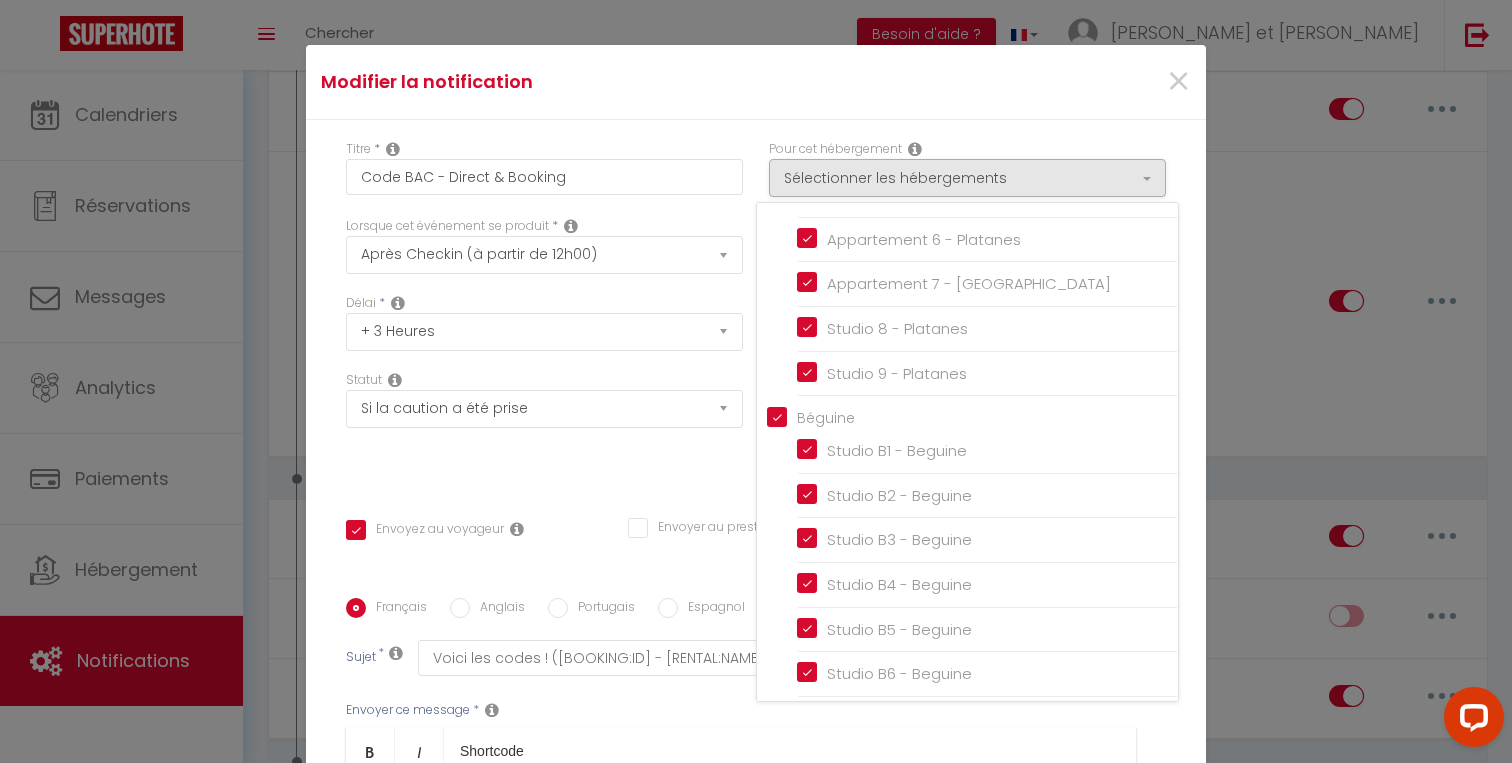 click on "Béguine" at bounding box center [972, 416] 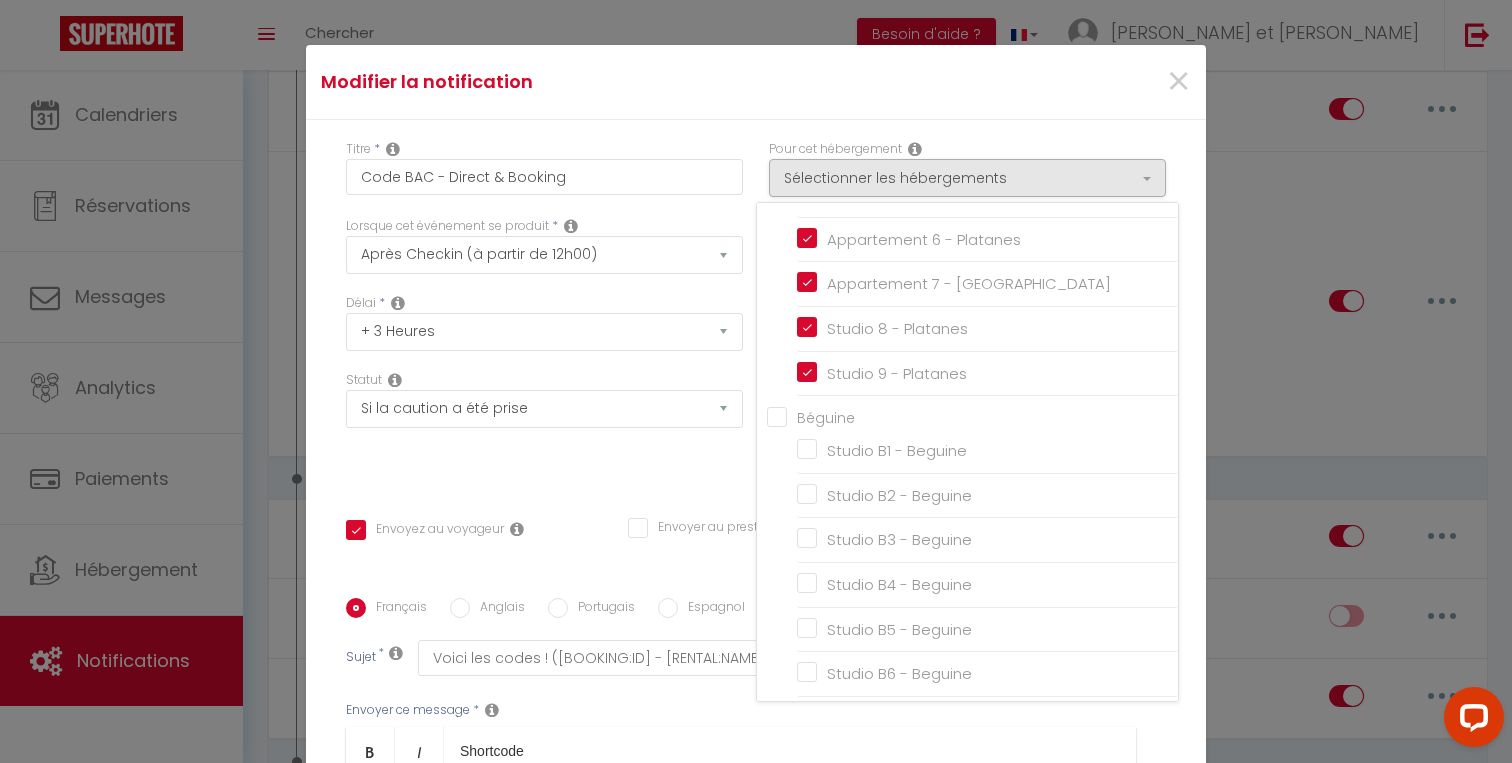 checkbox on "false" 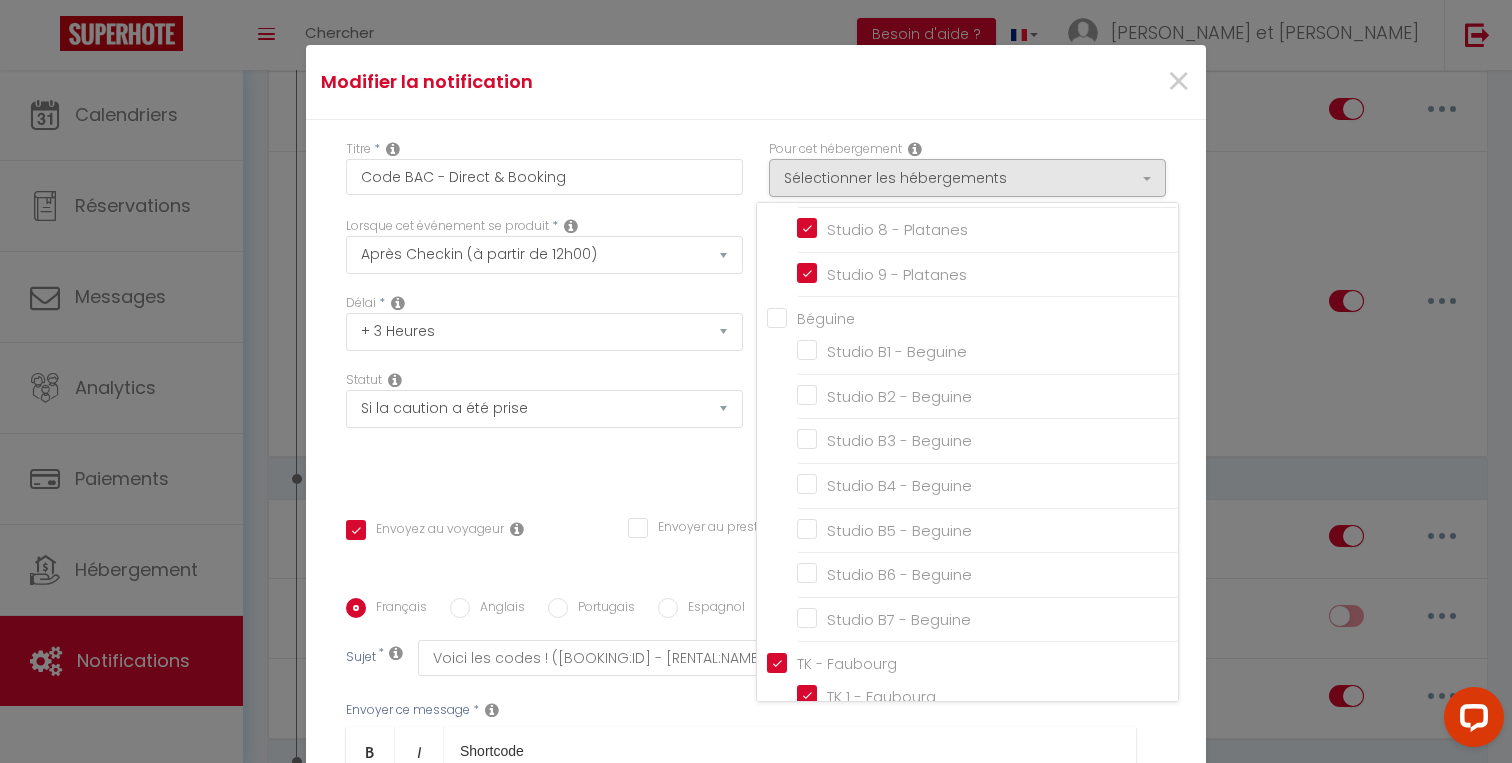 scroll, scrollTop: 402, scrollLeft: 0, axis: vertical 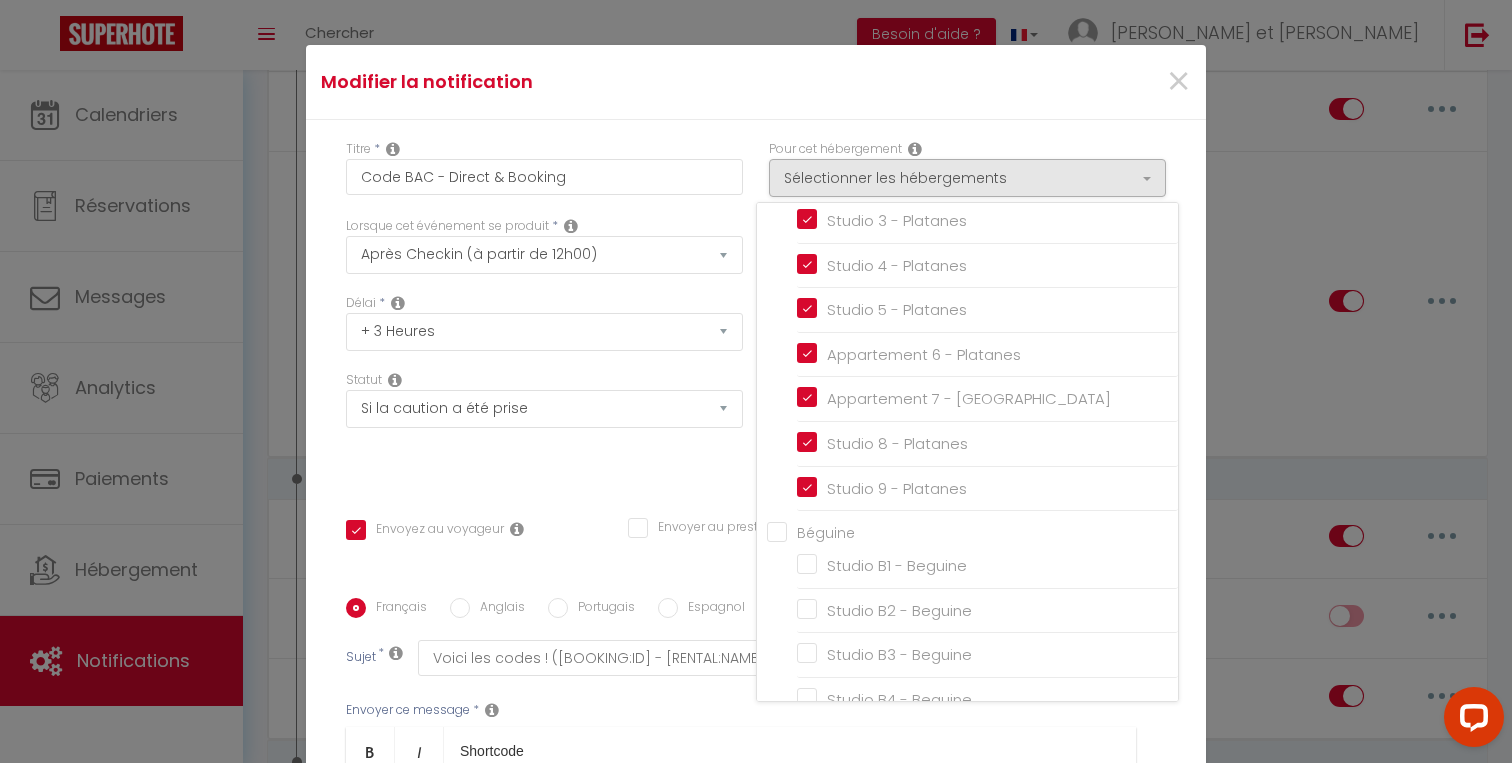 click on "Béguine" at bounding box center (972, 531) 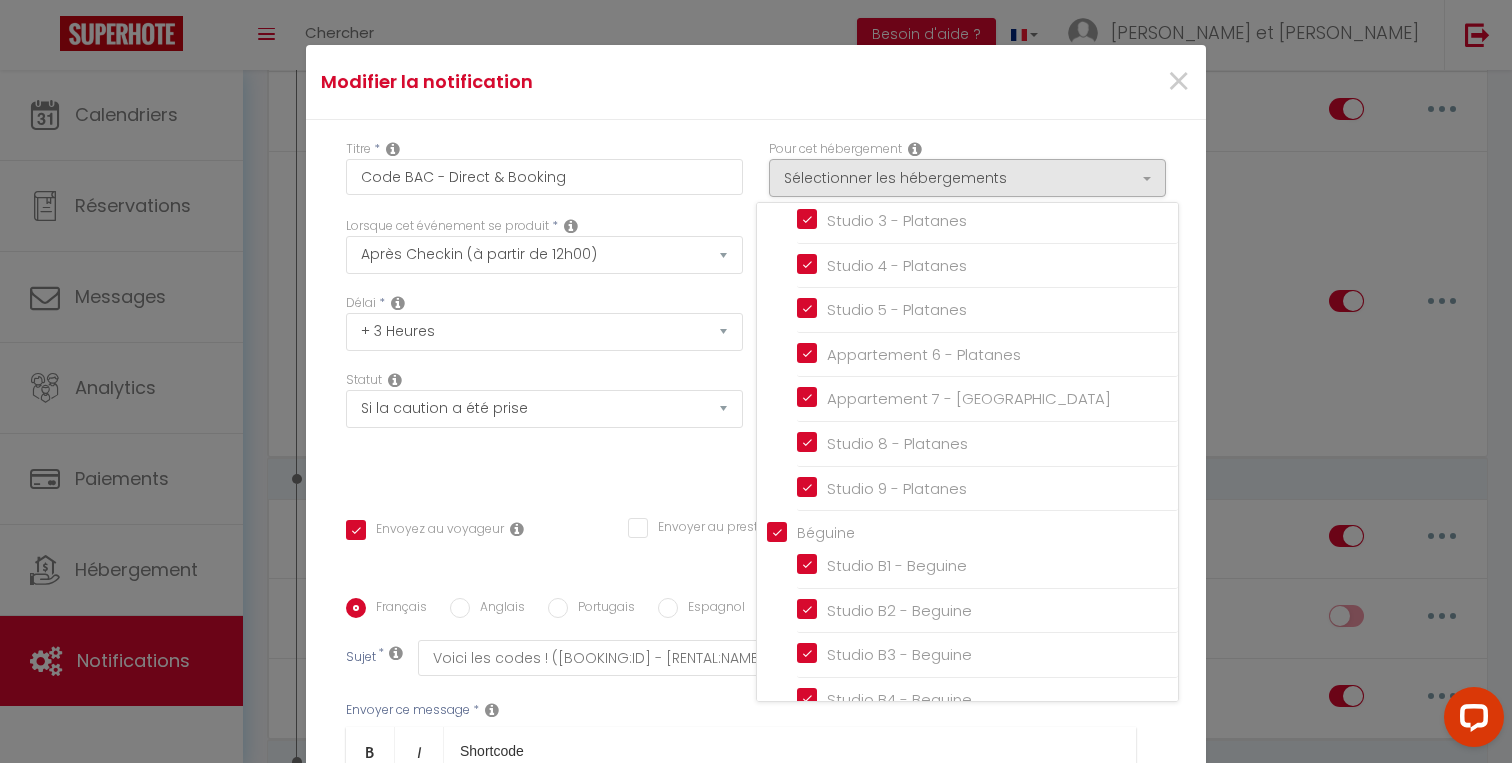 checkbox on "true" 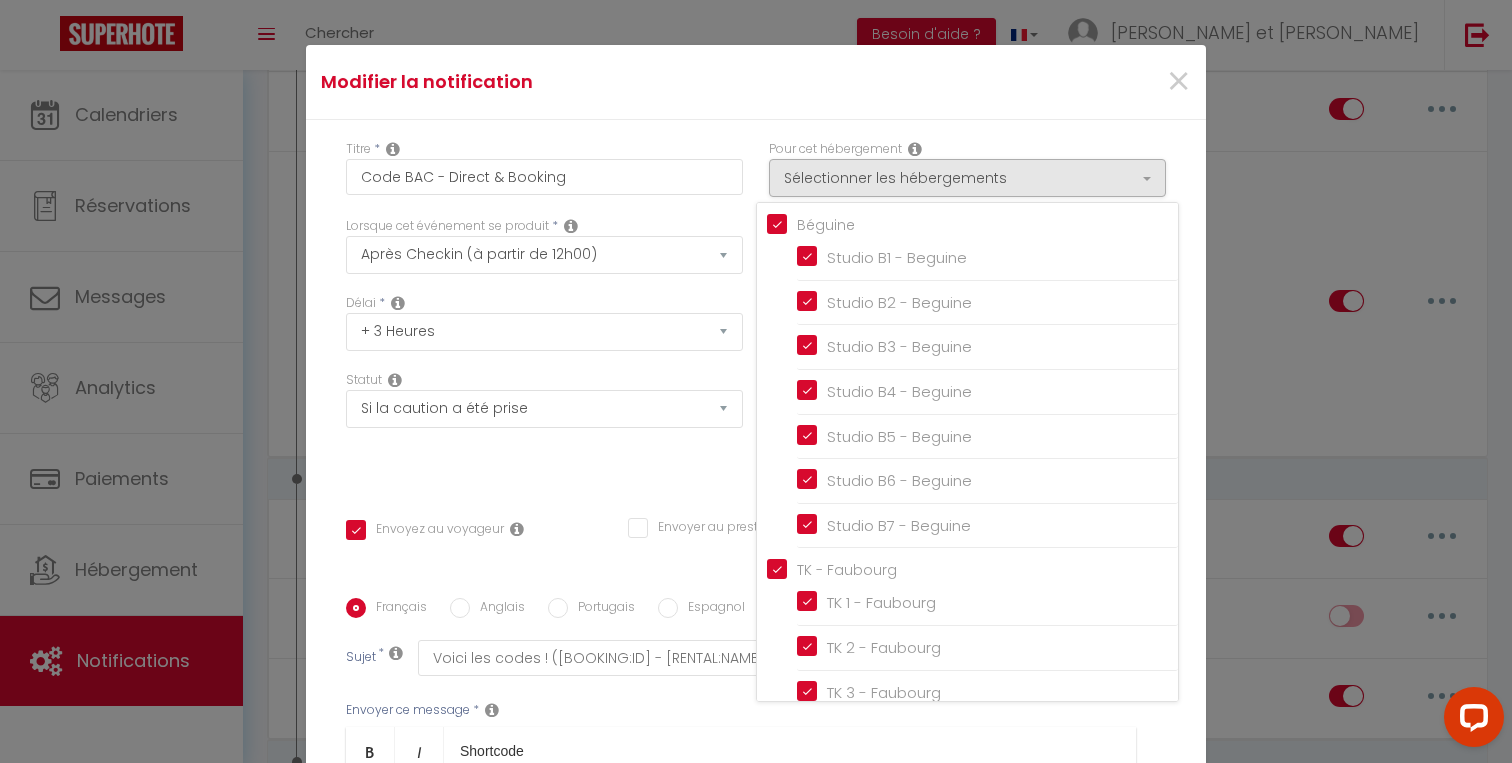 scroll, scrollTop: 959, scrollLeft: 0, axis: vertical 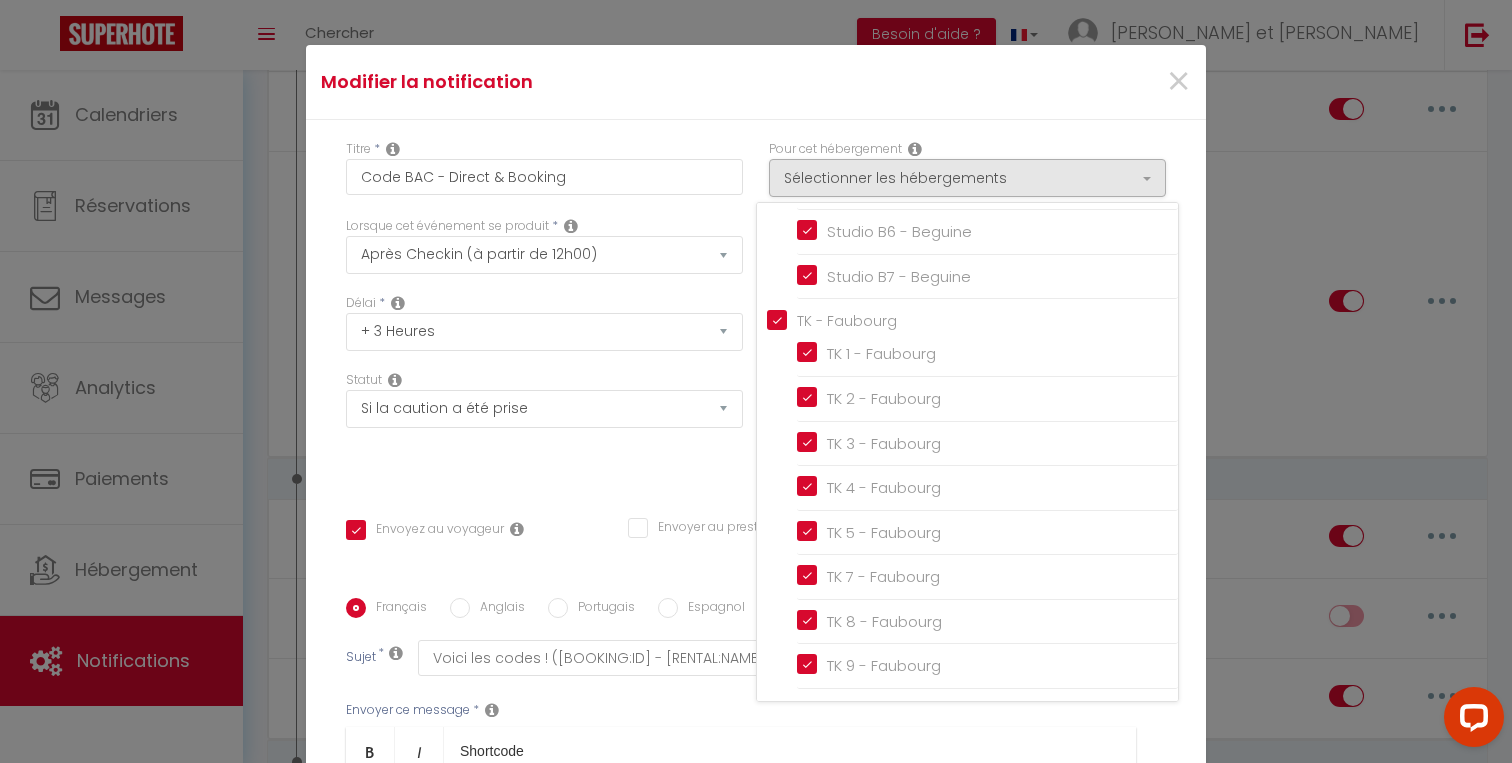 click on "TK - Faubourg" at bounding box center (972, 319) 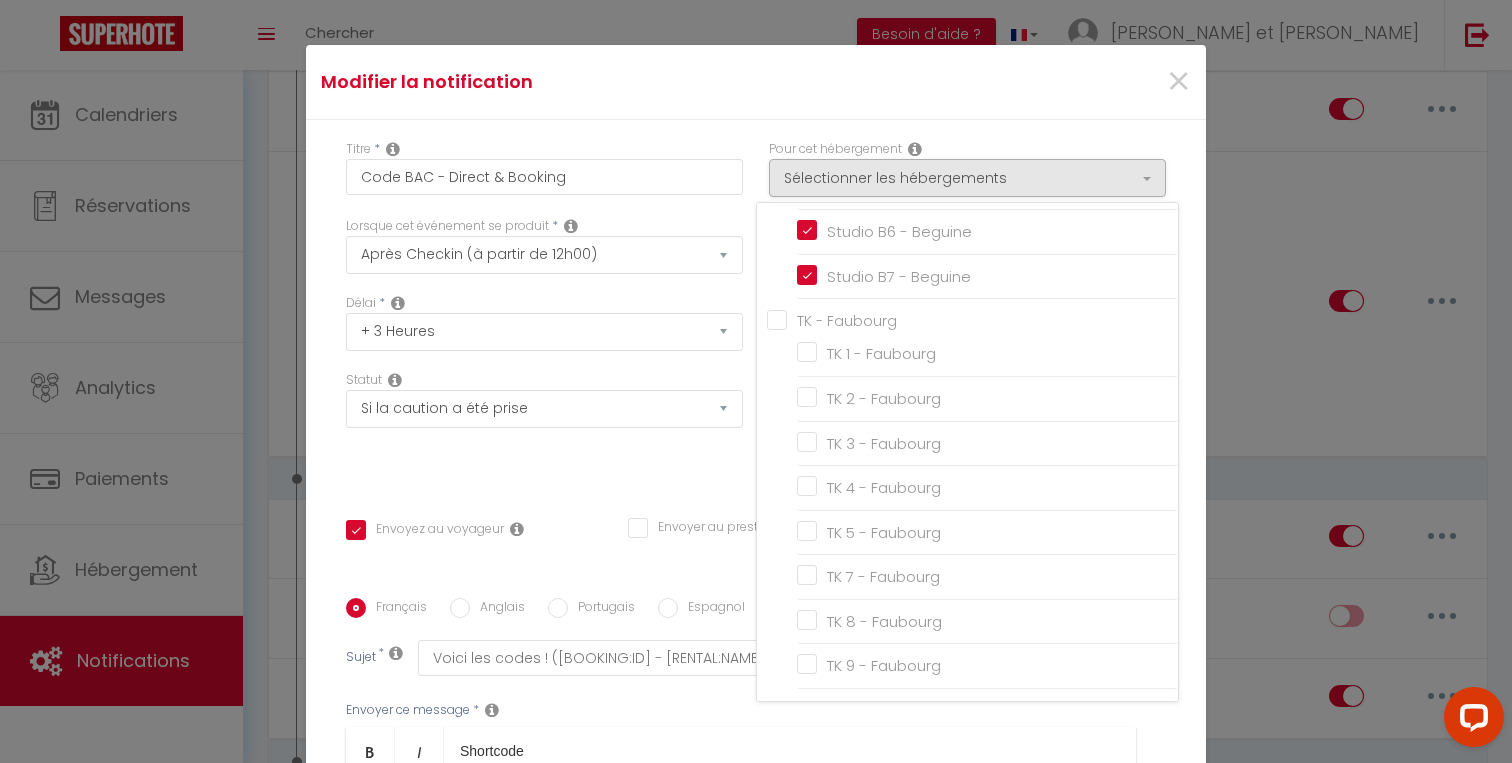 checkbox on "false" 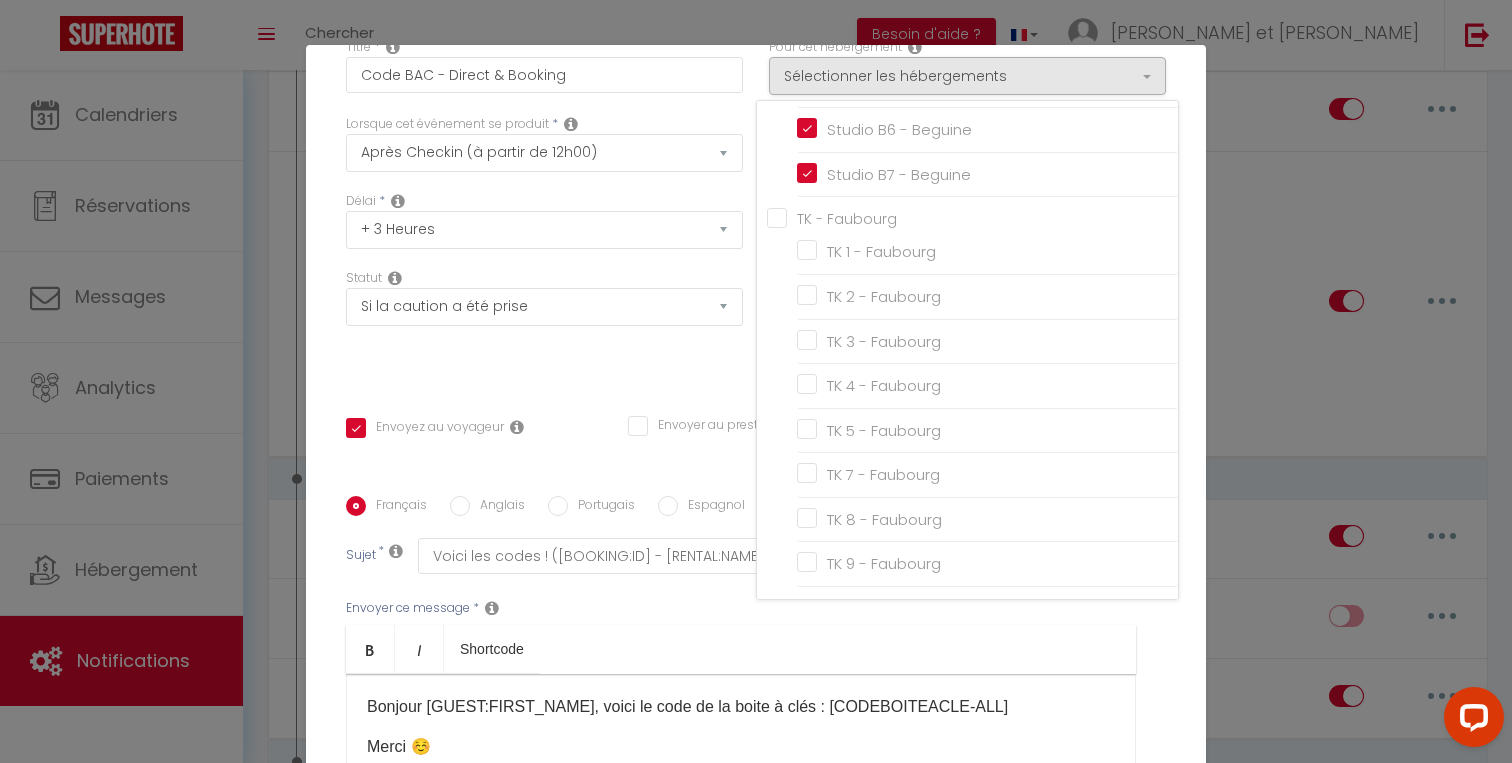 scroll, scrollTop: 113, scrollLeft: 0, axis: vertical 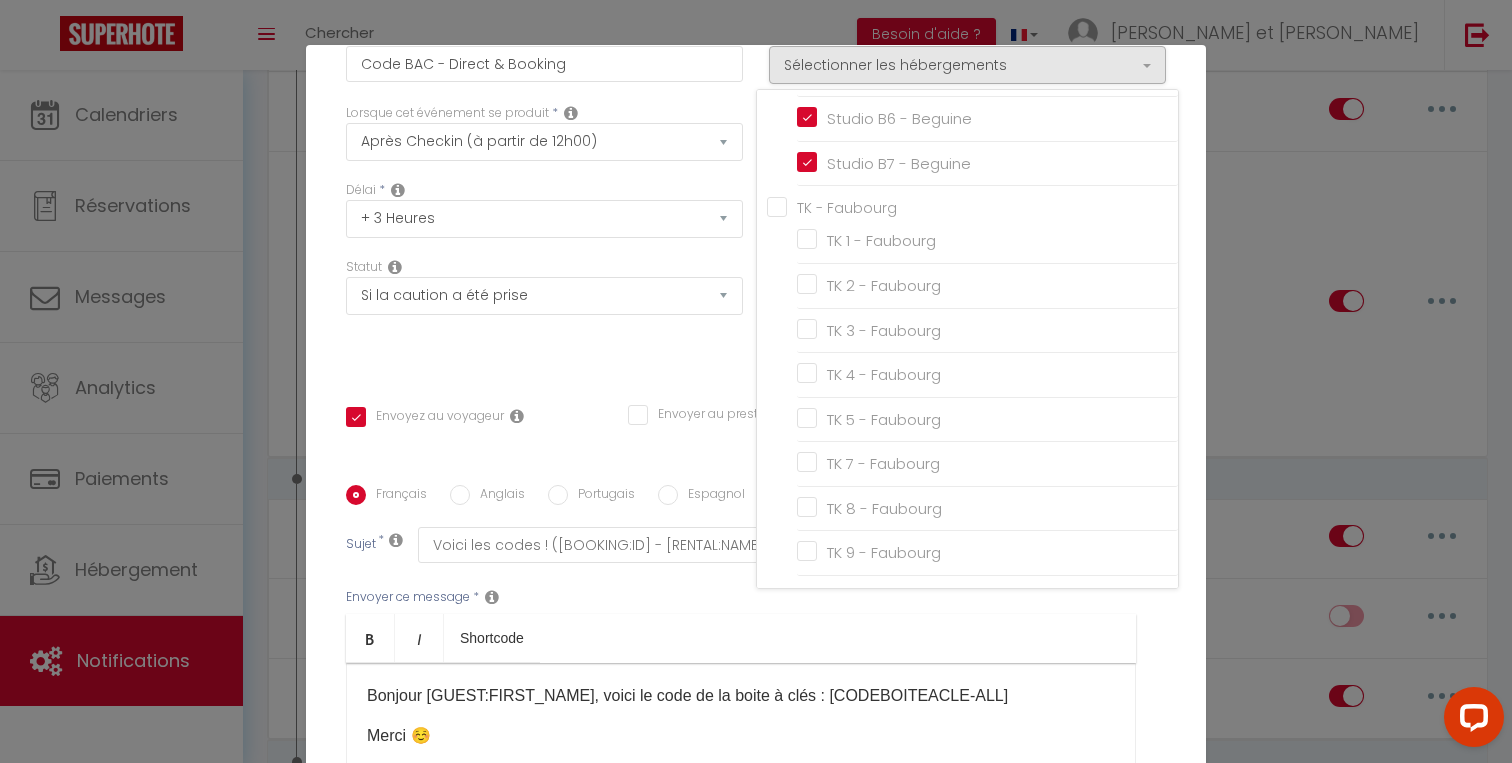 click on "Statut     Aucun   Si la réservation est payée   Si réservation non payée   Si la caution a été prise   Si caution non payée" at bounding box center (544, 314) 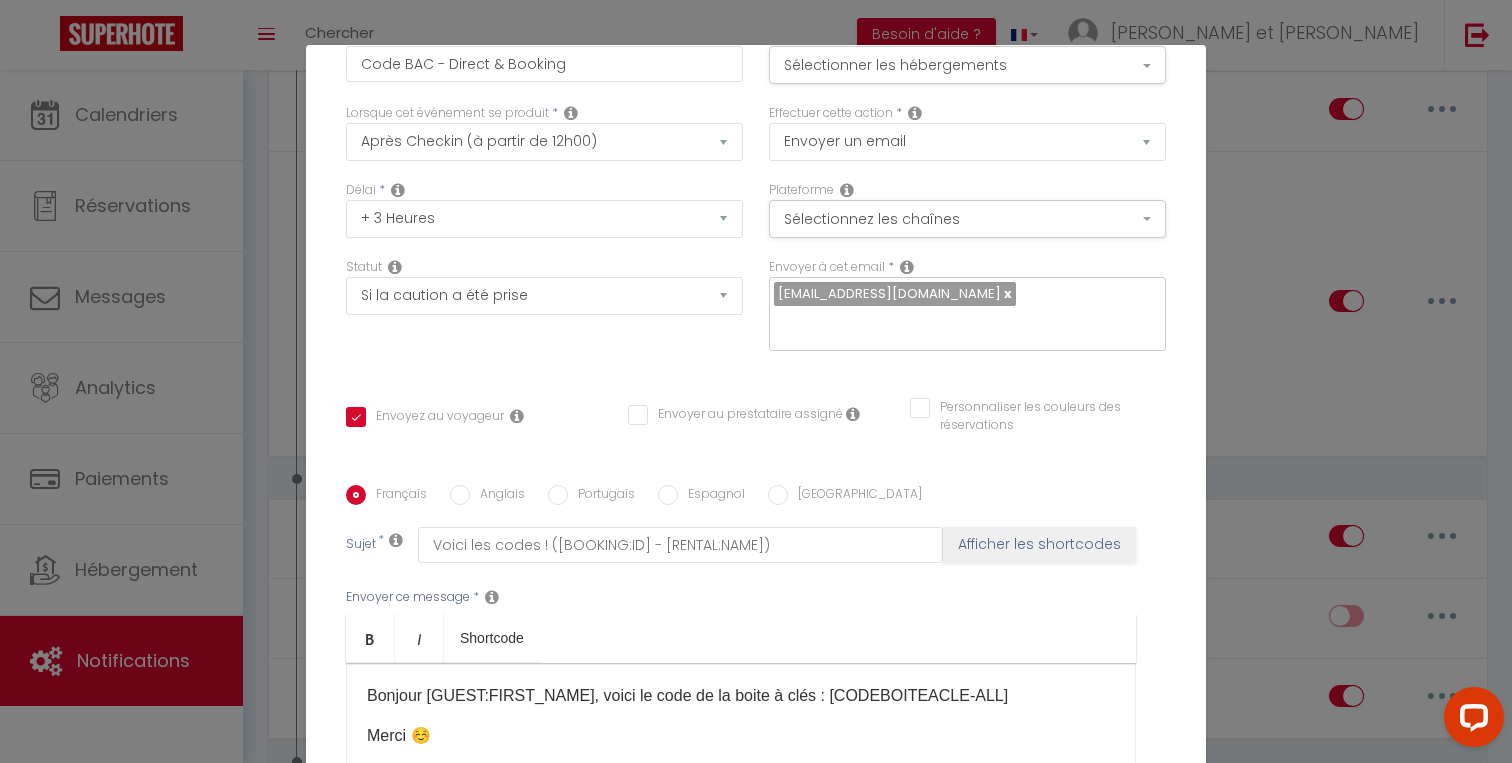 scroll, scrollTop: 330, scrollLeft: 0, axis: vertical 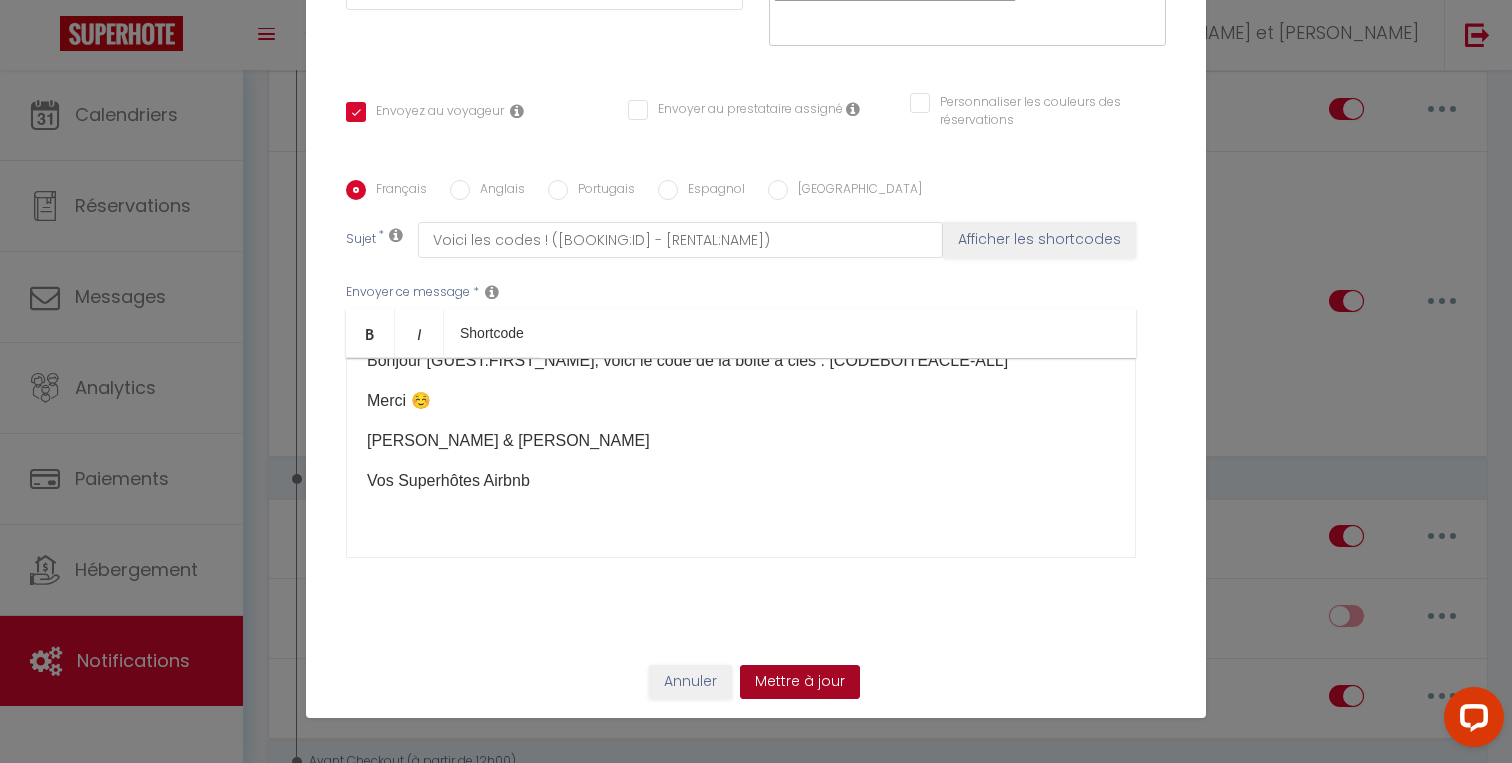 click on "Mettre à jour" at bounding box center [800, 682] 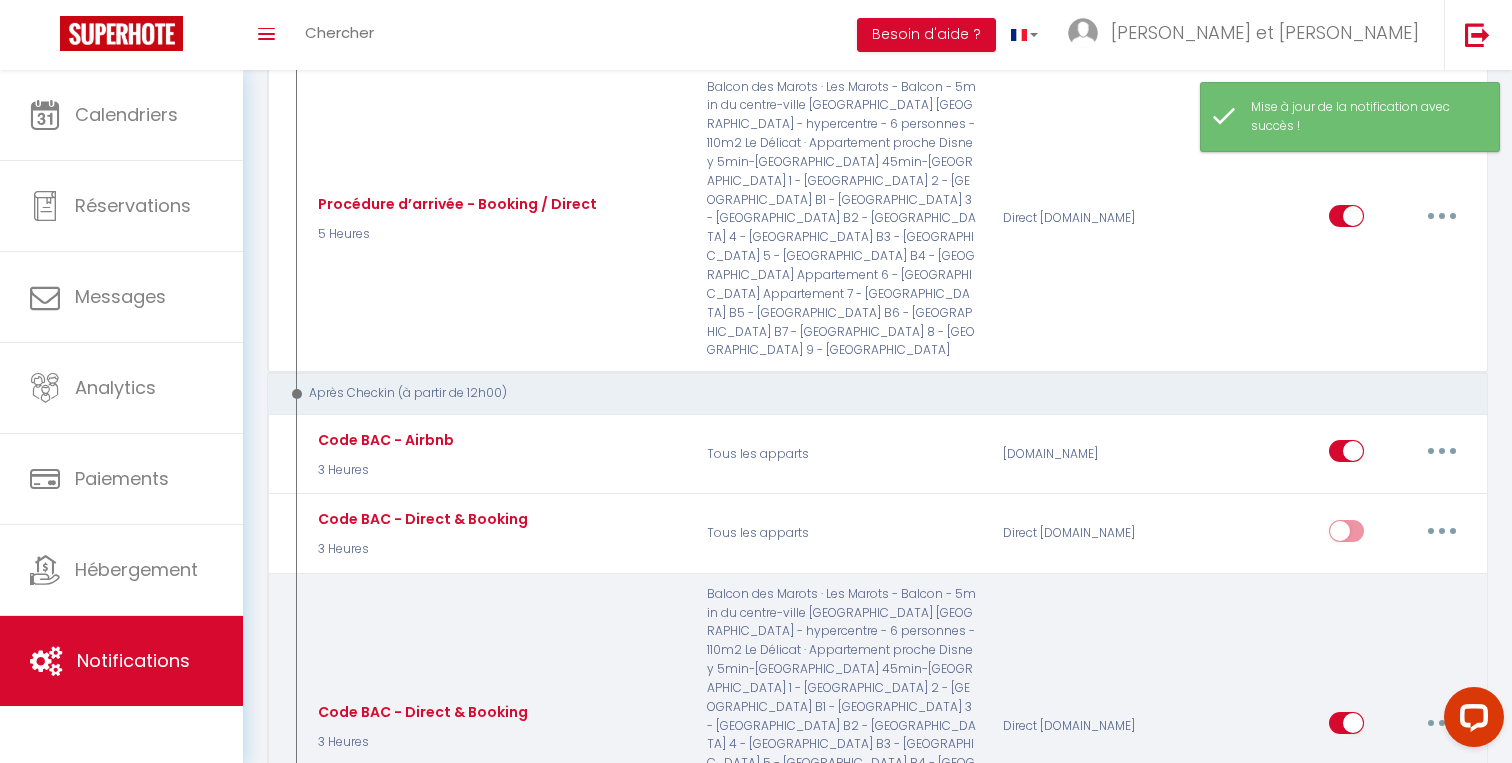 scroll, scrollTop: 1419, scrollLeft: 0, axis: vertical 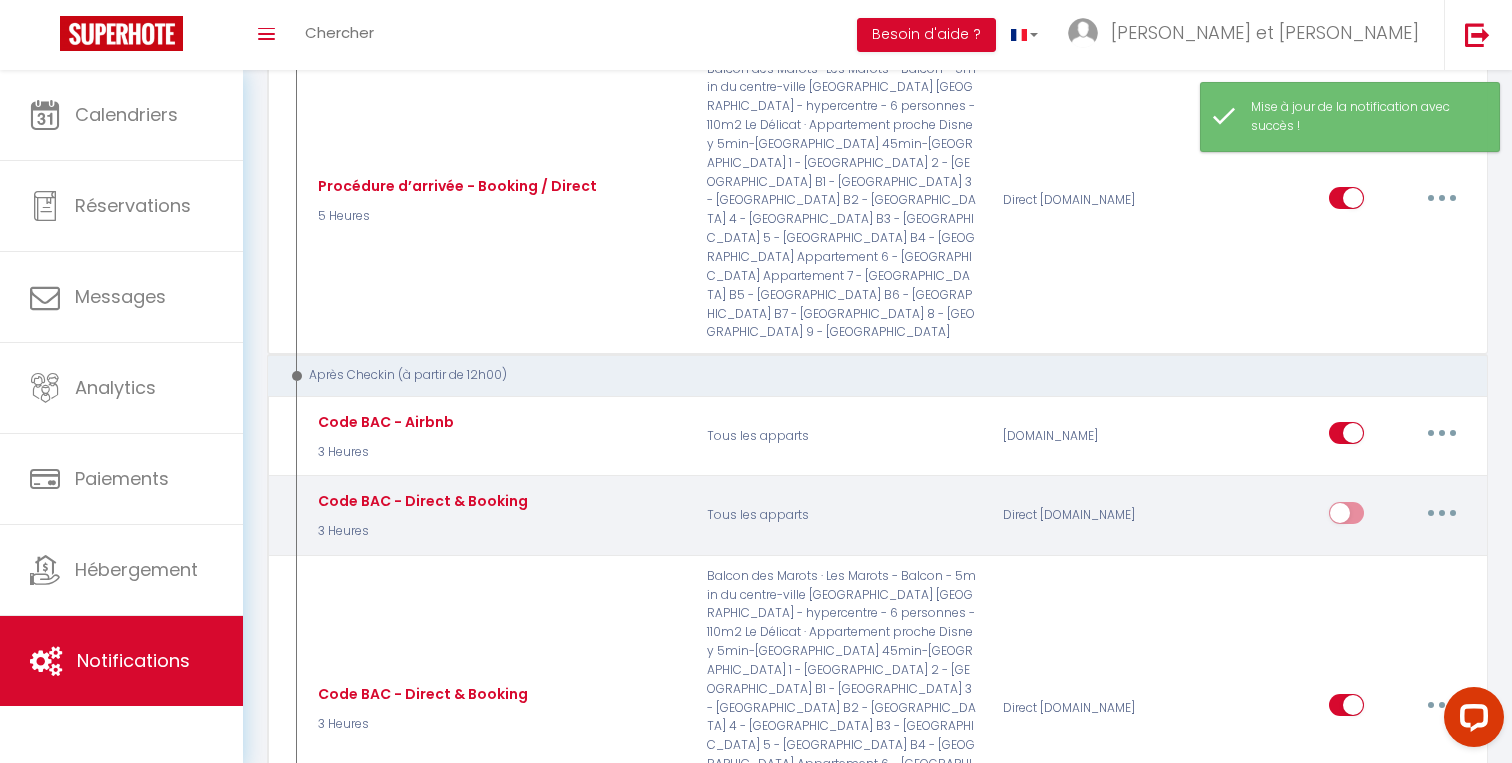 click at bounding box center (1442, 513) 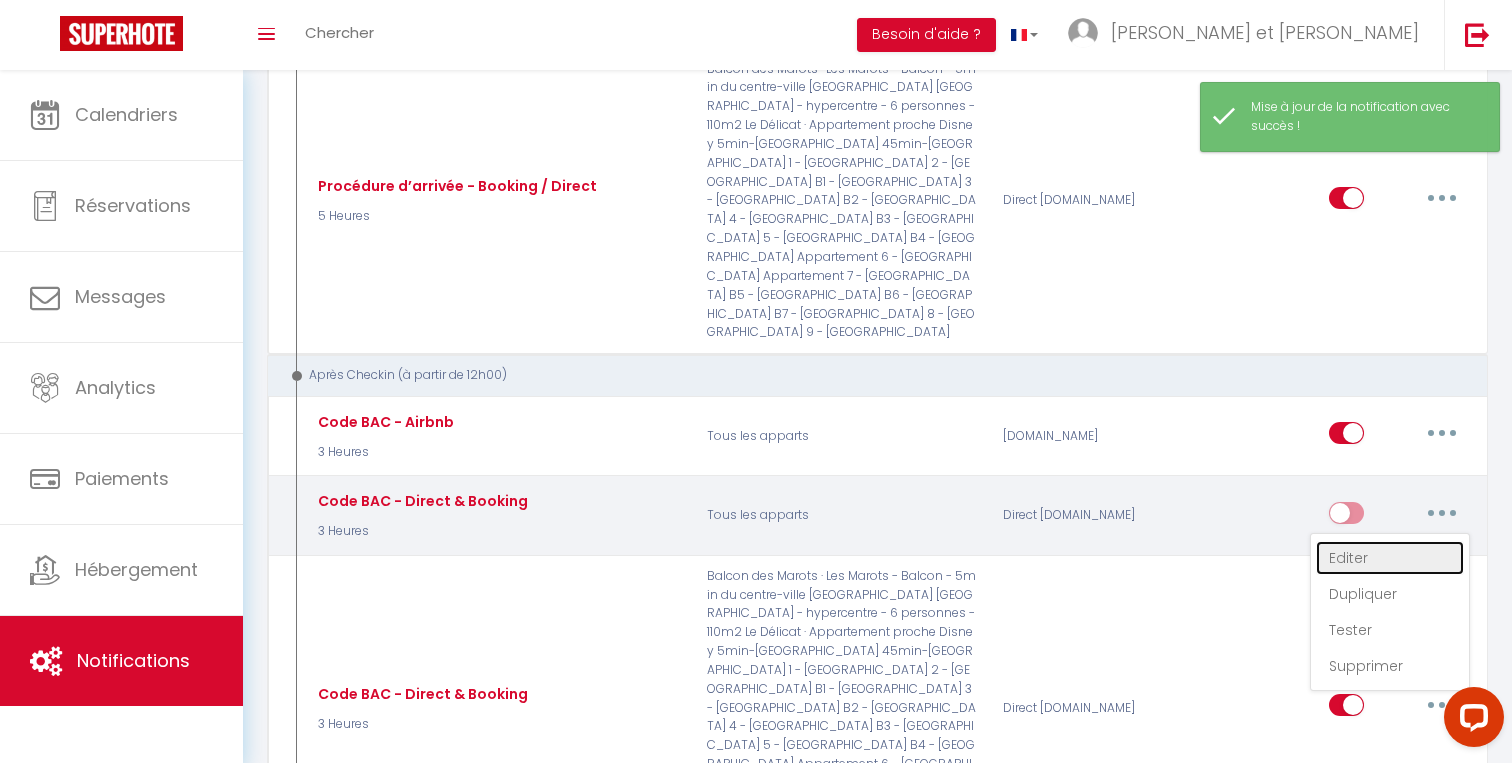 click on "Editer" at bounding box center (1390, 558) 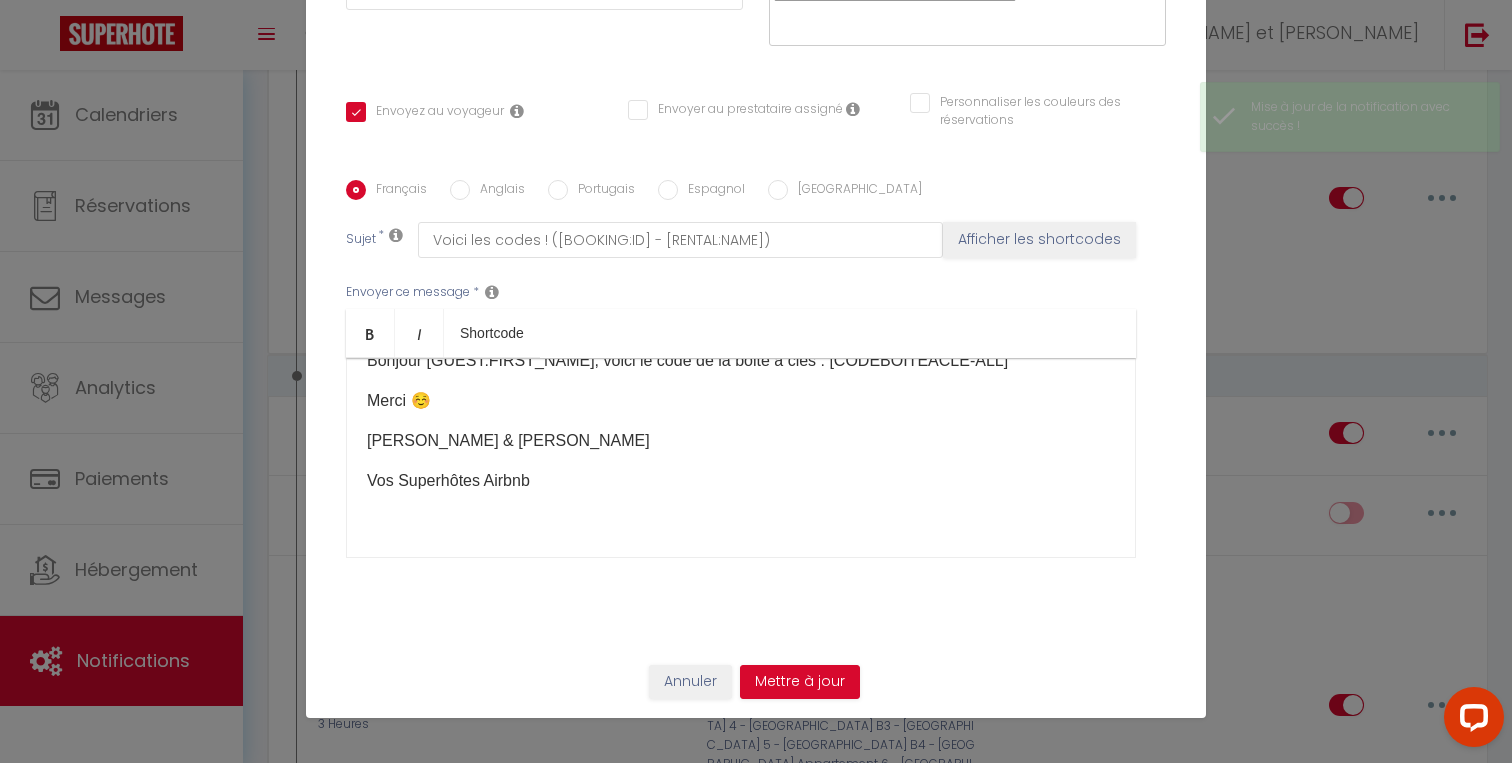 scroll, scrollTop: 0, scrollLeft: 0, axis: both 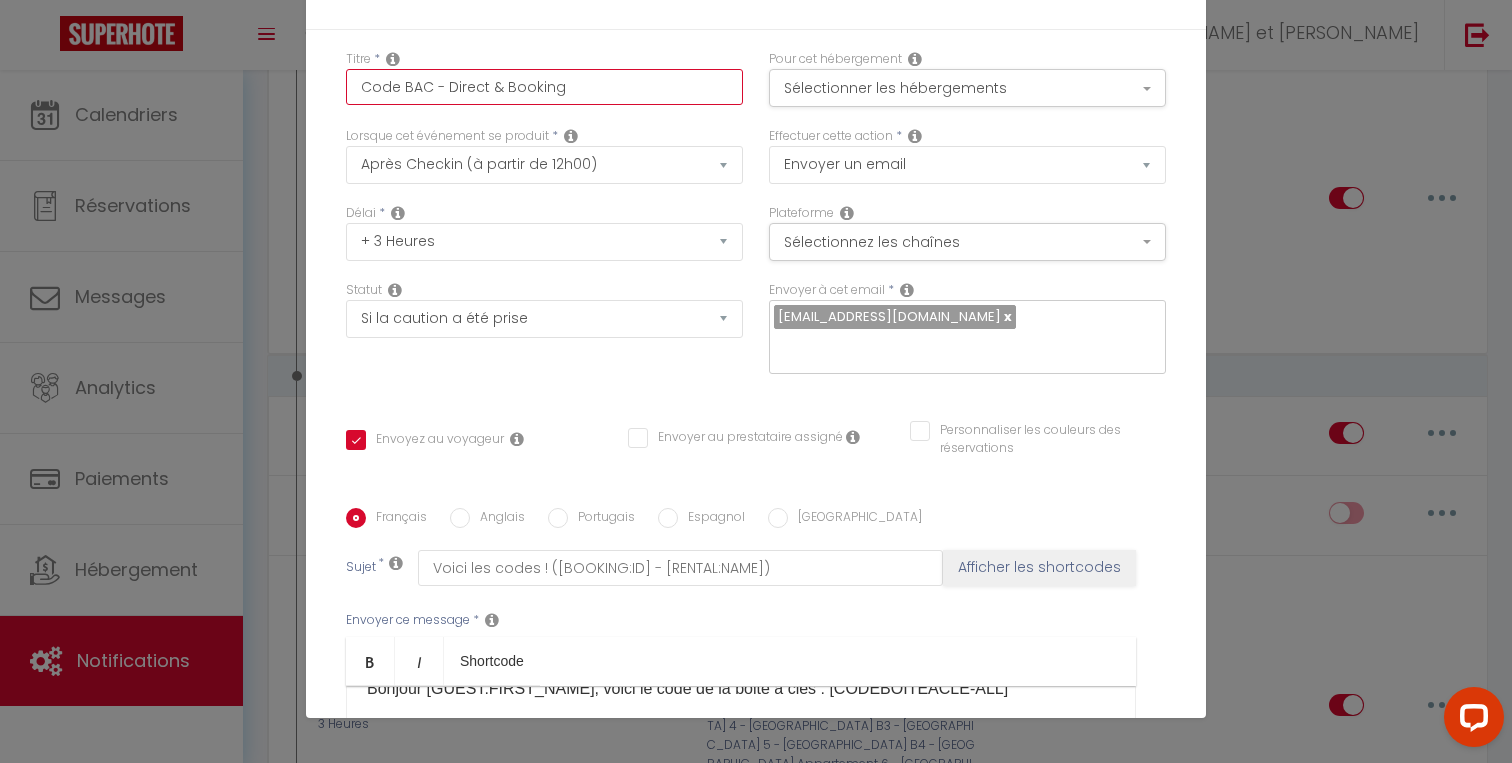 click on "Code BAC - Direct & Booking" at bounding box center (544, 87) 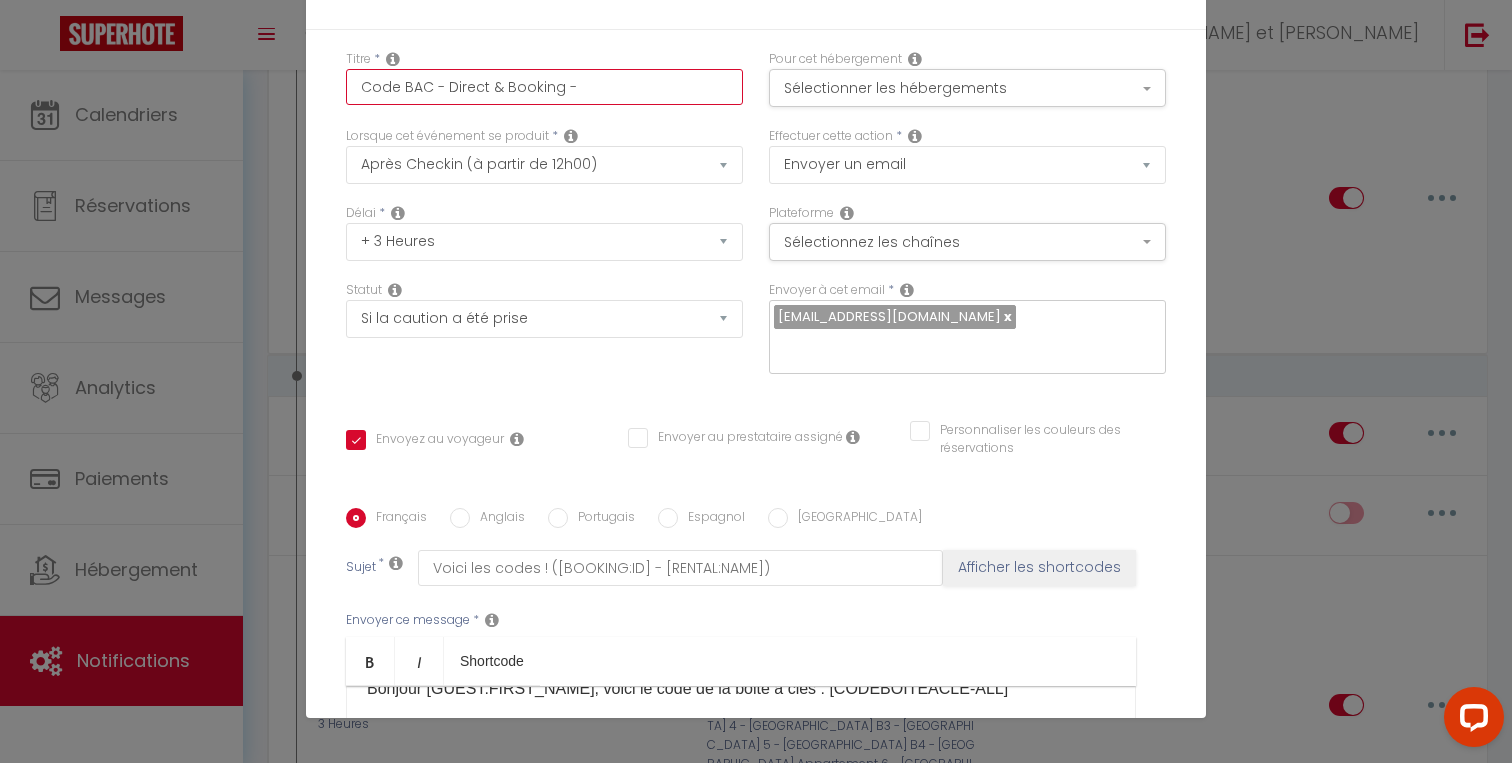 checkbox on "true" 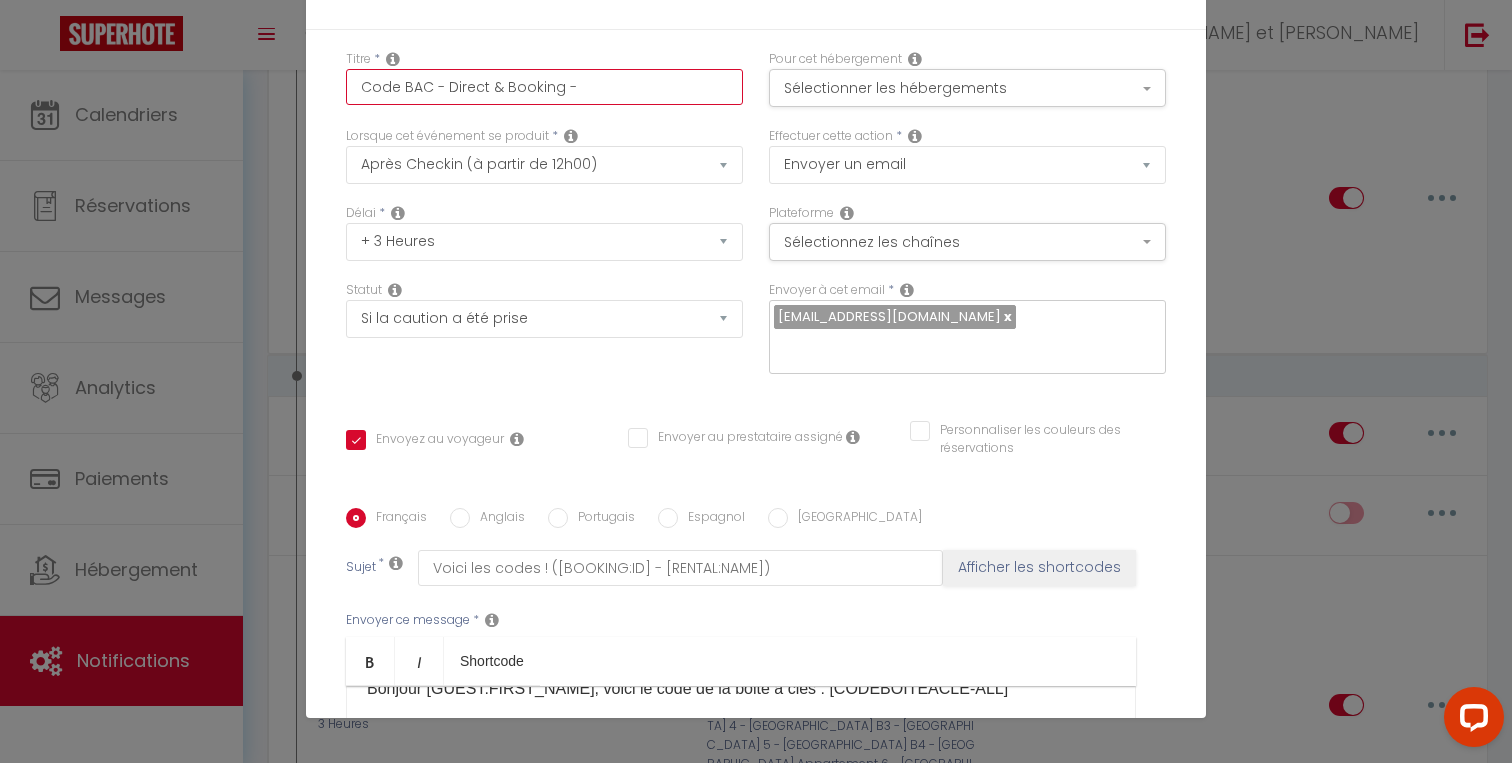 type on "Code BAC - Direct & Booking - T" 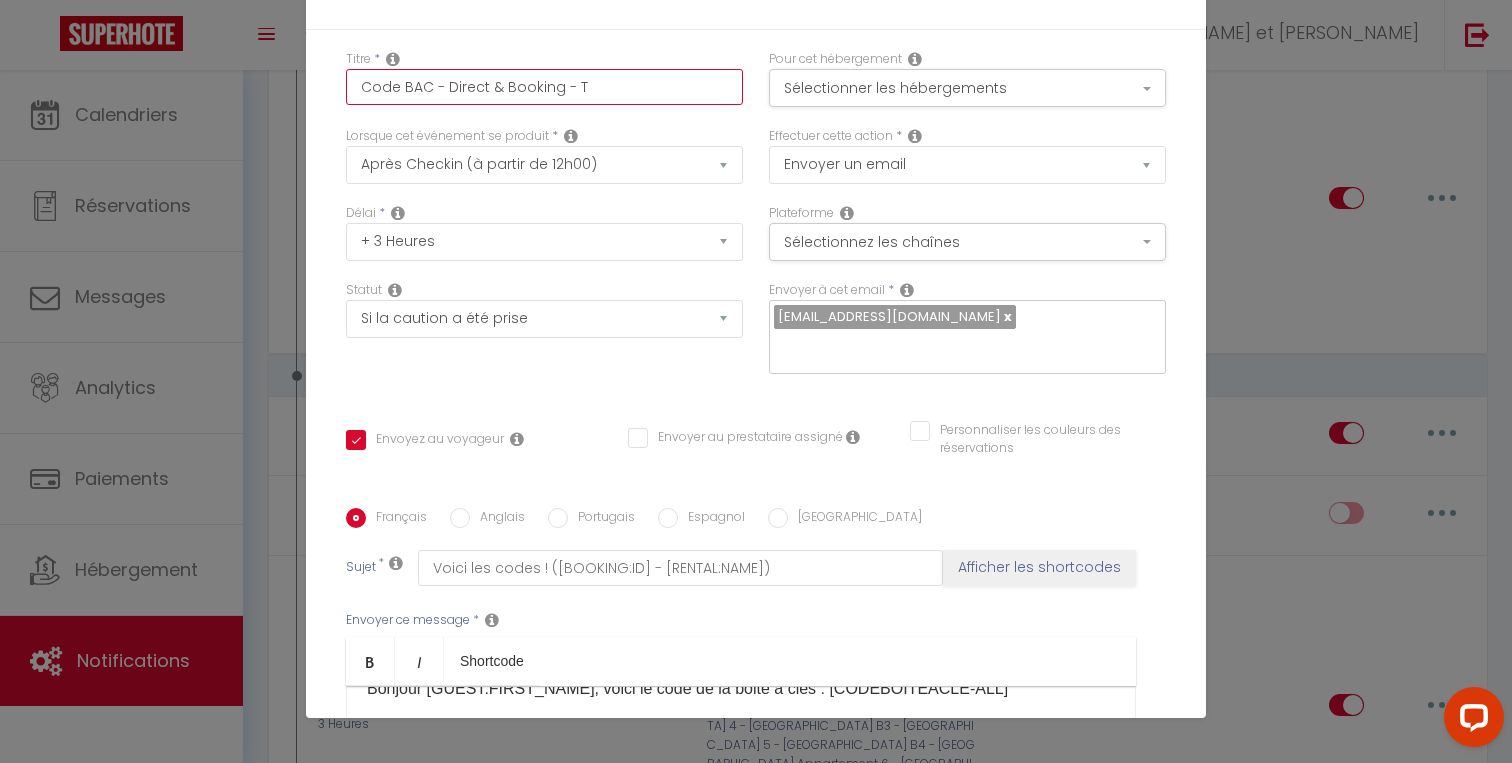 checkbox on "true" 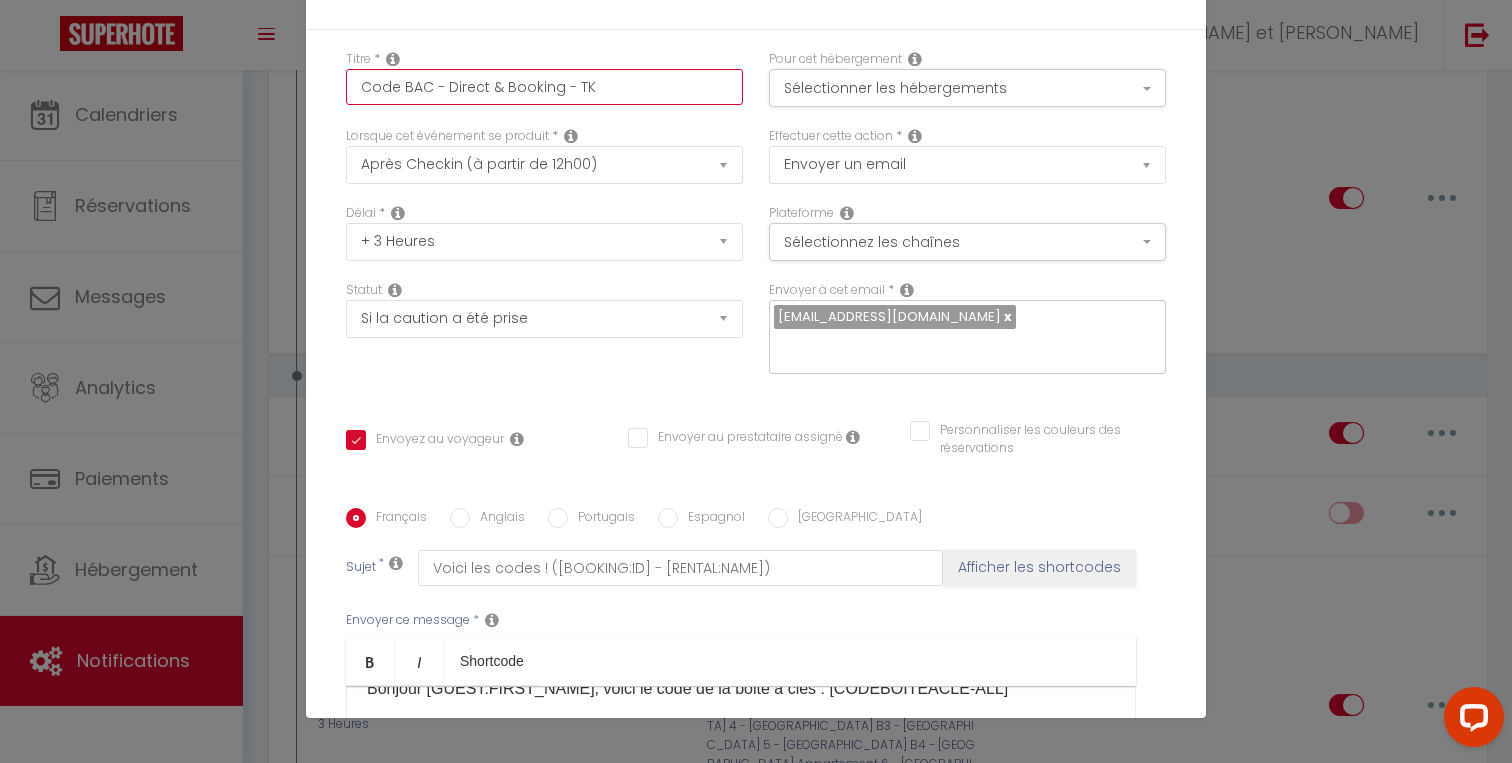 checkbox on "true" 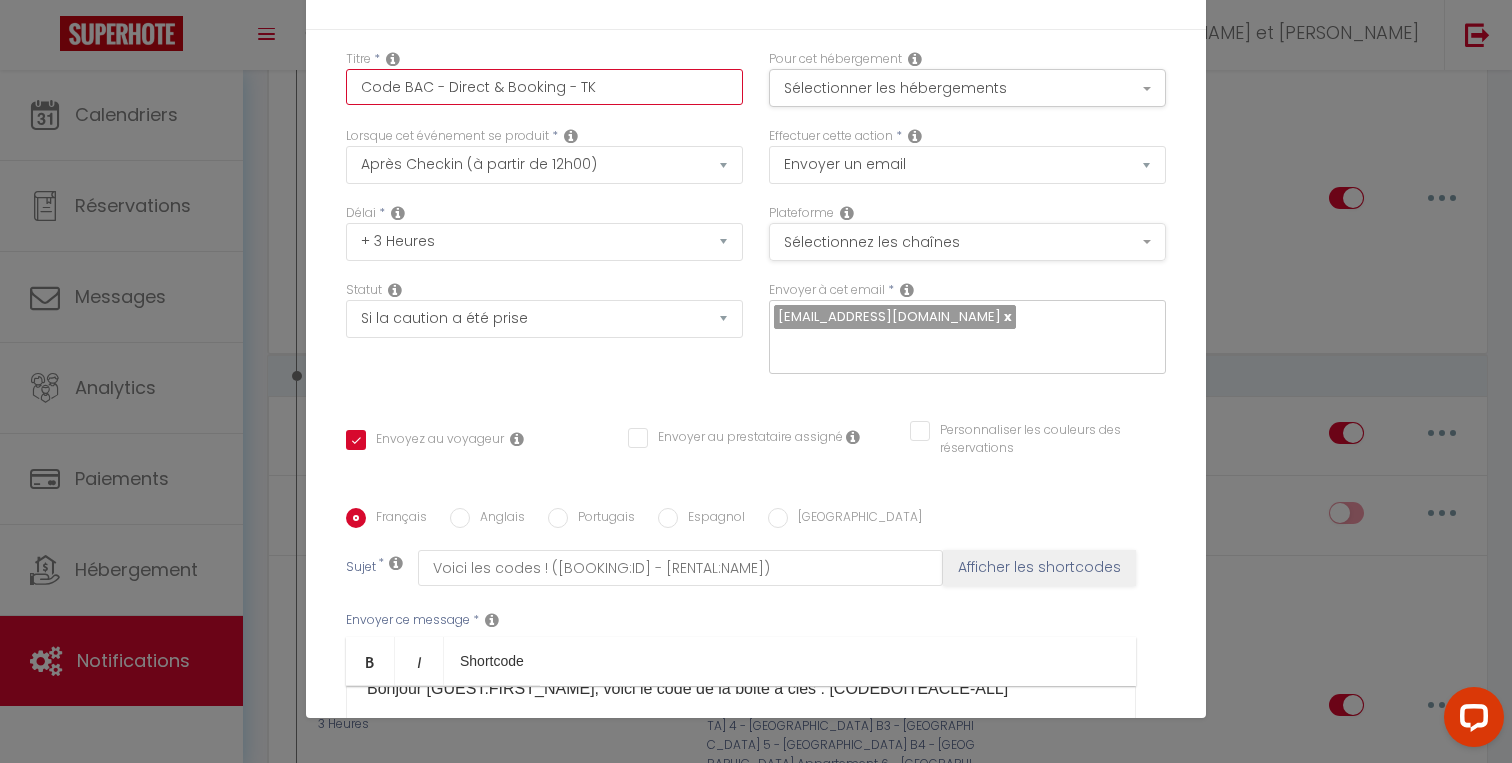 type on "Code BAC - Direct & Booking - TK" 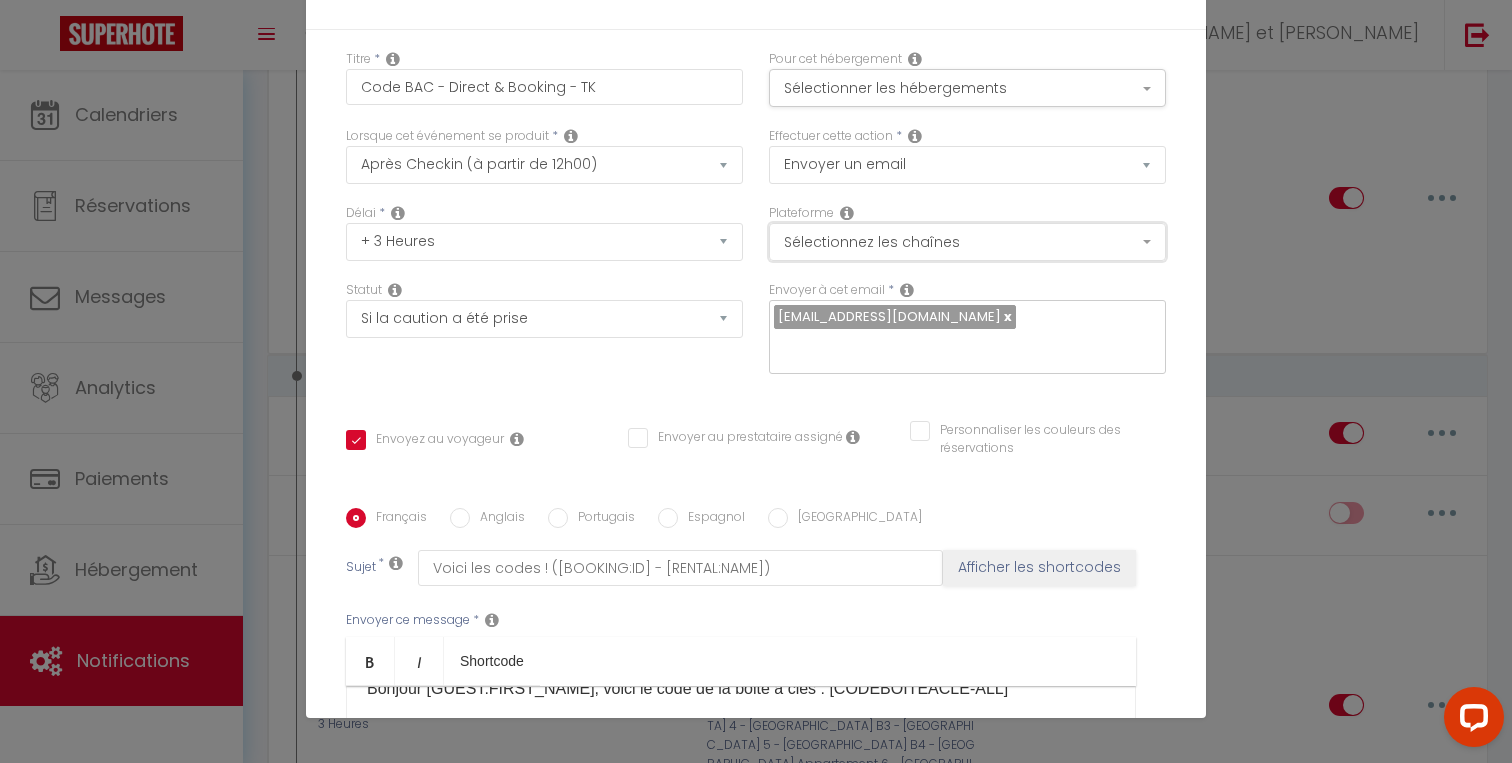 click on "Sélectionnez les chaînes" at bounding box center [967, 242] 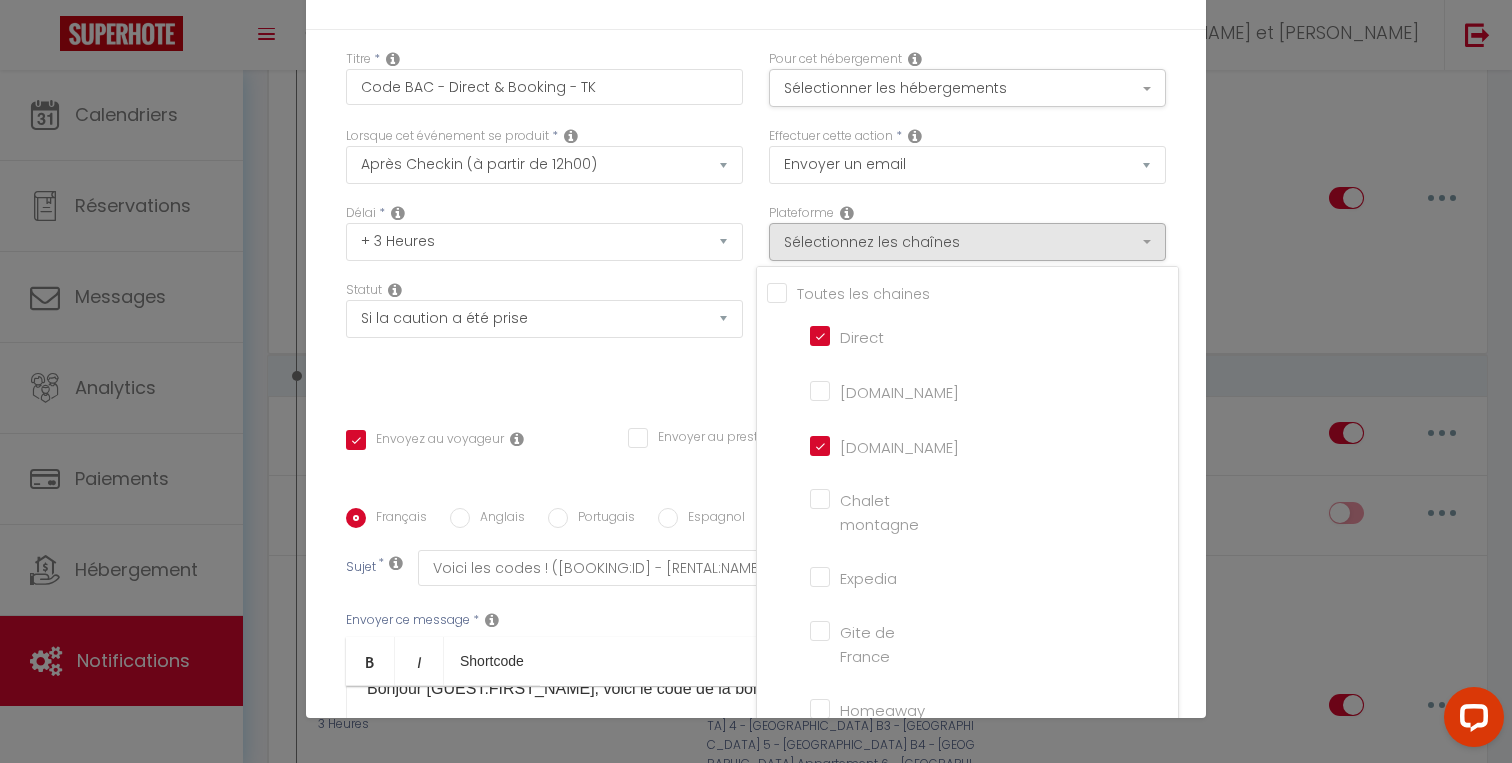 click on "Lorsque cet événement se produit   *      Après la réservation   Avant Checkin (à partir de 12h00)   Après Checkin (à partir de 12h00)   Avant Checkout (à partir de 12h00)   Après Checkout (à partir de 12h00)   Température   Co2   [MEDICAL_DATA] sonore   Après visualisation [PERSON_NAME]   Après Paiement Lien KO   Après Caution Lien KO   Après Paiement Automatique KO   Après Caution Automatique KO   Après Visualisation du Contrat   Après Signature du Contrat   Paiement OK   Après soumission formulaire bienvenue   Aprés annulation réservation   Après remboursement automatique   Date spécifique   Après Assignation   Après Désassignation   Après soumission online checkin   Caution OK" at bounding box center [544, 165] 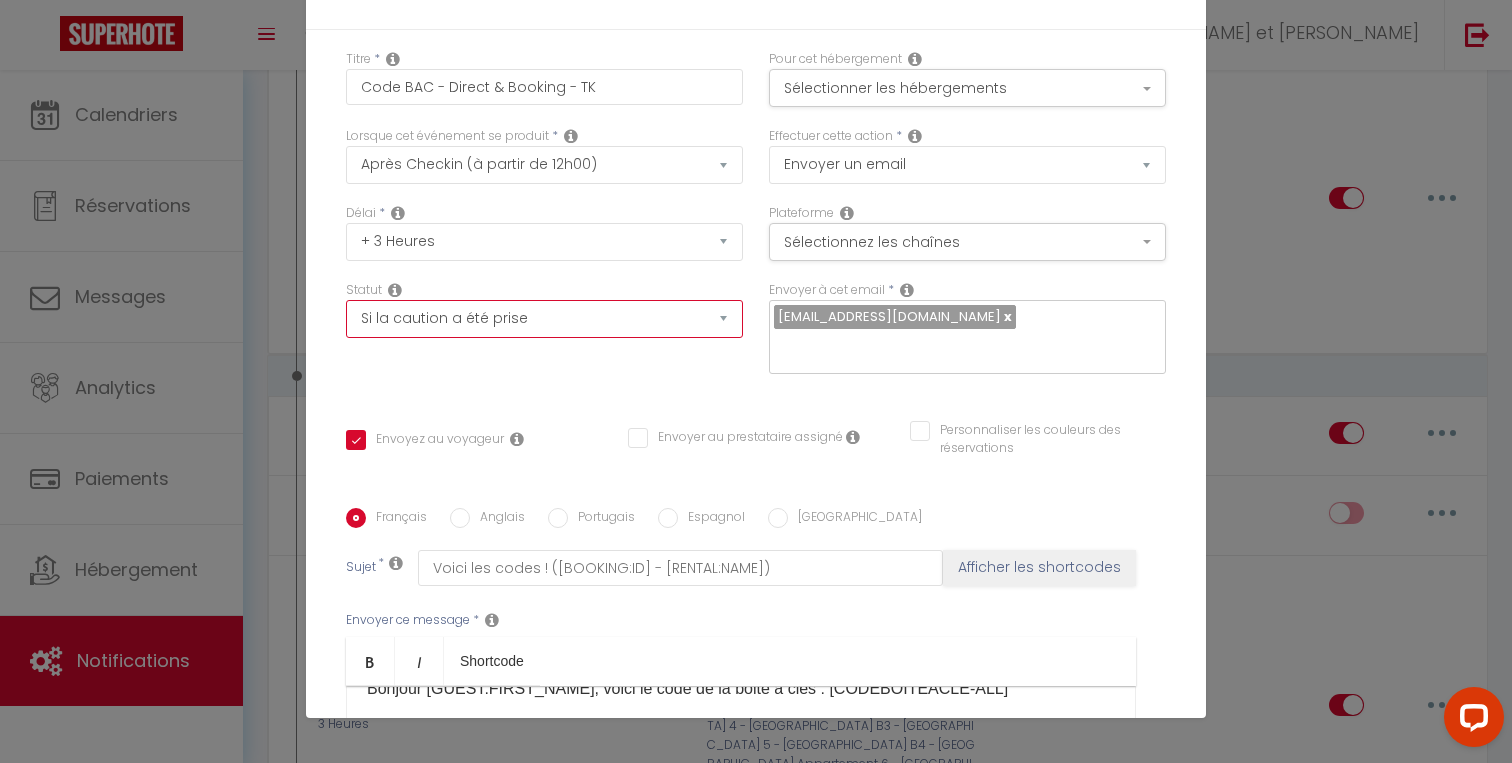 click on "Aucun   Si la réservation est payée   Si réservation non payée   Si la caution a été prise   Si caution non payée" at bounding box center [544, 319] 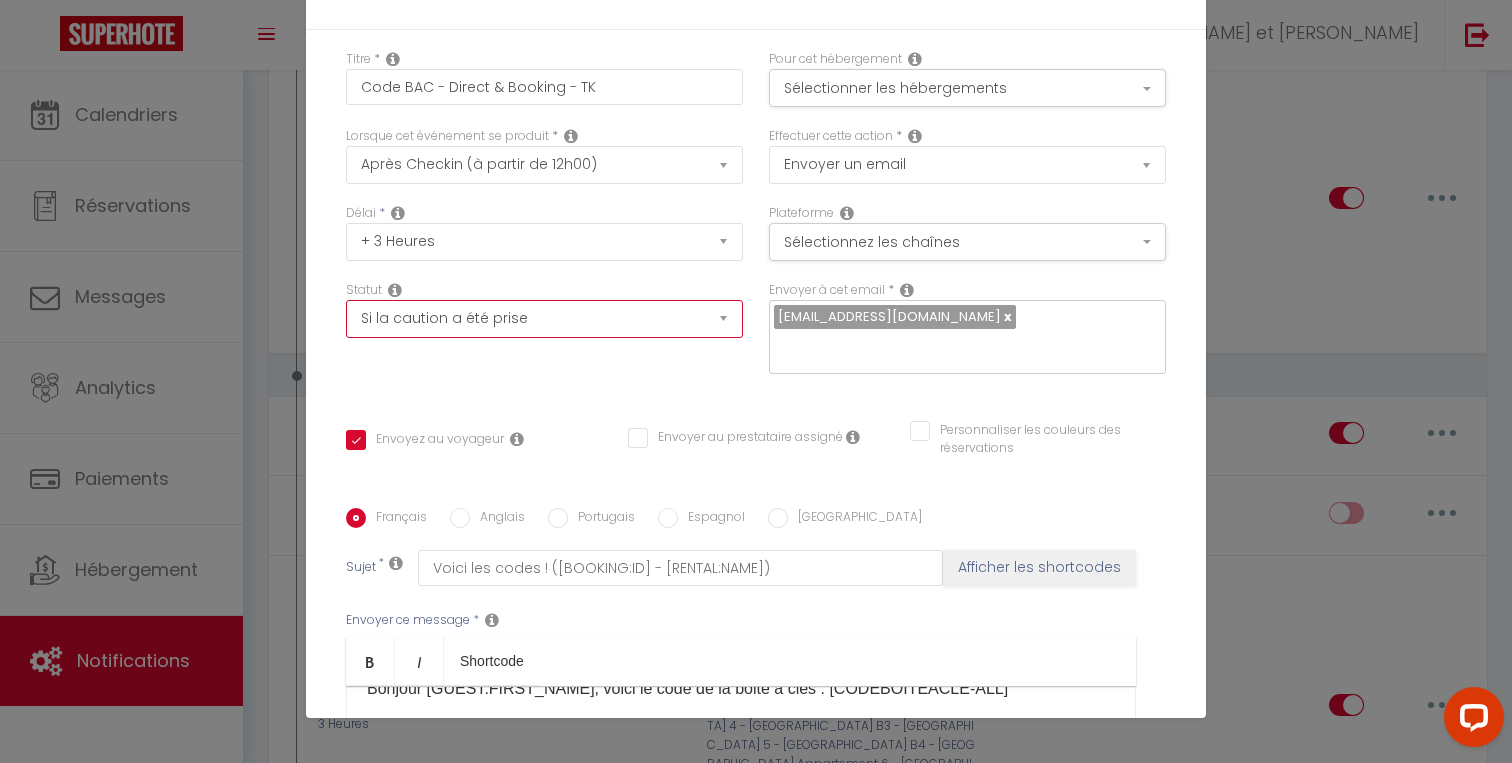 select on "if_booking_is_paid" 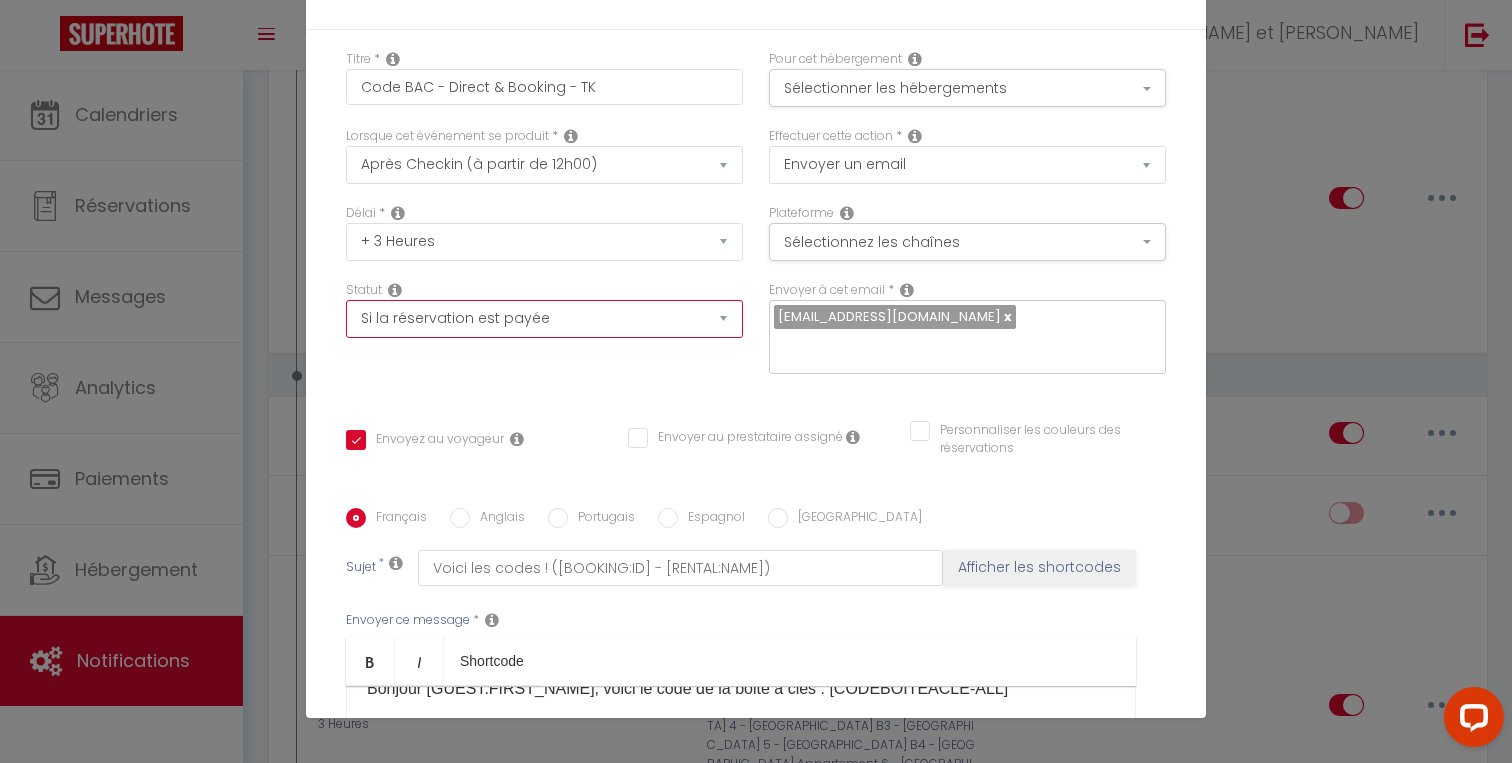 checkbox on "true" 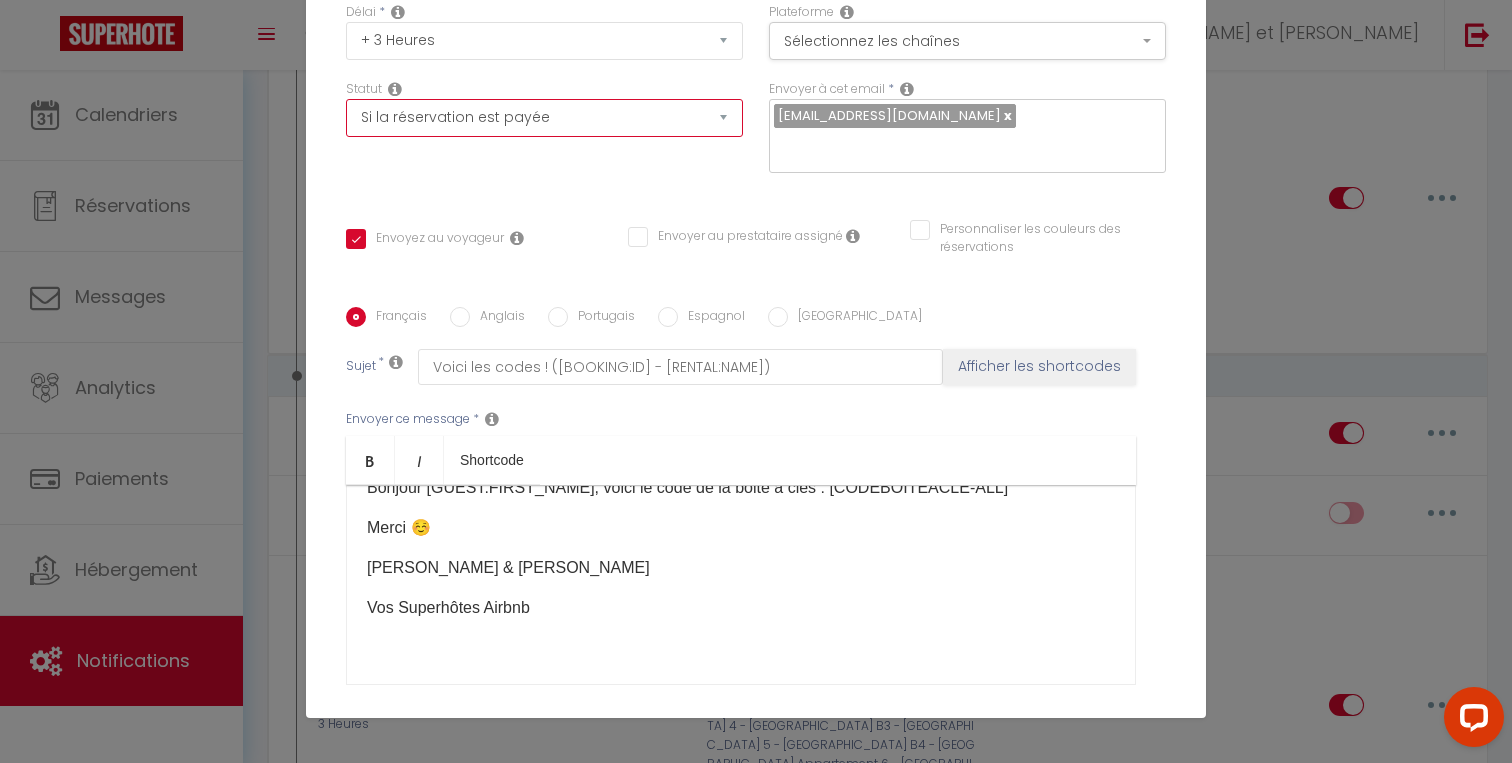 scroll, scrollTop: 207, scrollLeft: 0, axis: vertical 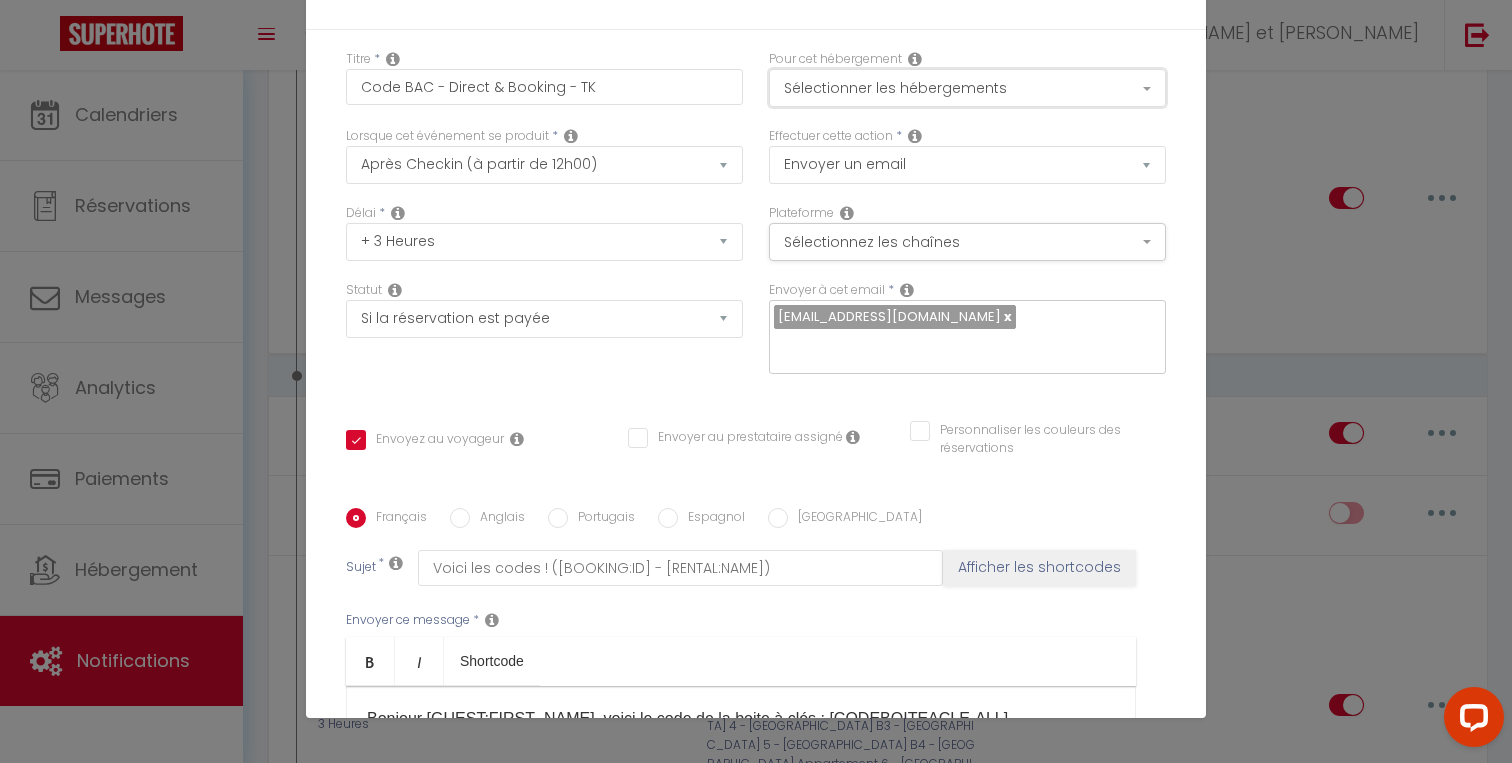 click on "Sélectionner les hébergements" at bounding box center [967, 88] 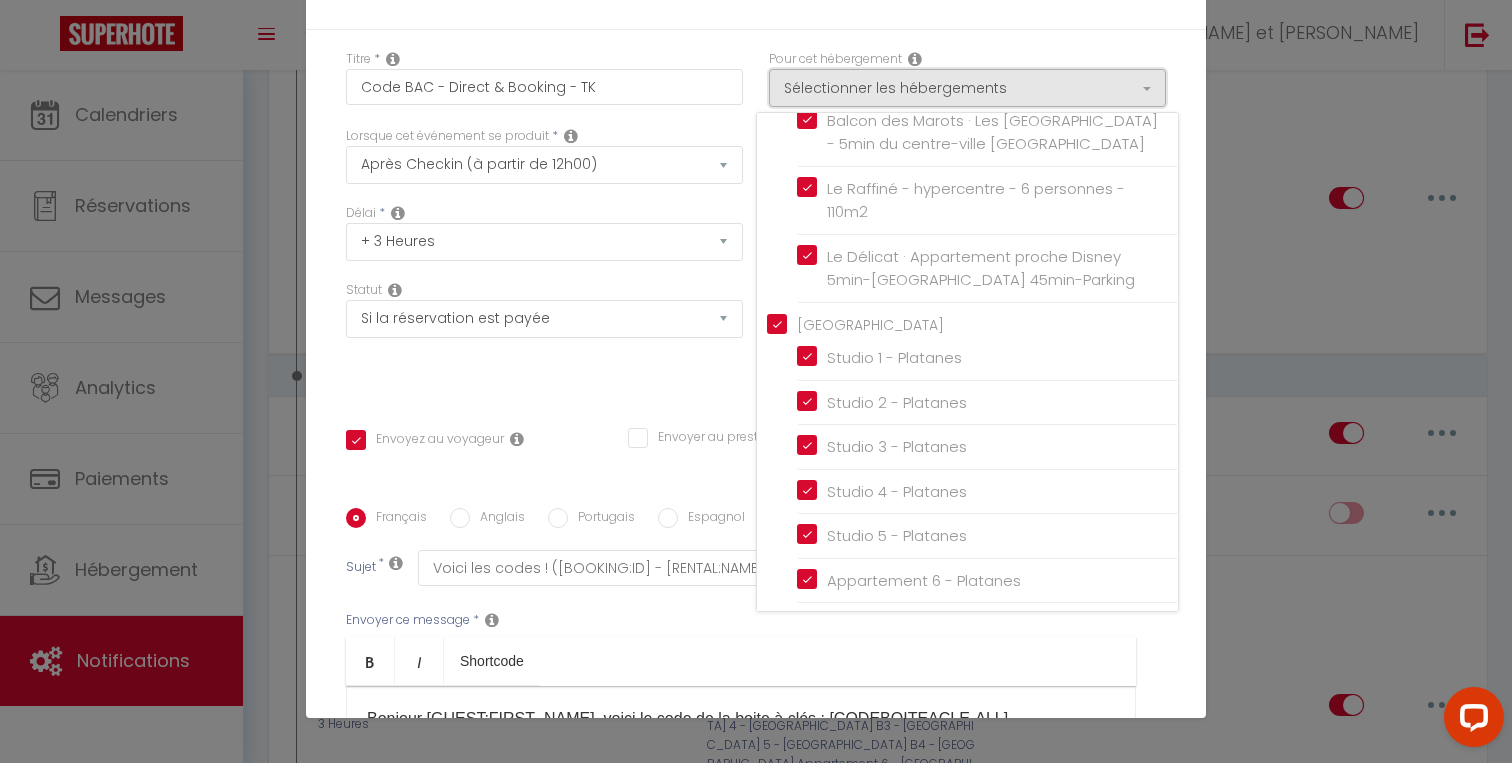 scroll, scrollTop: 0, scrollLeft: 0, axis: both 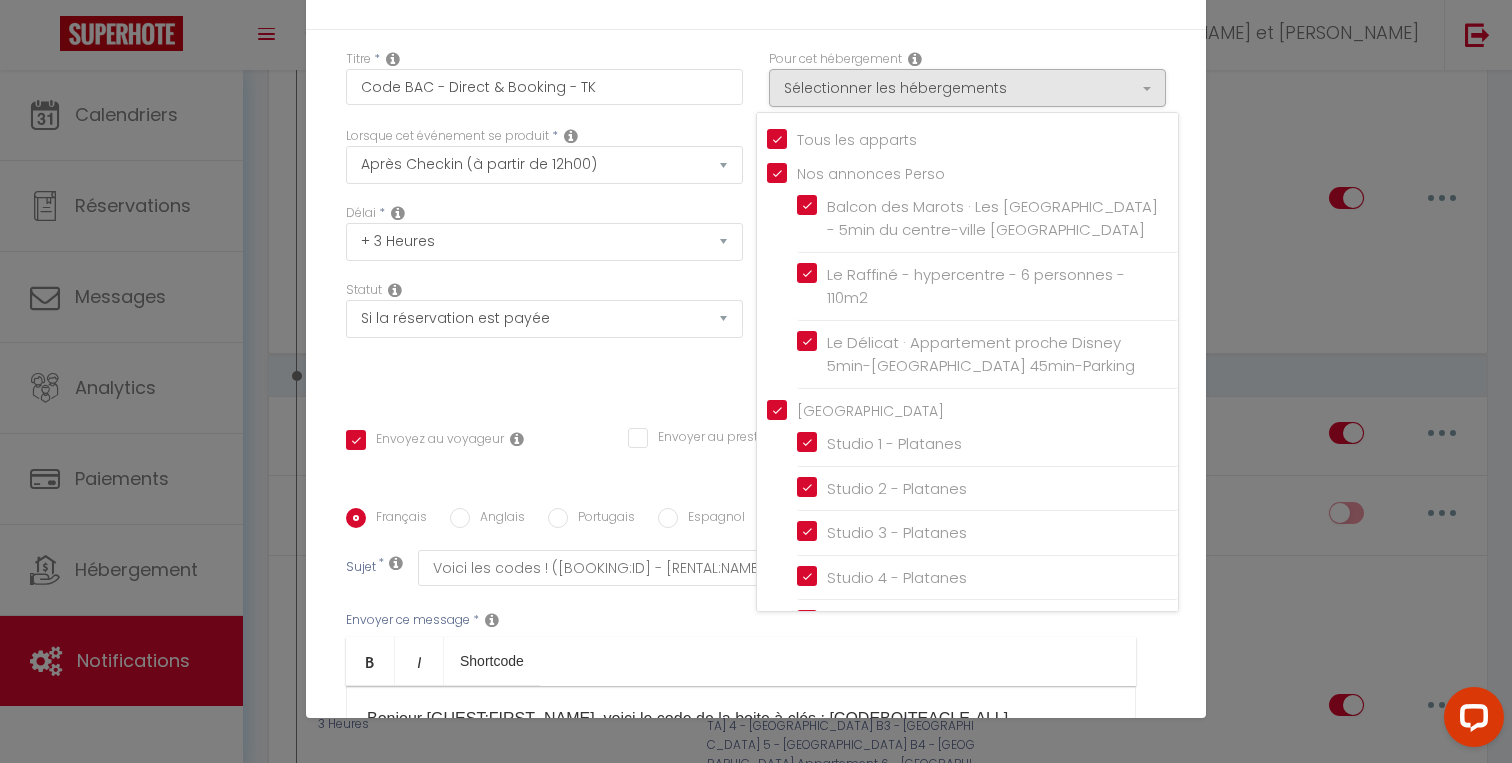 click on "Tous les apparts" at bounding box center [972, 138] 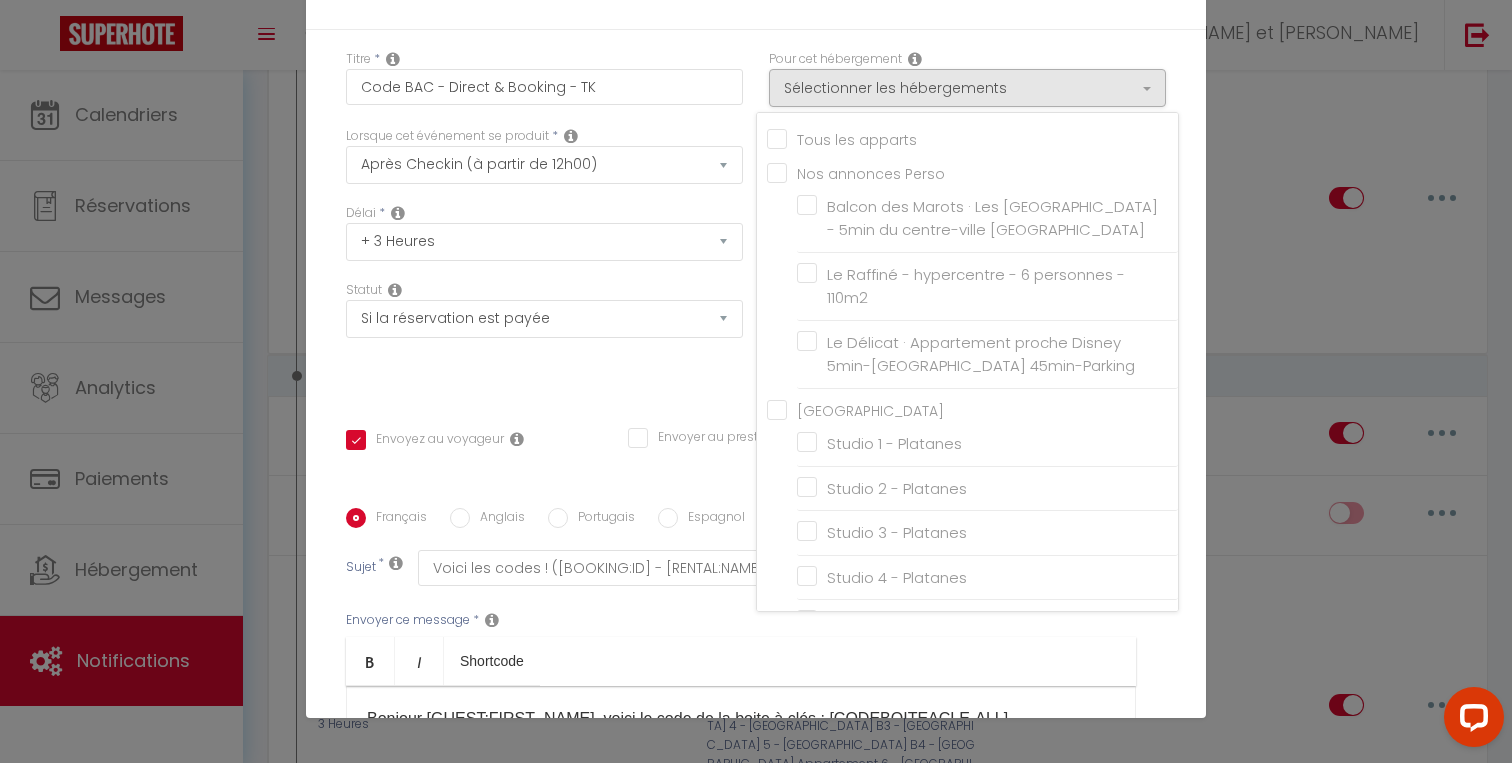 checkbox on "false" 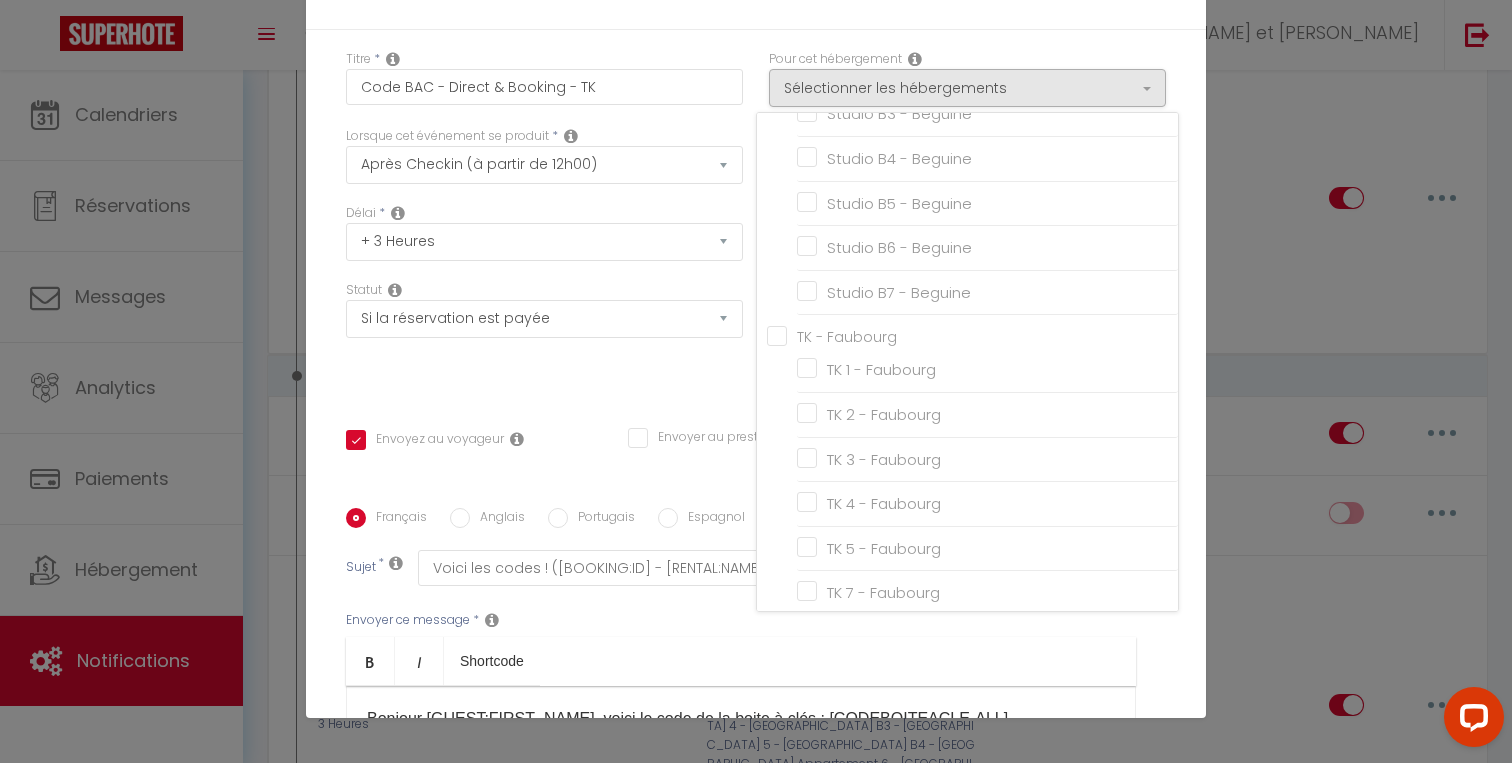 scroll, scrollTop: 959, scrollLeft: 0, axis: vertical 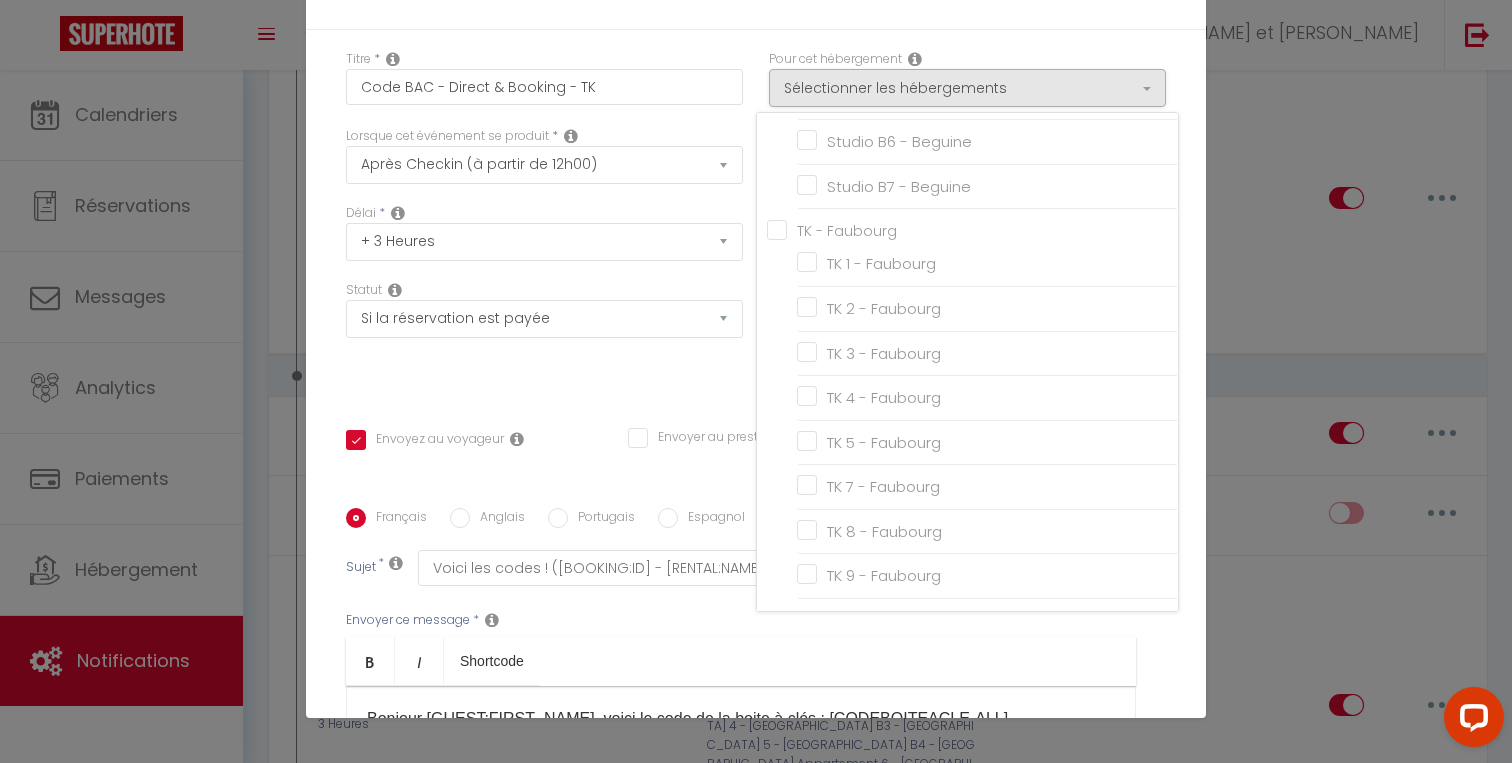 click on "TK - Faubourg" at bounding box center (972, 229) 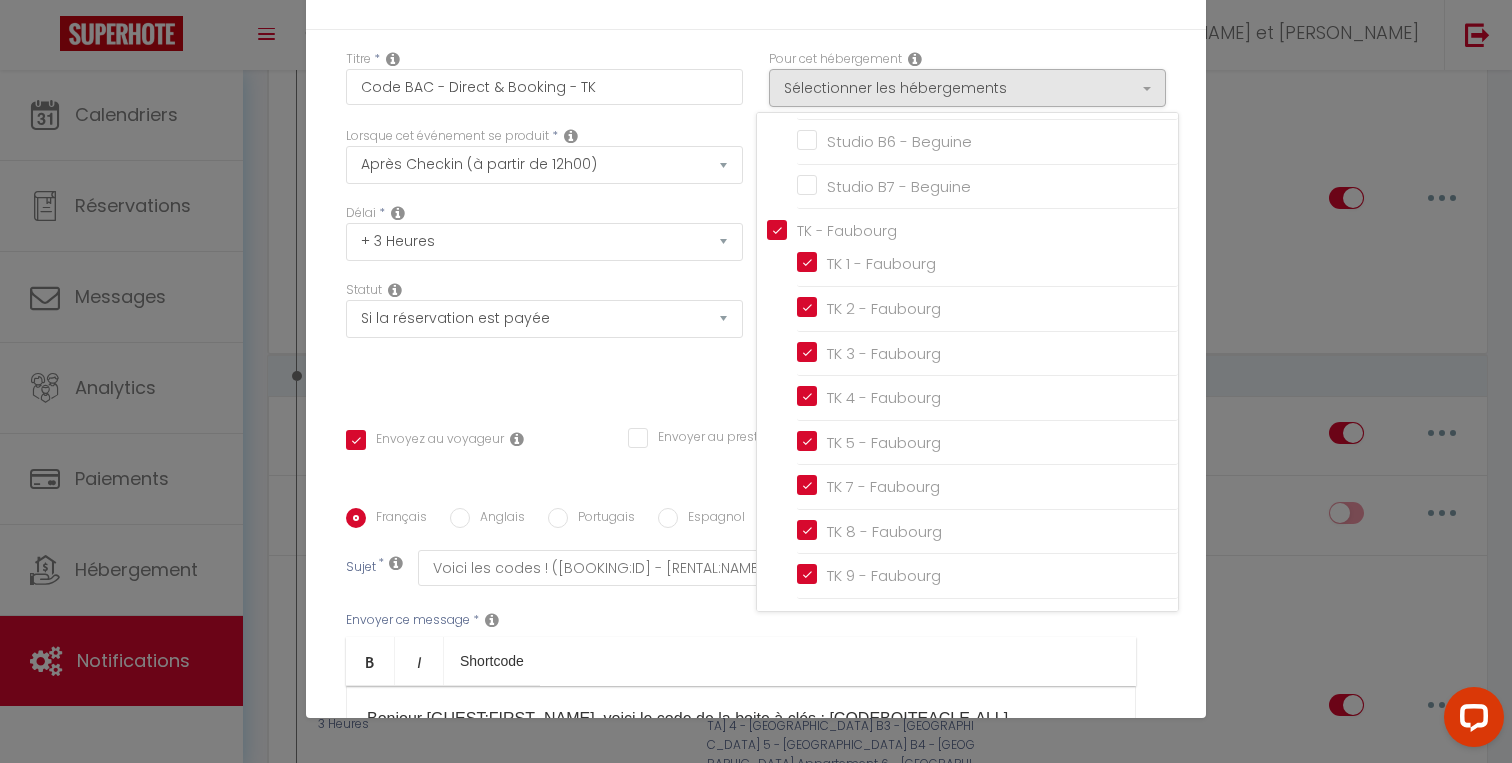 checkbox on "true" 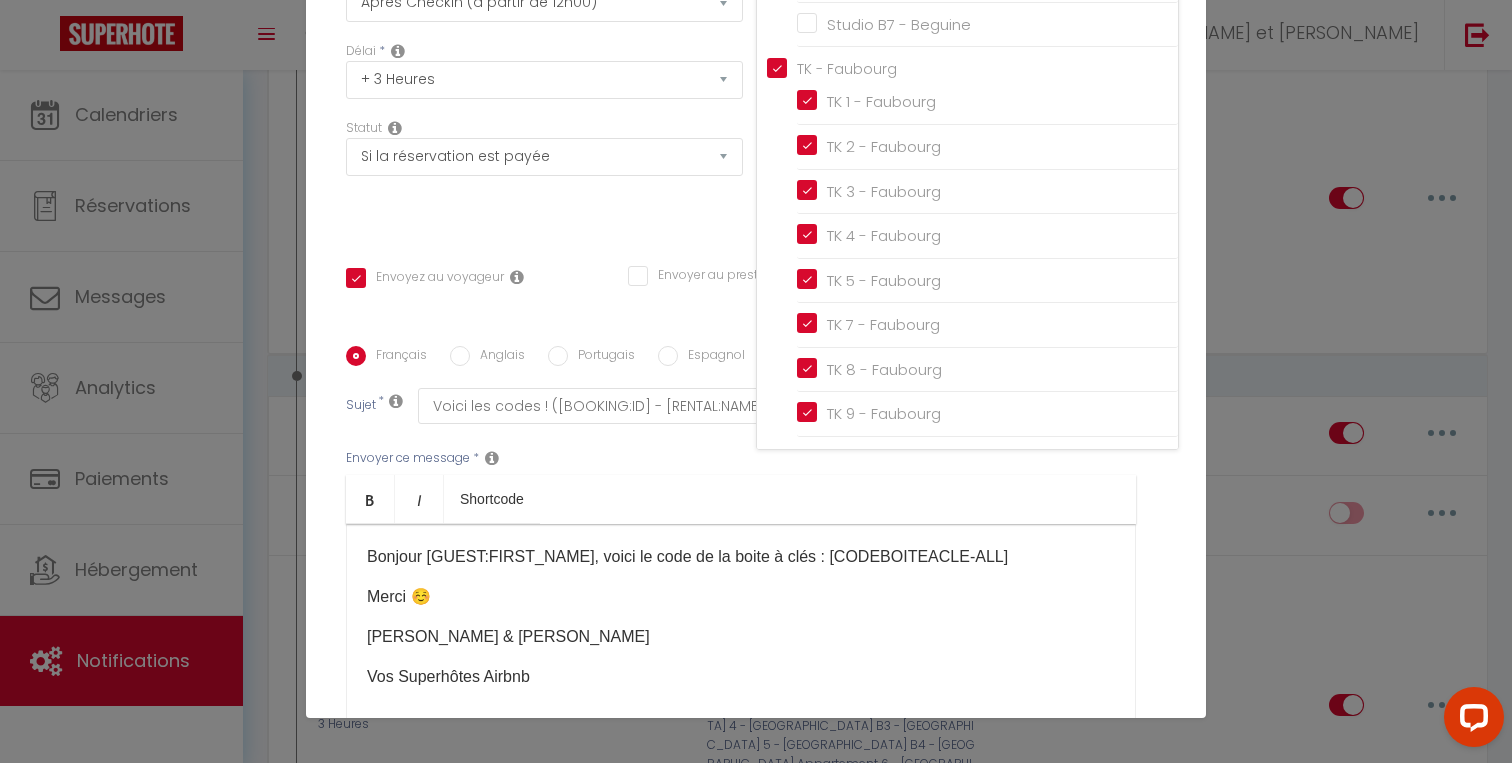 scroll, scrollTop: 330, scrollLeft: 0, axis: vertical 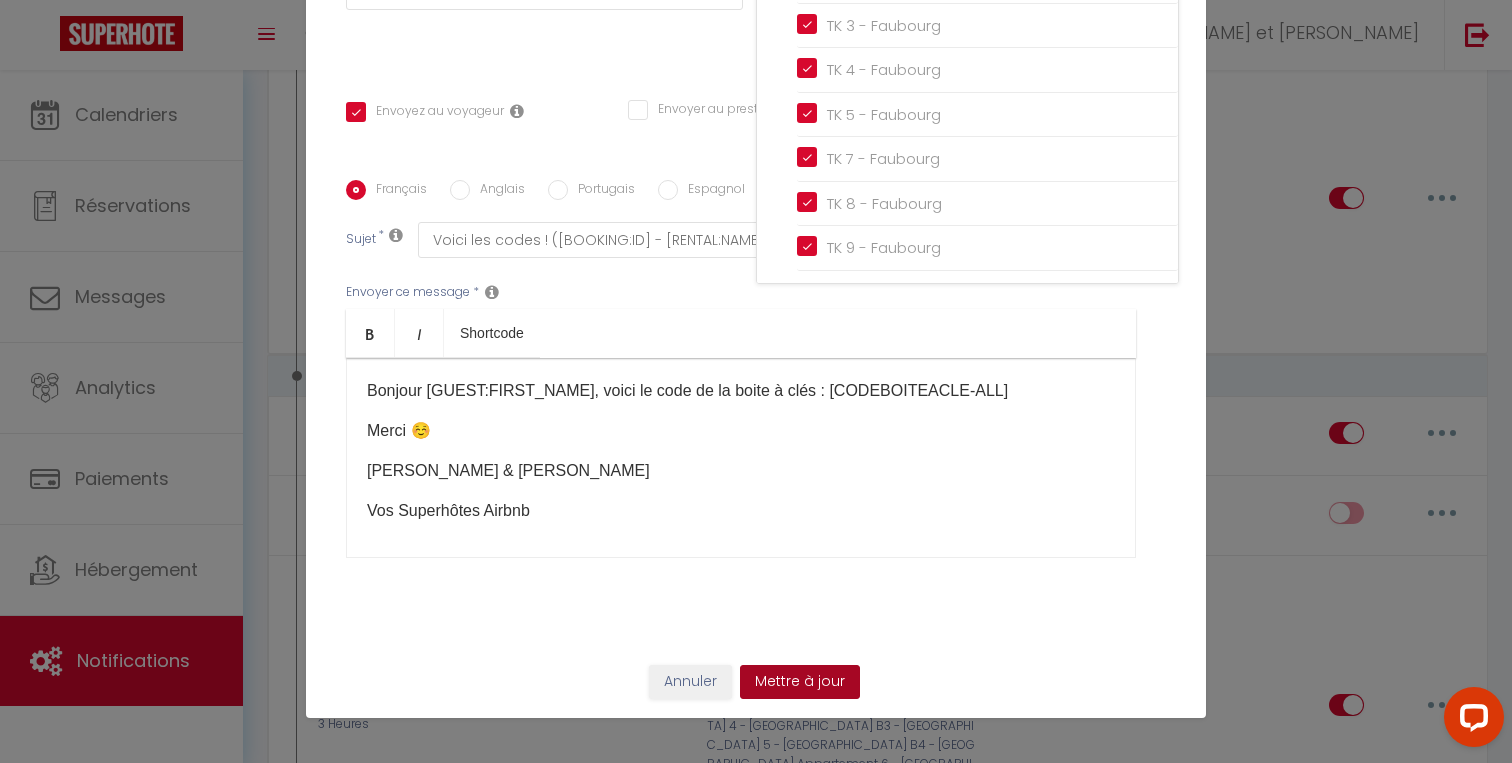 click on "Mettre à jour" at bounding box center (800, 682) 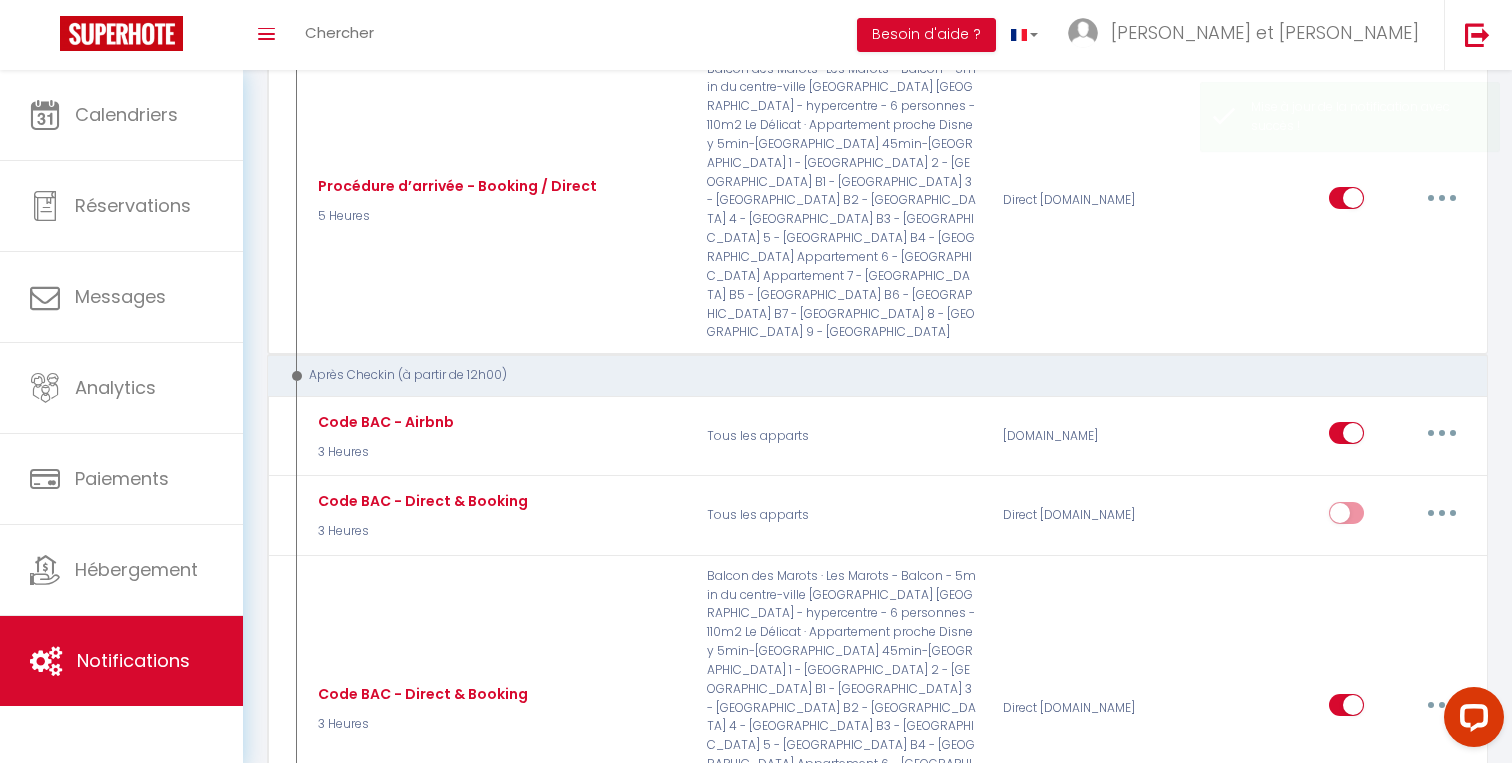 checkbox on "true" 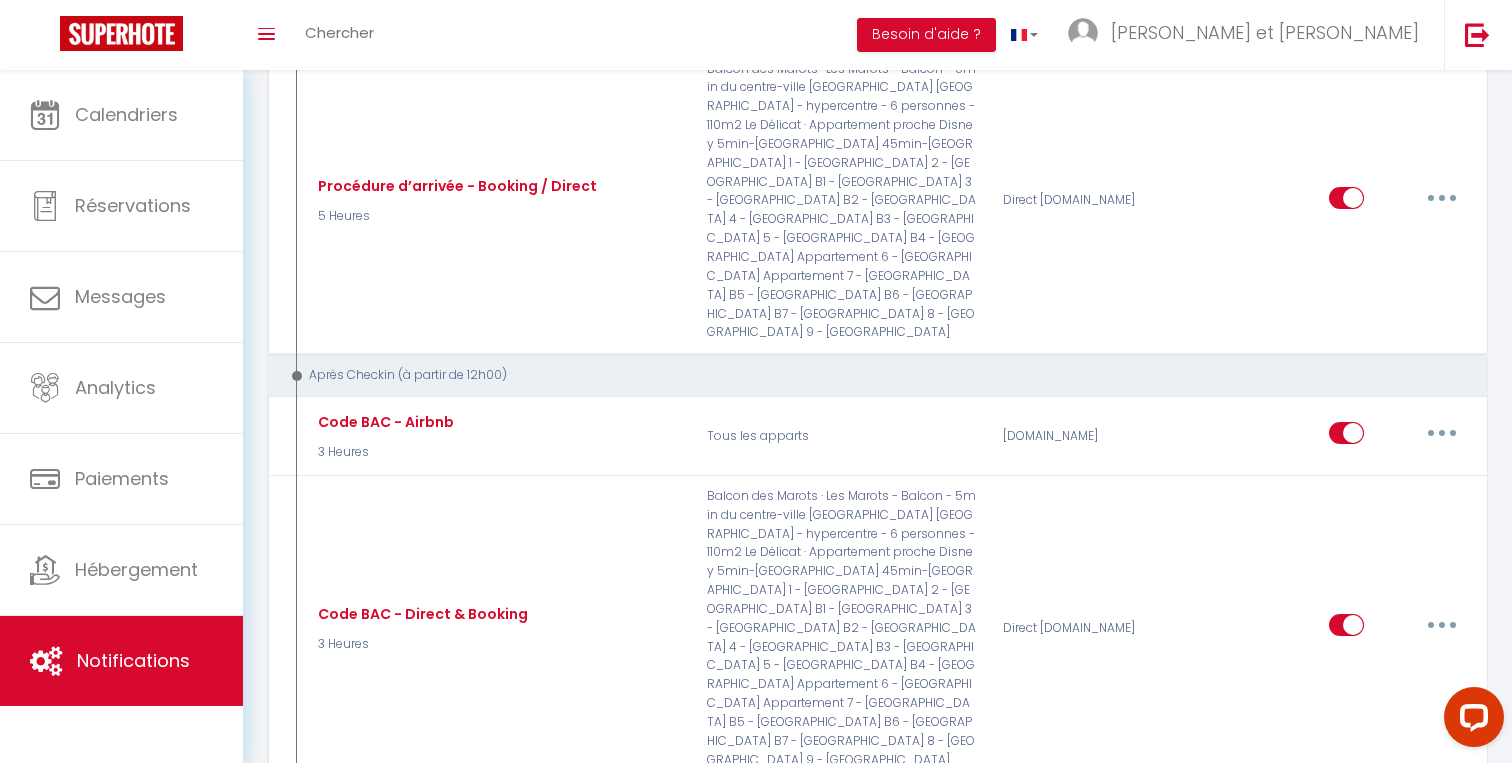 click at bounding box center (1346, 822) 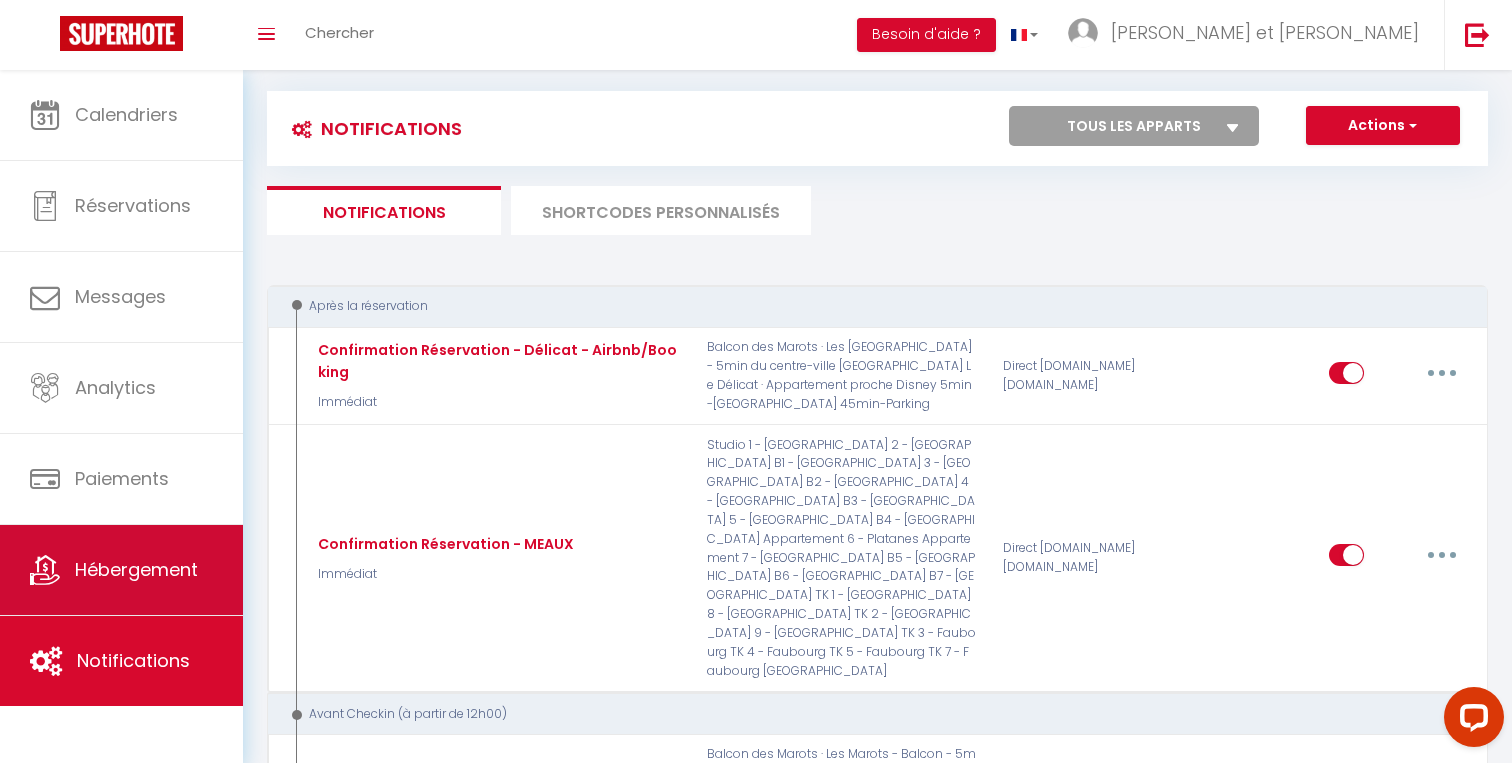 scroll, scrollTop: 0, scrollLeft: 0, axis: both 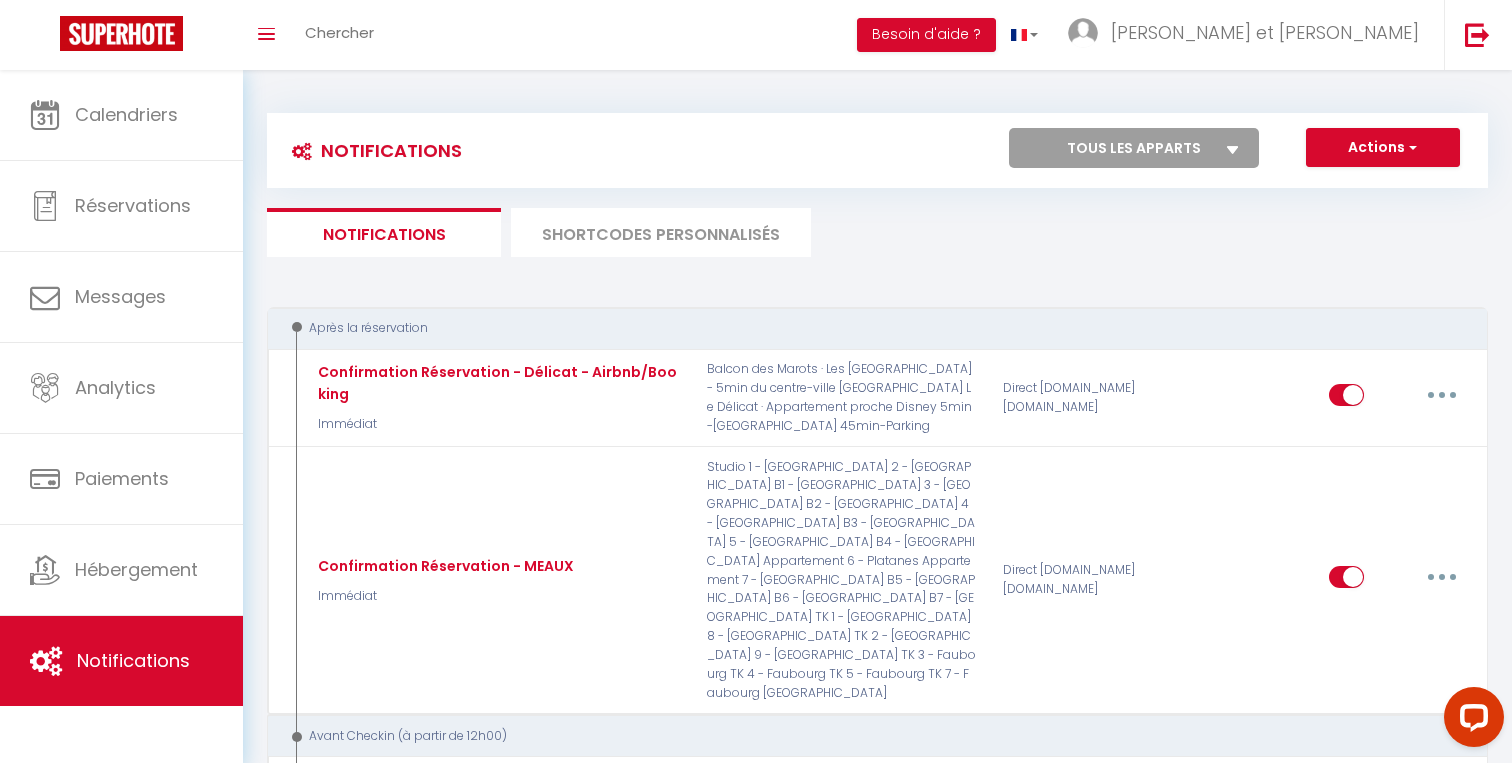 click on "Notifications
Actions
Nouvelle Notification    Exporter    Importer    Tous les apparts    Balcon des Marots · Les Marots - Balcon -  5min du centre-ville [GEOGRAPHIC_DATA] [GEOGRAPHIC_DATA] - hypercentre - 6 personnes - 110m2 Le Délicat · Appartement proche Disney 5min-[GEOGRAPHIC_DATA] 45min-[GEOGRAPHIC_DATA] 1 - [GEOGRAPHIC_DATA] 2 - [GEOGRAPHIC_DATA] 3 - [GEOGRAPHIC_DATA] 4 - [GEOGRAPHIC_DATA] 5 - [GEOGRAPHIC_DATA] Appartement 6 - [GEOGRAPHIC_DATA] Appartement 7 - [GEOGRAPHIC_DATA] 8 - [GEOGRAPHIC_DATA] 9 - [GEOGRAPHIC_DATA] B1 - [GEOGRAPHIC_DATA] B2 - [GEOGRAPHIC_DATA] Studio B3 - [GEOGRAPHIC_DATA] B4 - [GEOGRAPHIC_DATA] B5 - [GEOGRAPHIC_DATA] B6 - Beguine Studio B7 - [GEOGRAPHIC_DATA] TK 1 - Faubourg TK 2 - Faubourg TK 3 - Faubourg TK 4 - Faubourg TK 5 - Faubourg TK 7 - Faubourg TK 8 - Faubourg TK 9 - Faubourg
Actions
Nouveau shortcode personnalisé    Notifications   SHORTCODES PERSONNALISÉS             Confirmation Réservation - Délicat - Airbnb/Booking" at bounding box center [877, 2657] 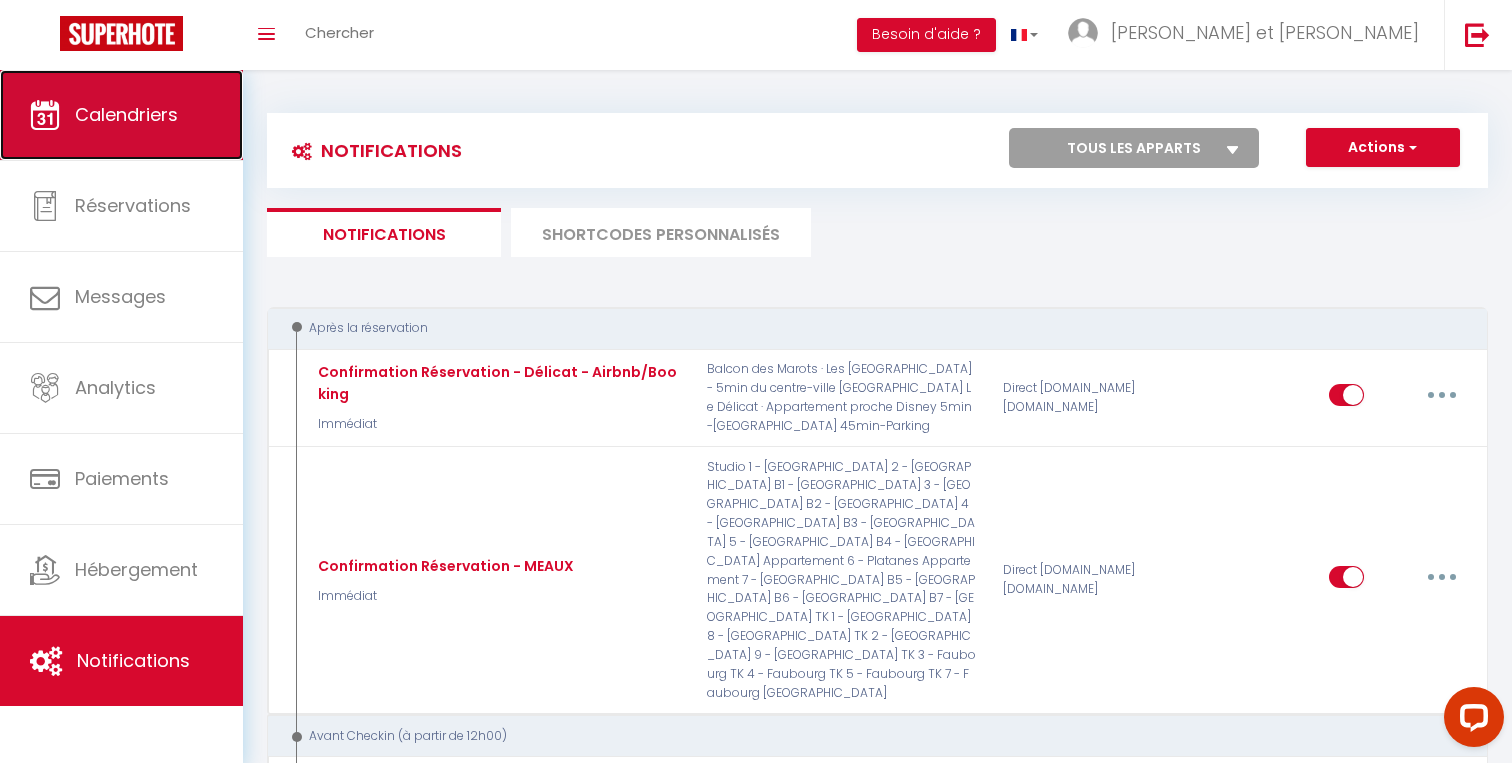 click on "Calendriers" at bounding box center [121, 115] 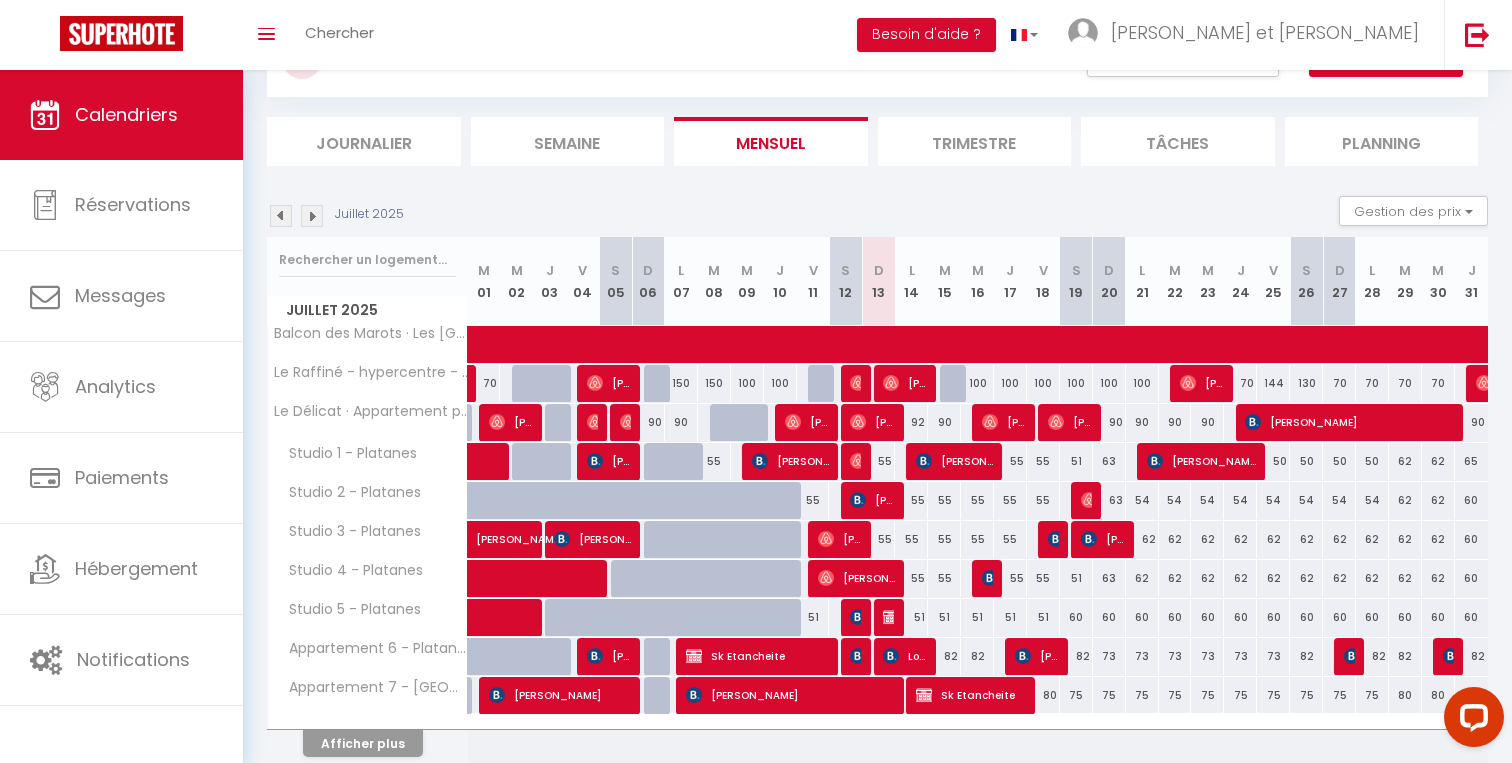 scroll, scrollTop: 117, scrollLeft: 0, axis: vertical 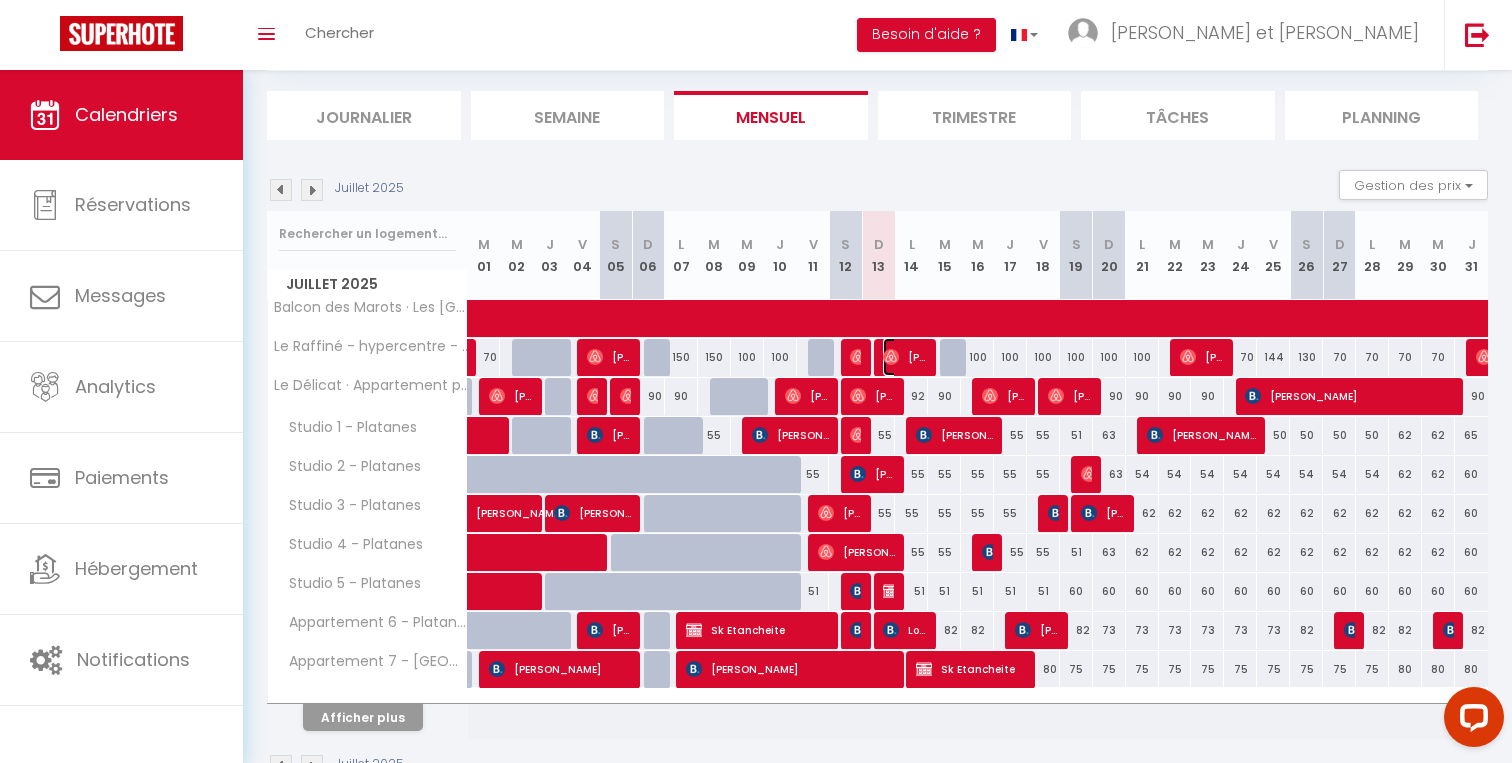 click at bounding box center (891, 357) 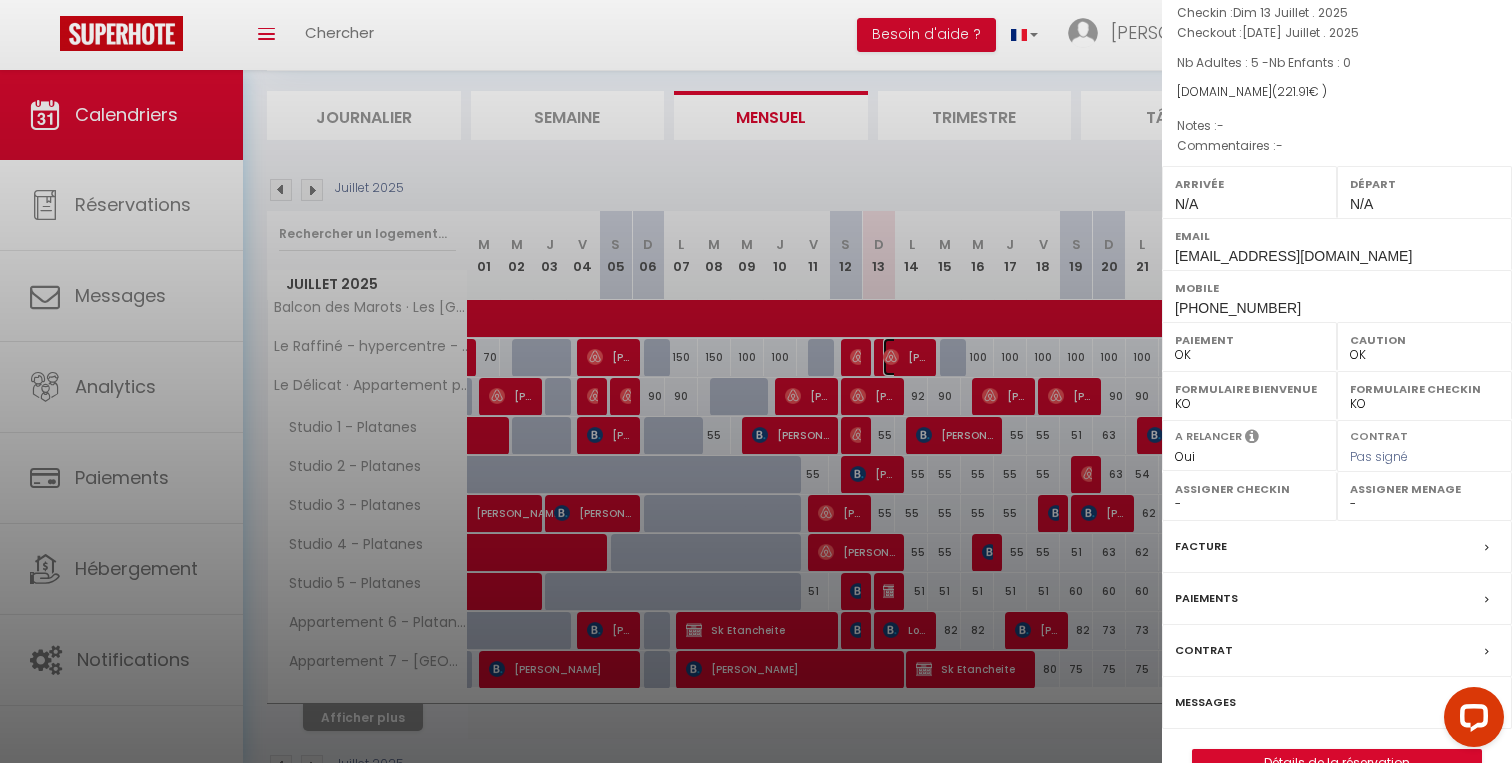 scroll, scrollTop: 189, scrollLeft: 0, axis: vertical 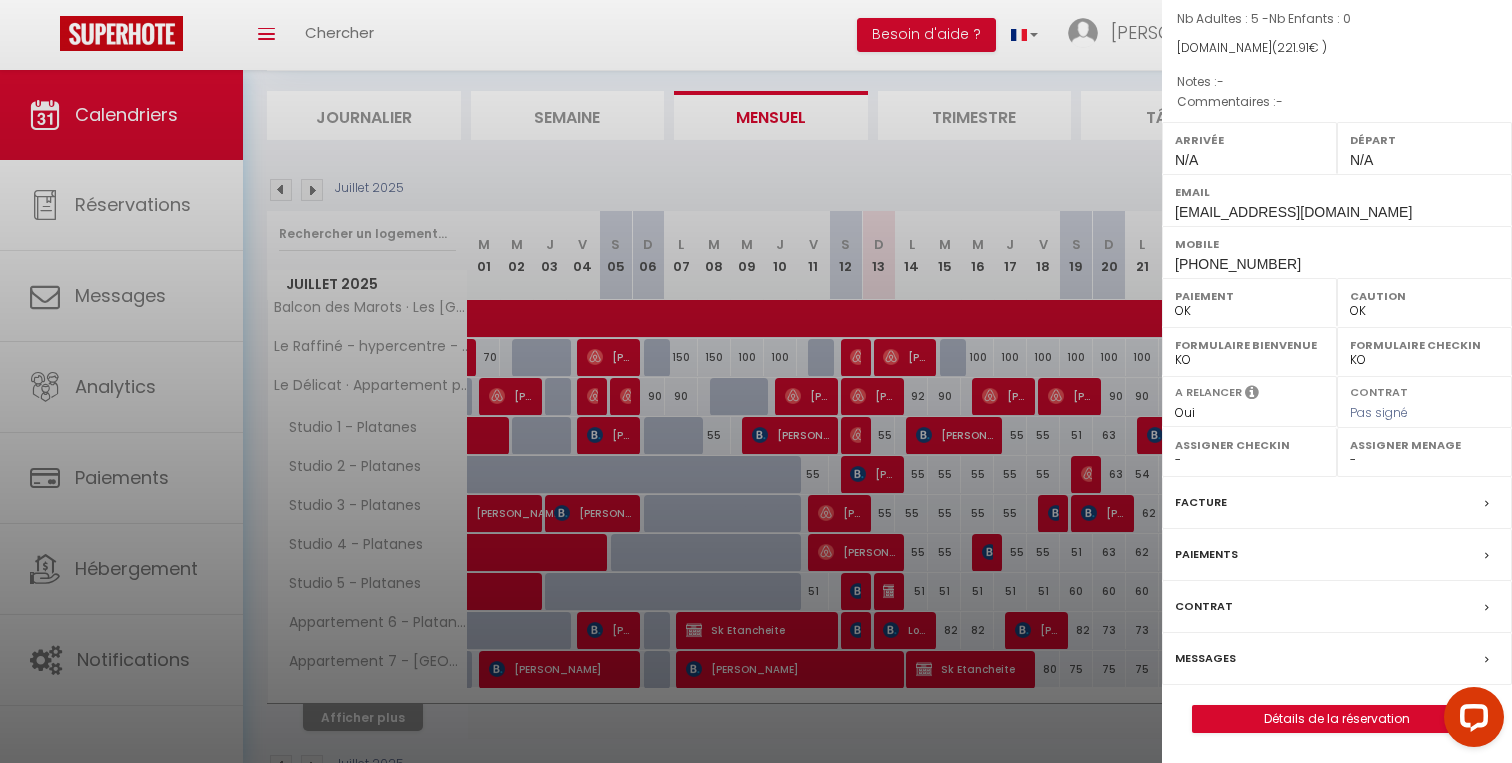 click at bounding box center [756, 381] 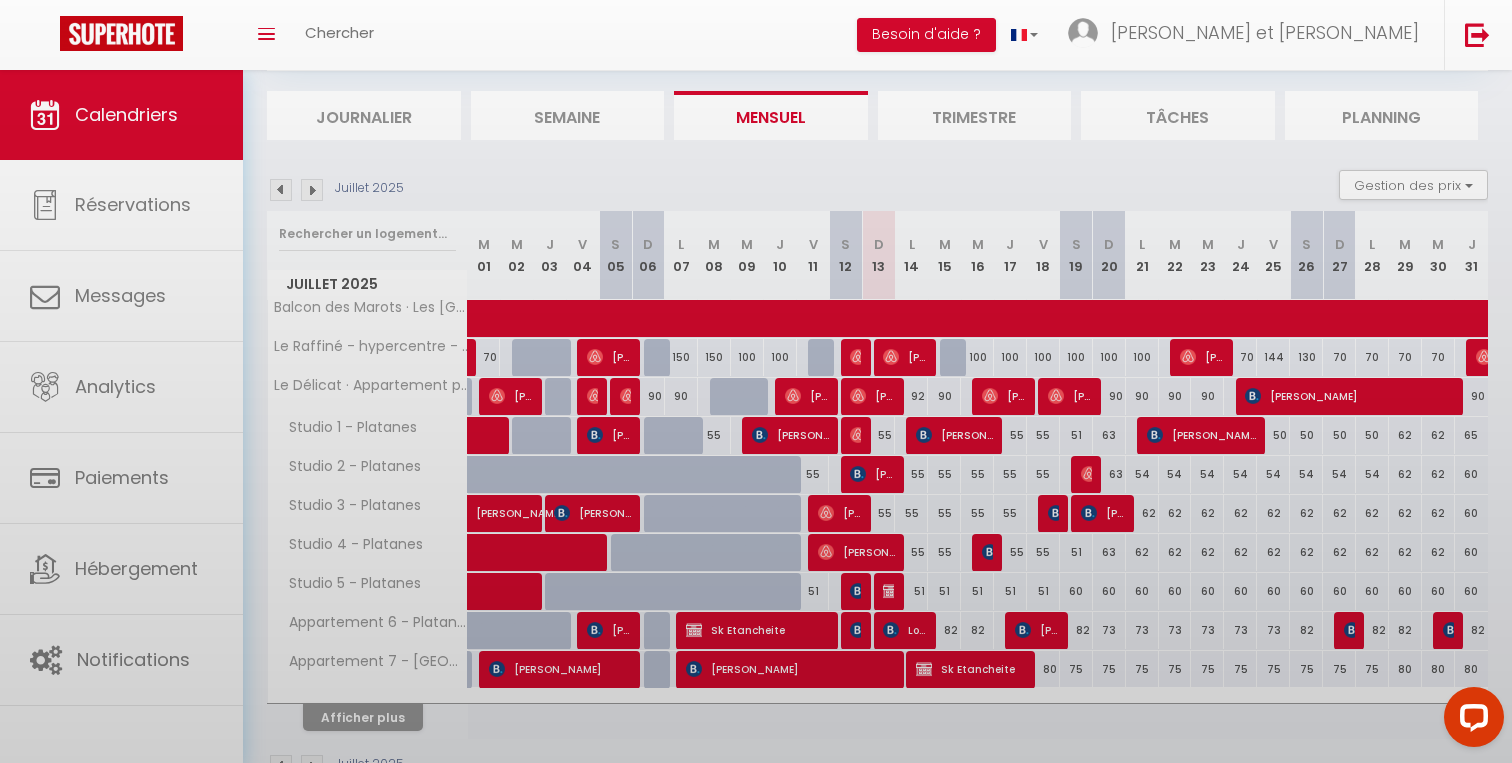 scroll, scrollTop: 175, scrollLeft: 0, axis: vertical 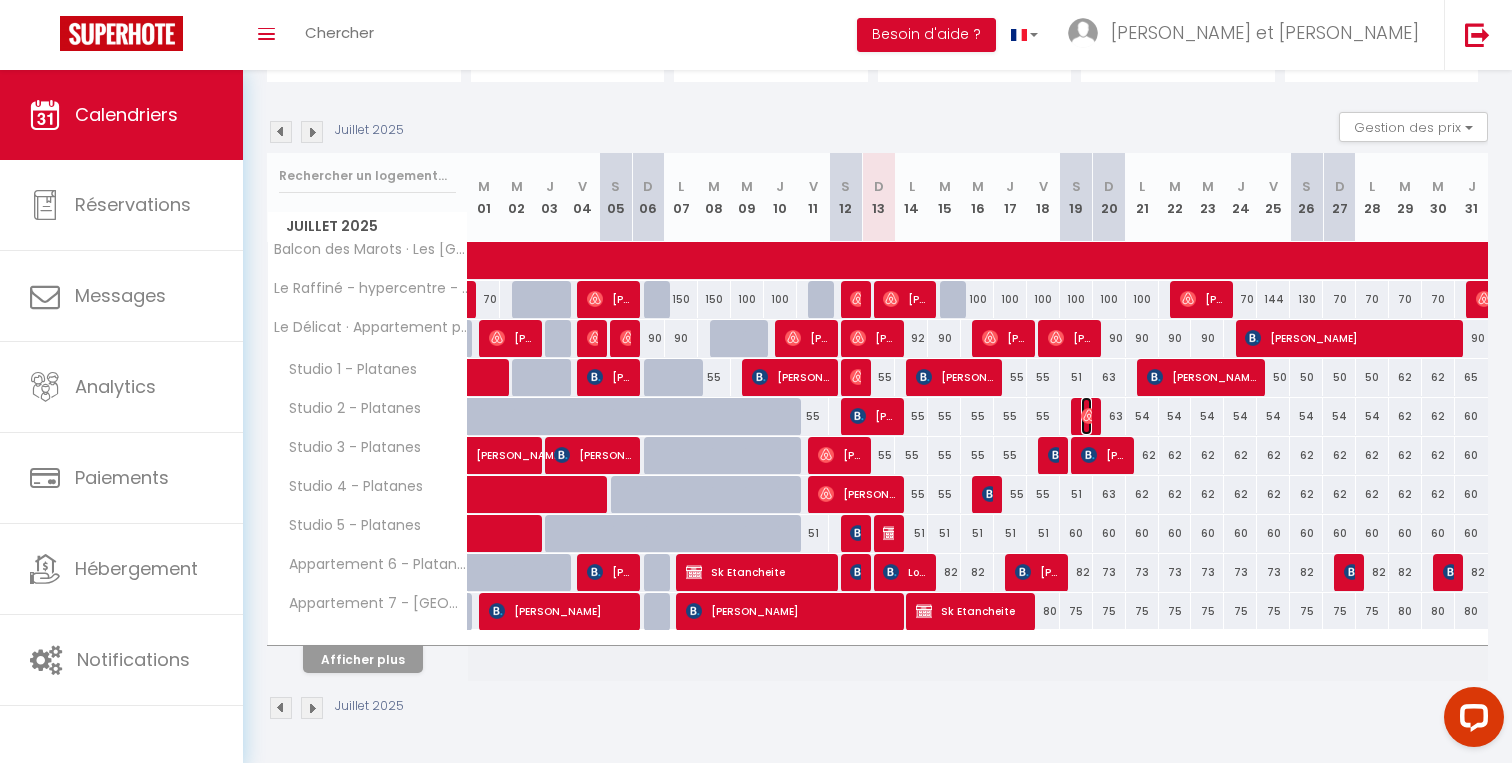 click at bounding box center (1089, 416) 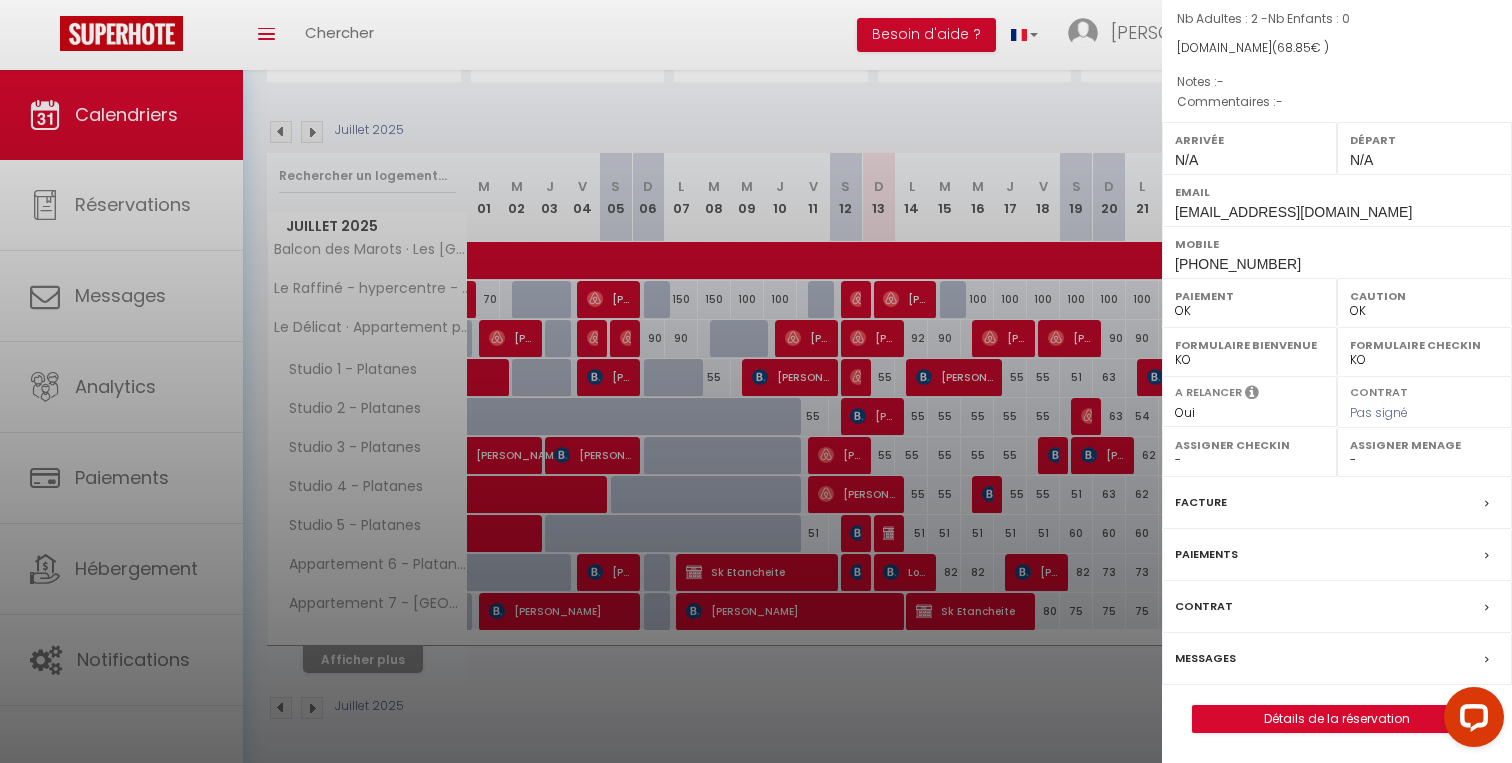 click at bounding box center (756, 381) 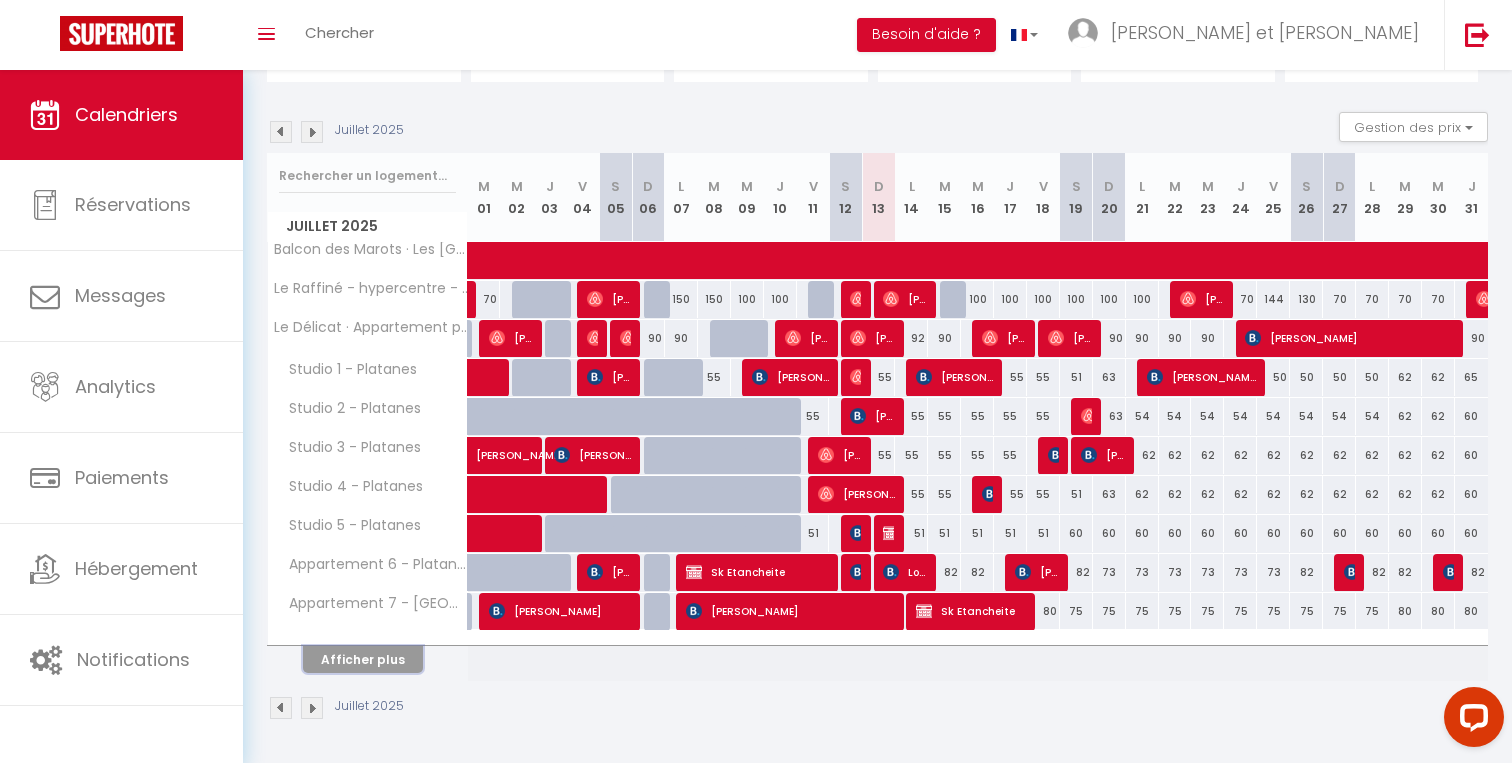 click on "Afficher plus" at bounding box center (363, 659) 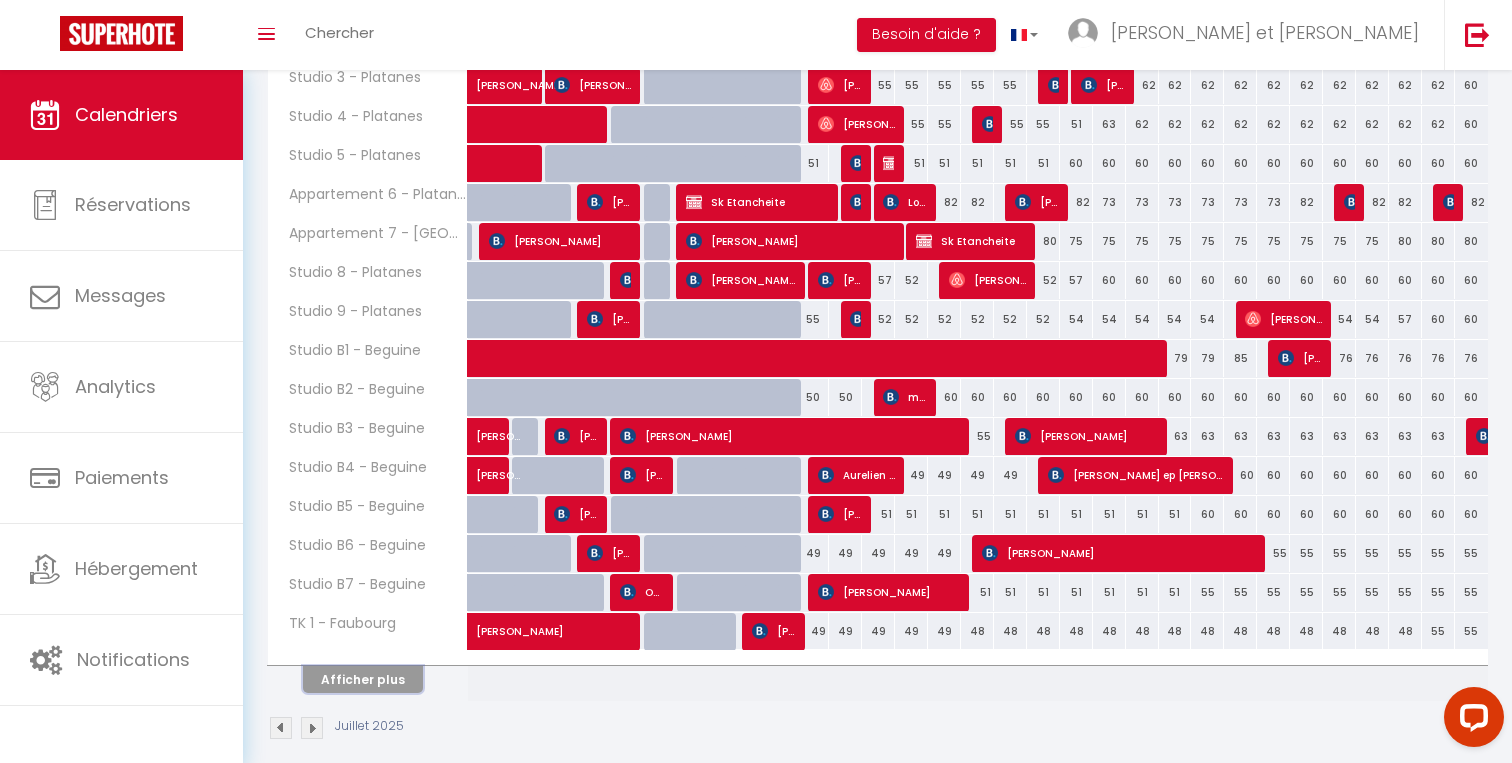 scroll, scrollTop: 565, scrollLeft: 0, axis: vertical 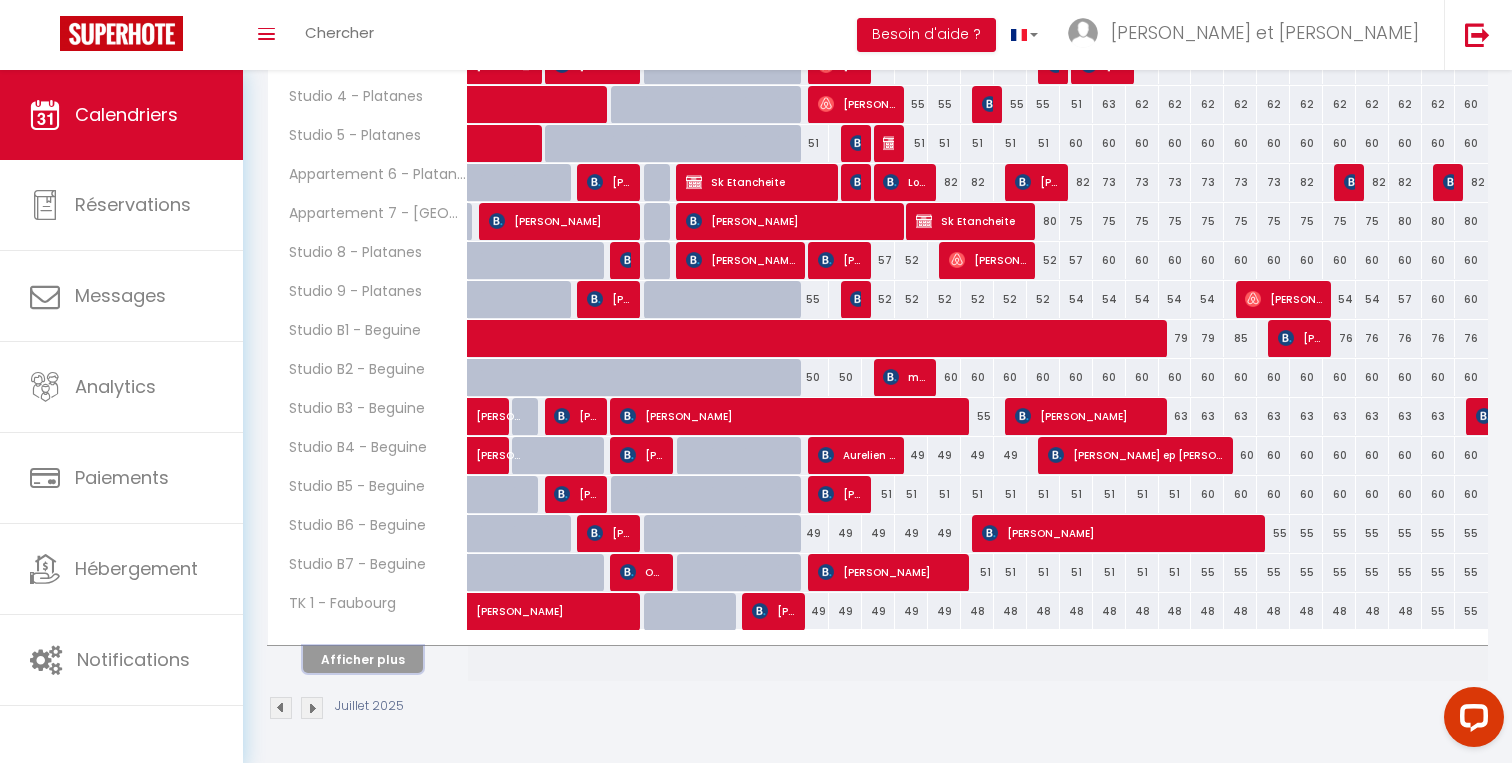 click on "Afficher plus" at bounding box center (363, 659) 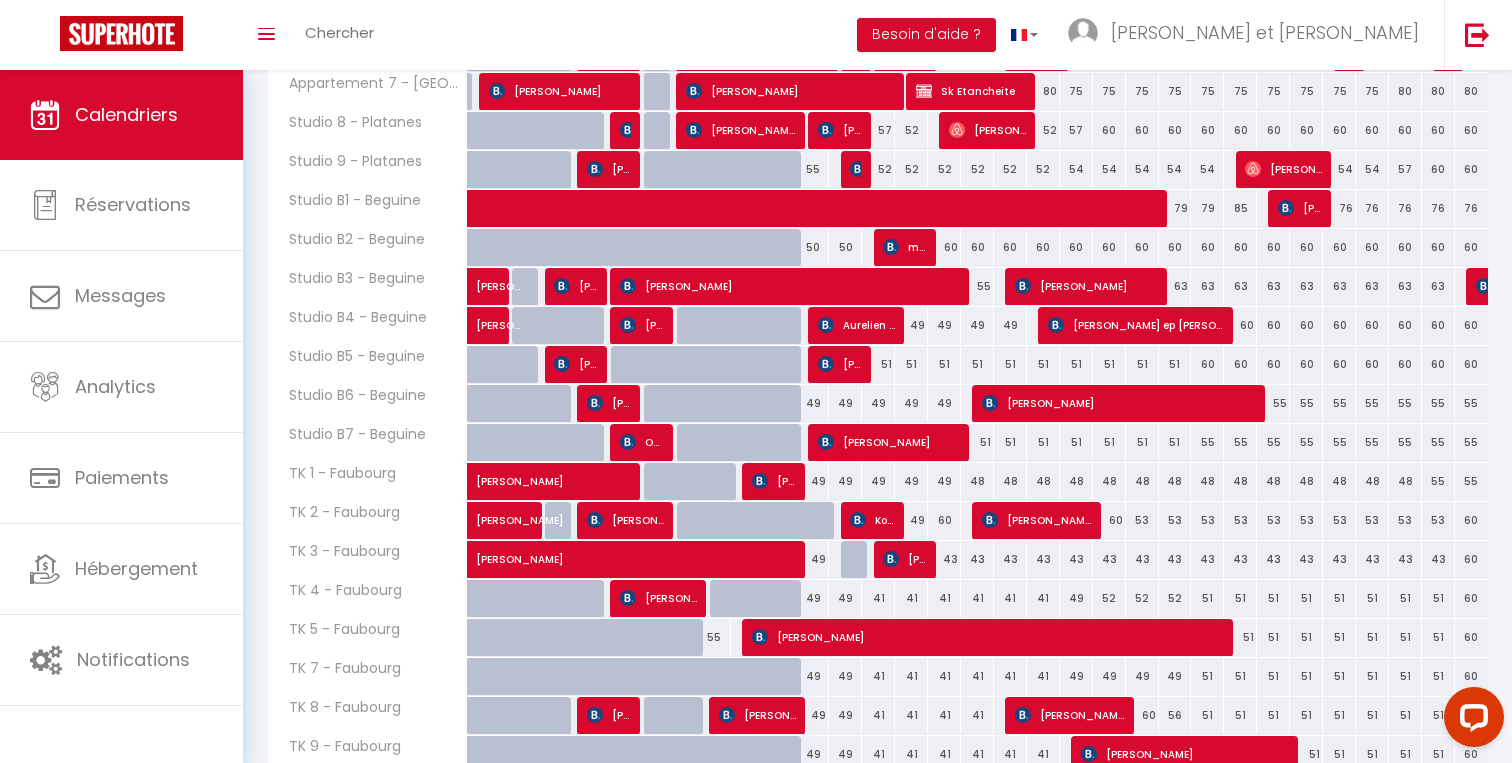scroll, scrollTop: 704, scrollLeft: 0, axis: vertical 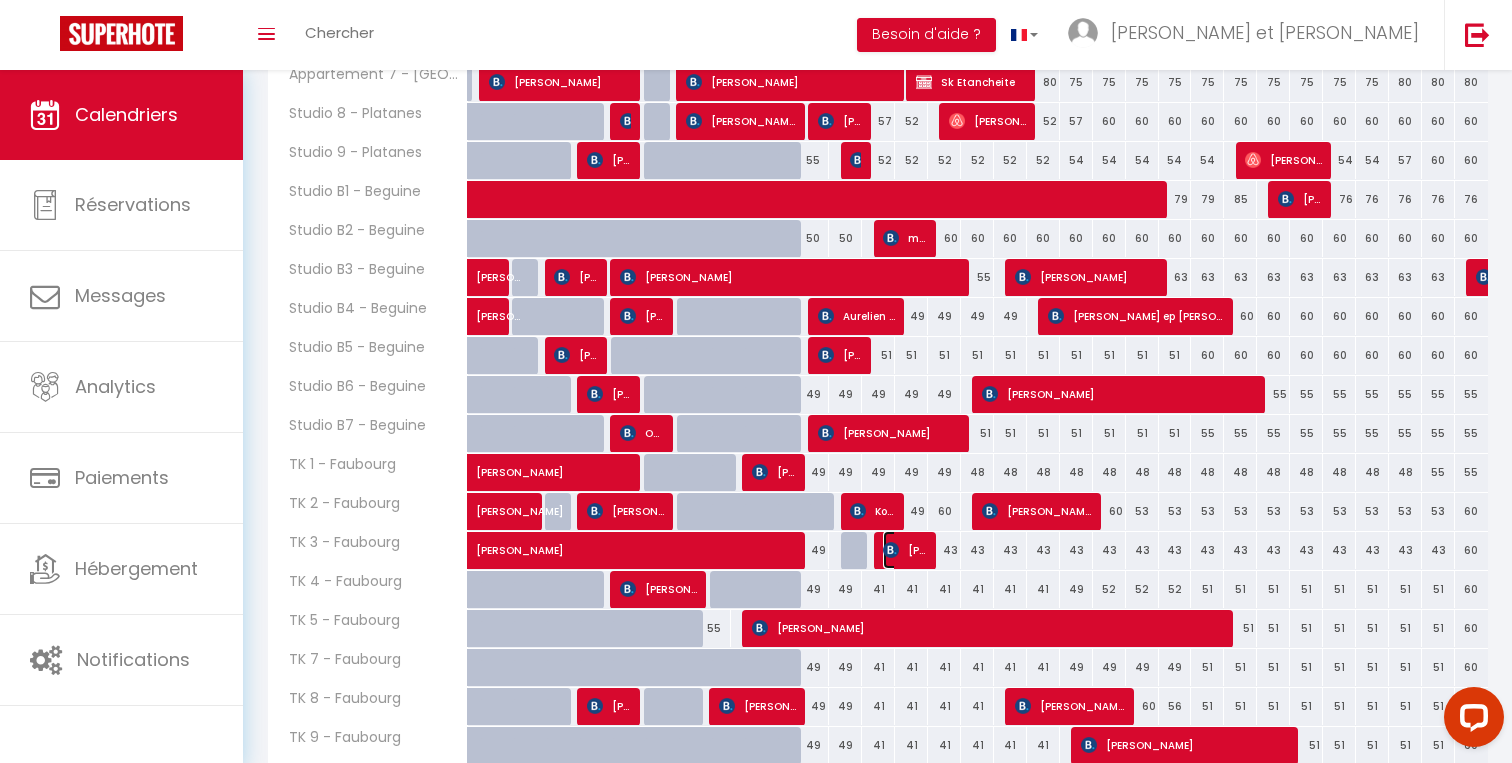 click on "[PERSON_NAME]" at bounding box center [905, 550] 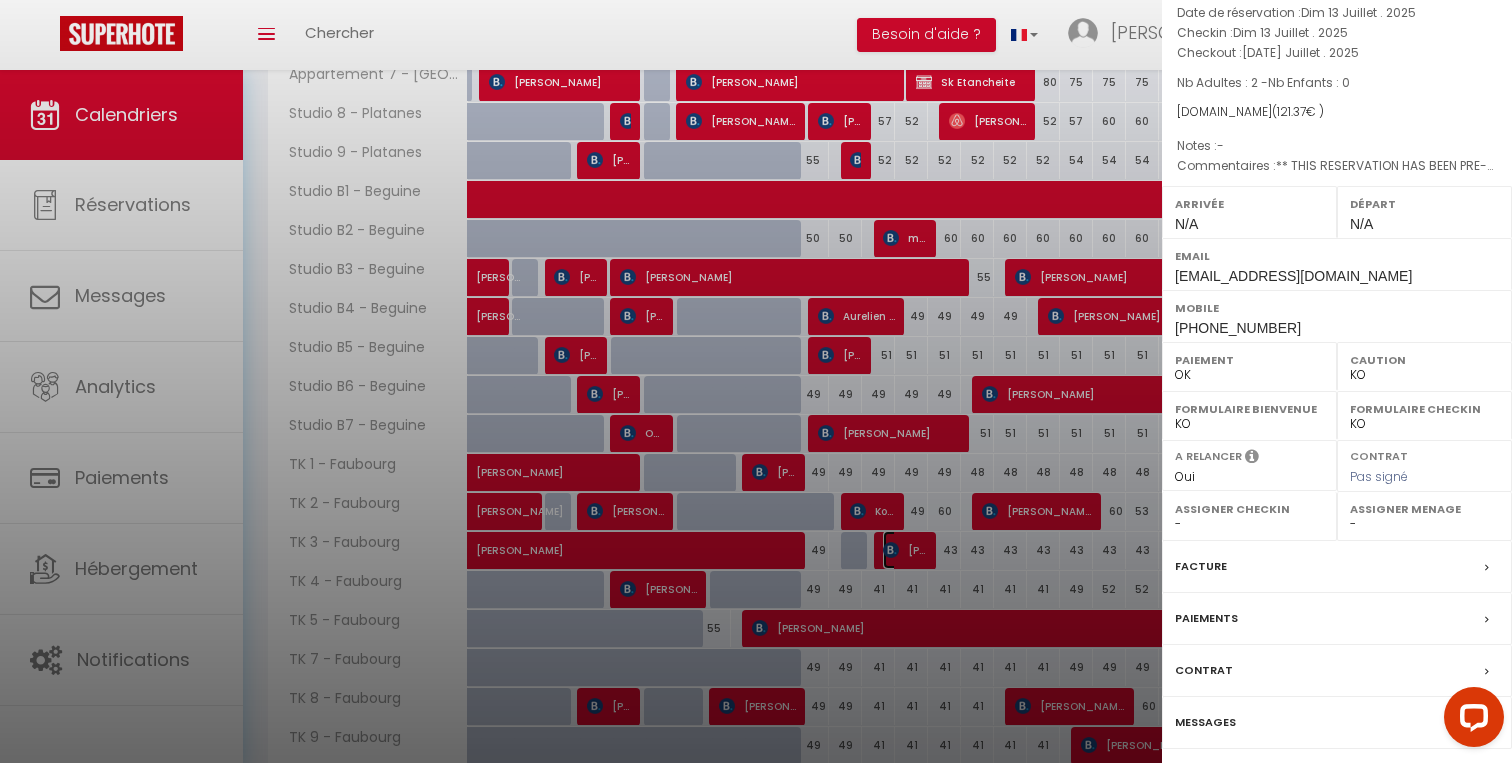 scroll, scrollTop: 169, scrollLeft: 0, axis: vertical 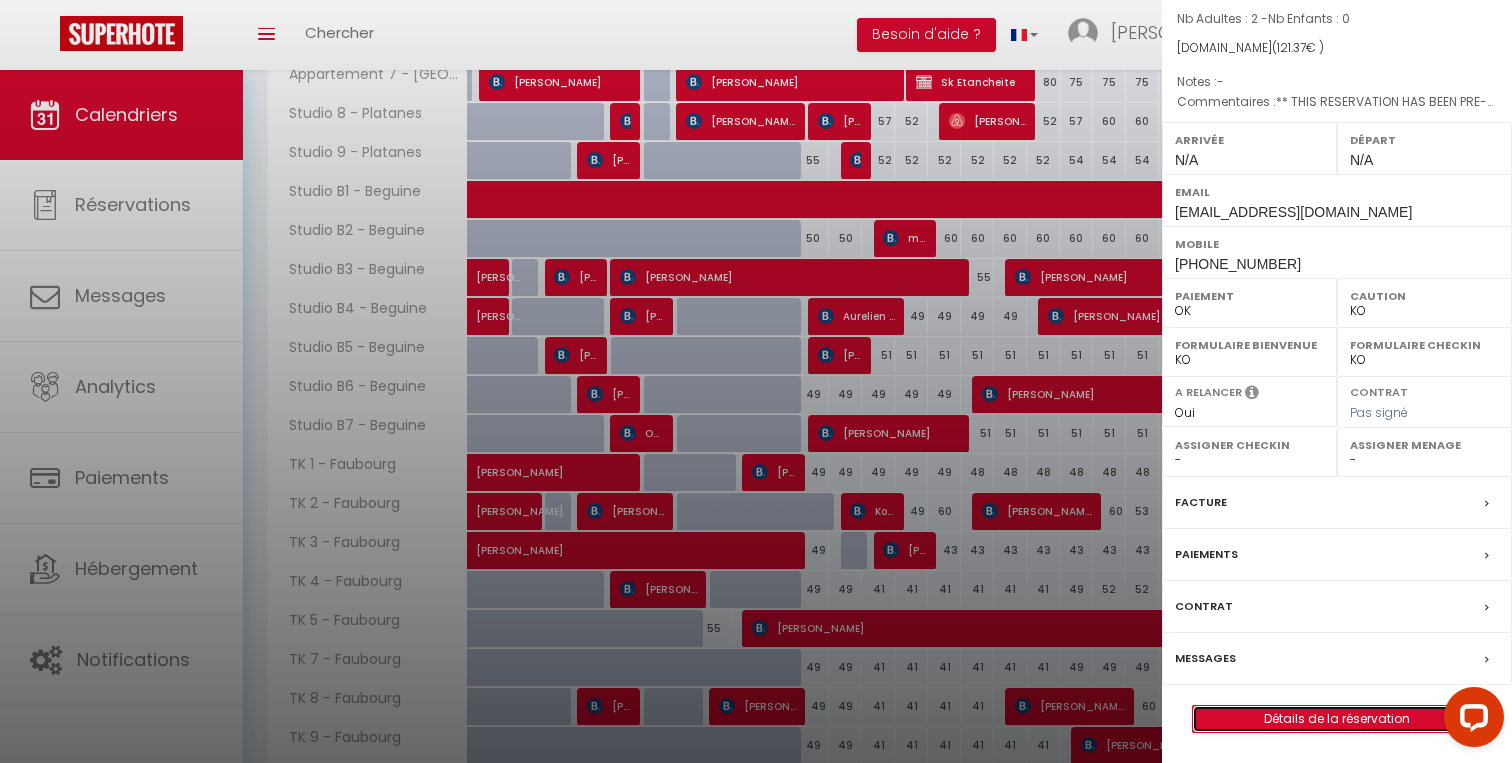 click on "Détails de la réservation" at bounding box center (1337, 719) 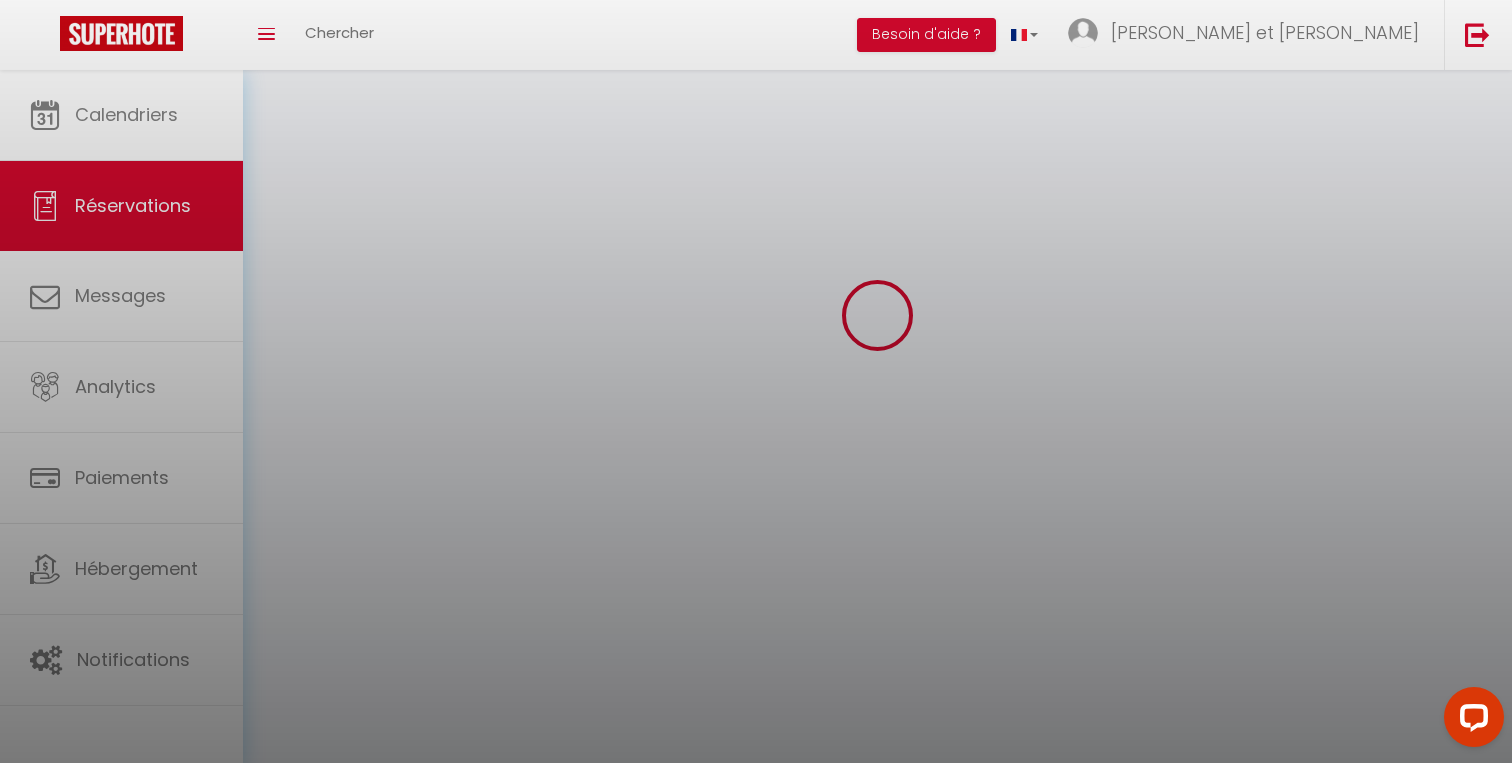scroll, scrollTop: 0, scrollLeft: 0, axis: both 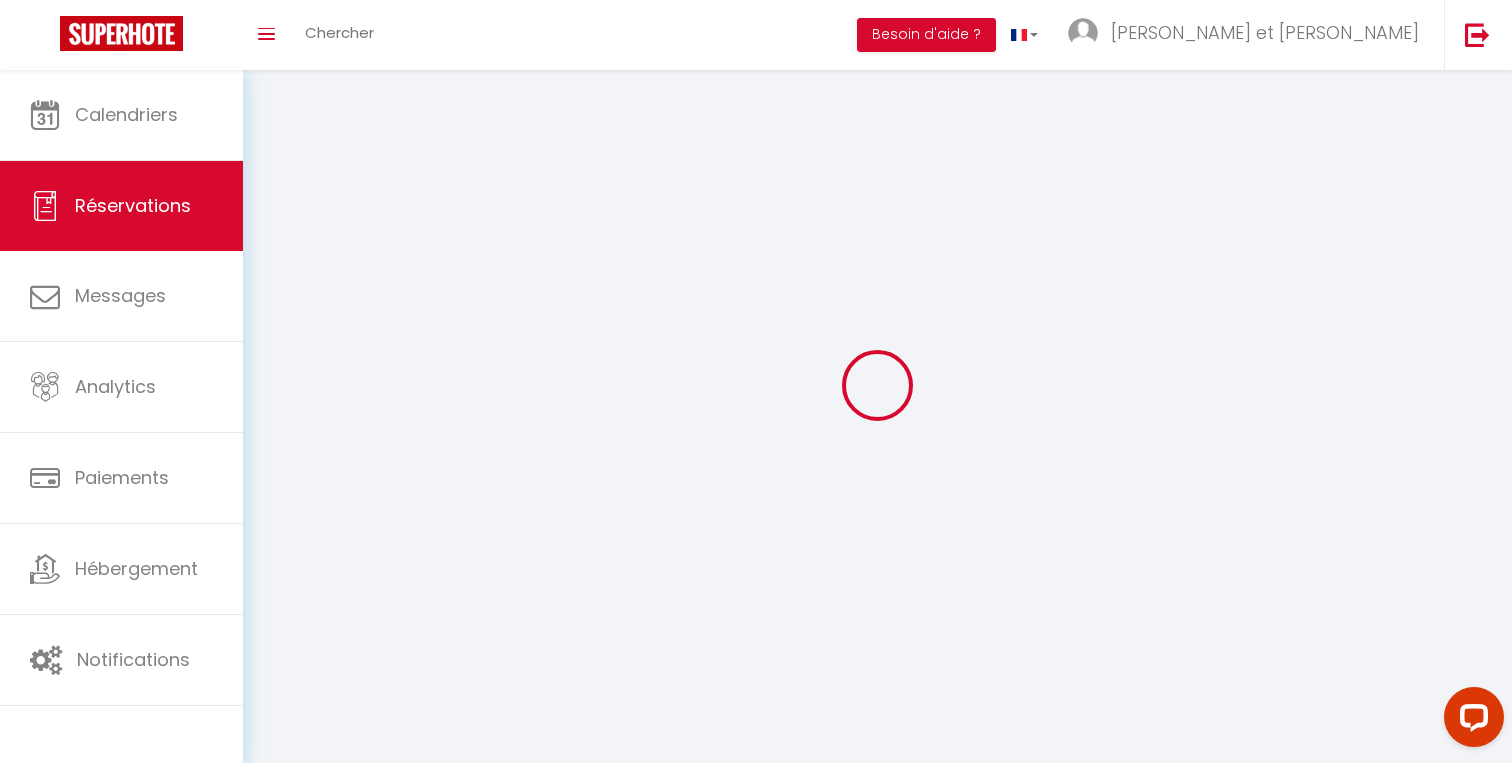 type on "[PERSON_NAME]" 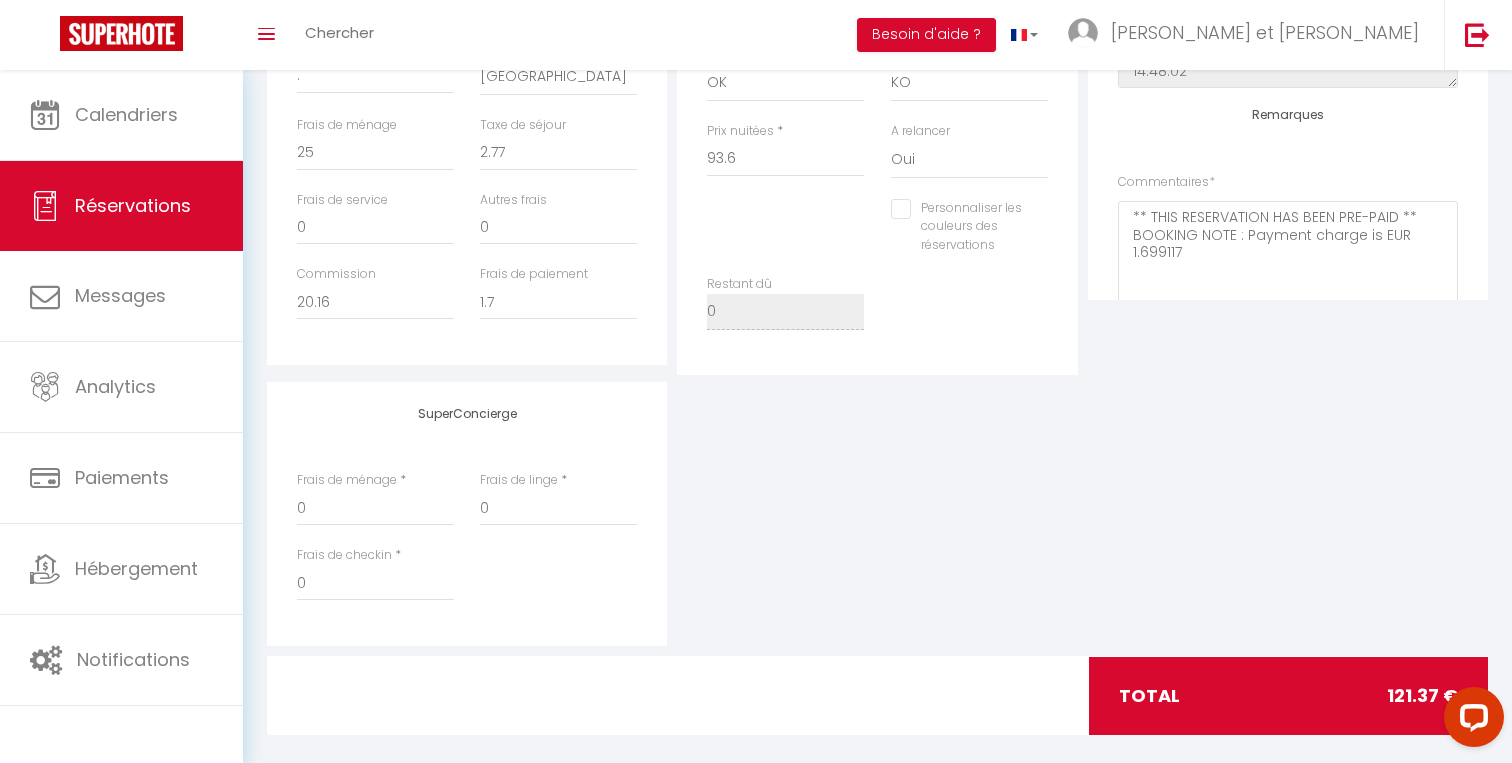 scroll, scrollTop: 704, scrollLeft: 0, axis: vertical 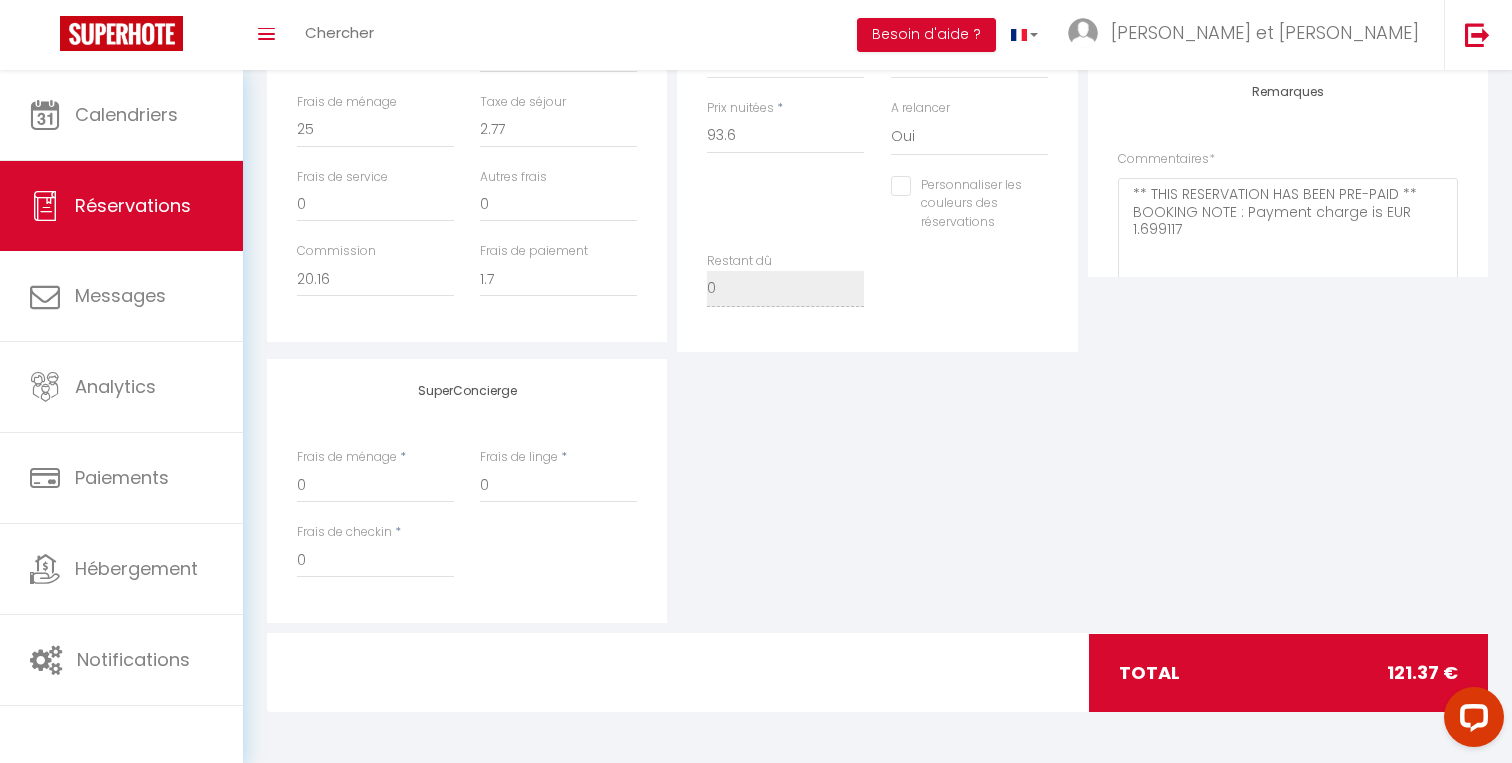 click on "total
121.37 €" at bounding box center [1289, 673] 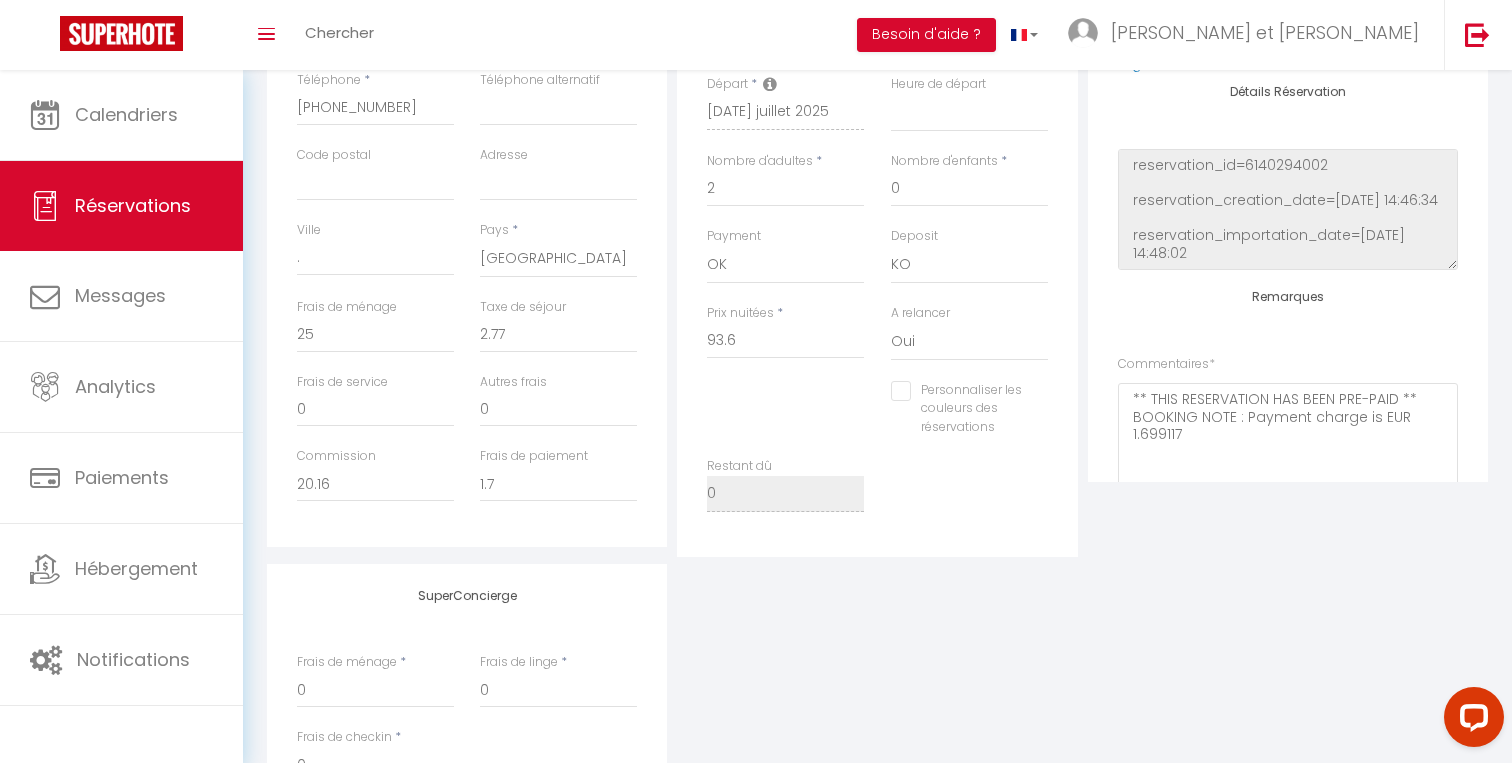 scroll, scrollTop: 494, scrollLeft: 0, axis: vertical 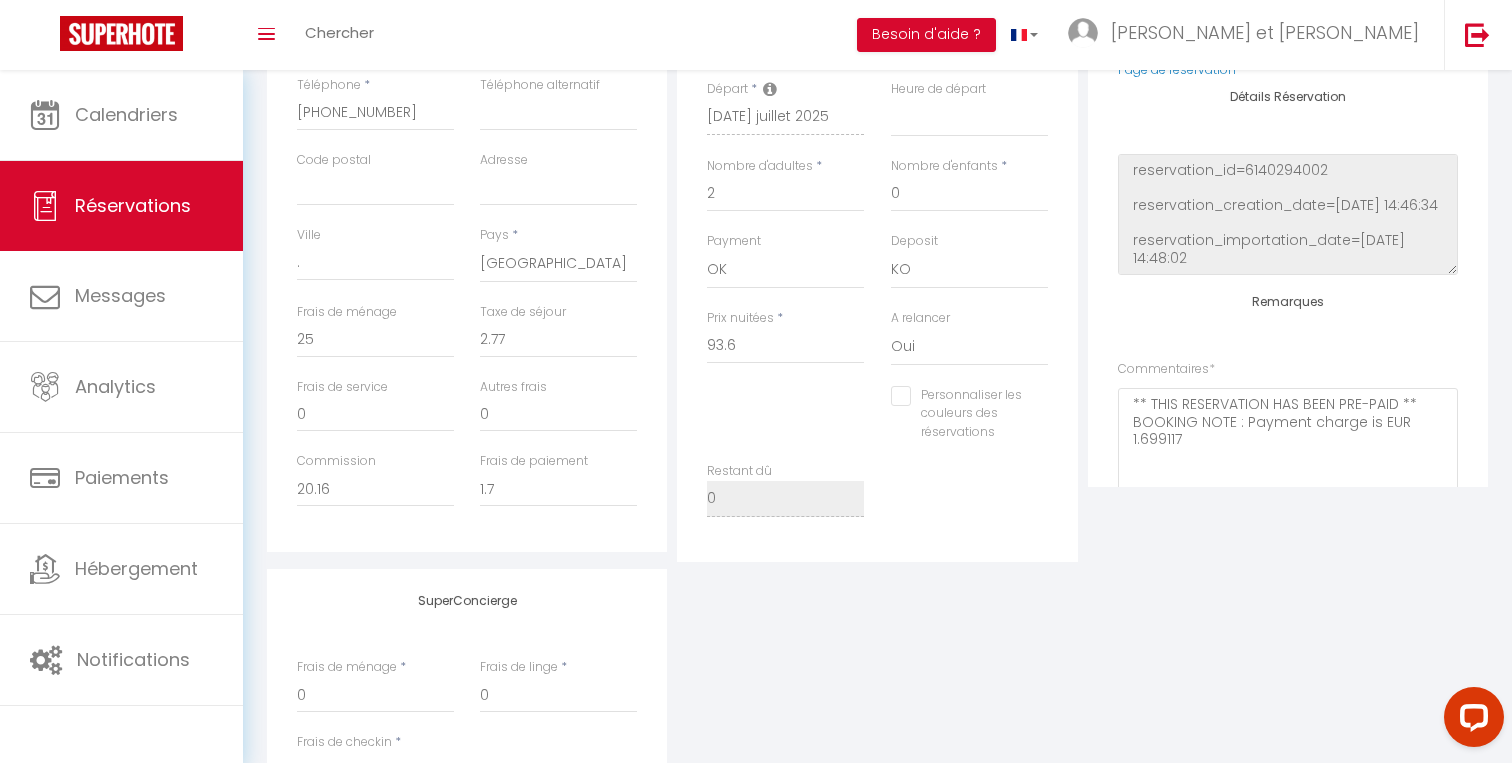 click on "Commentaires
*" at bounding box center (1166, 369) 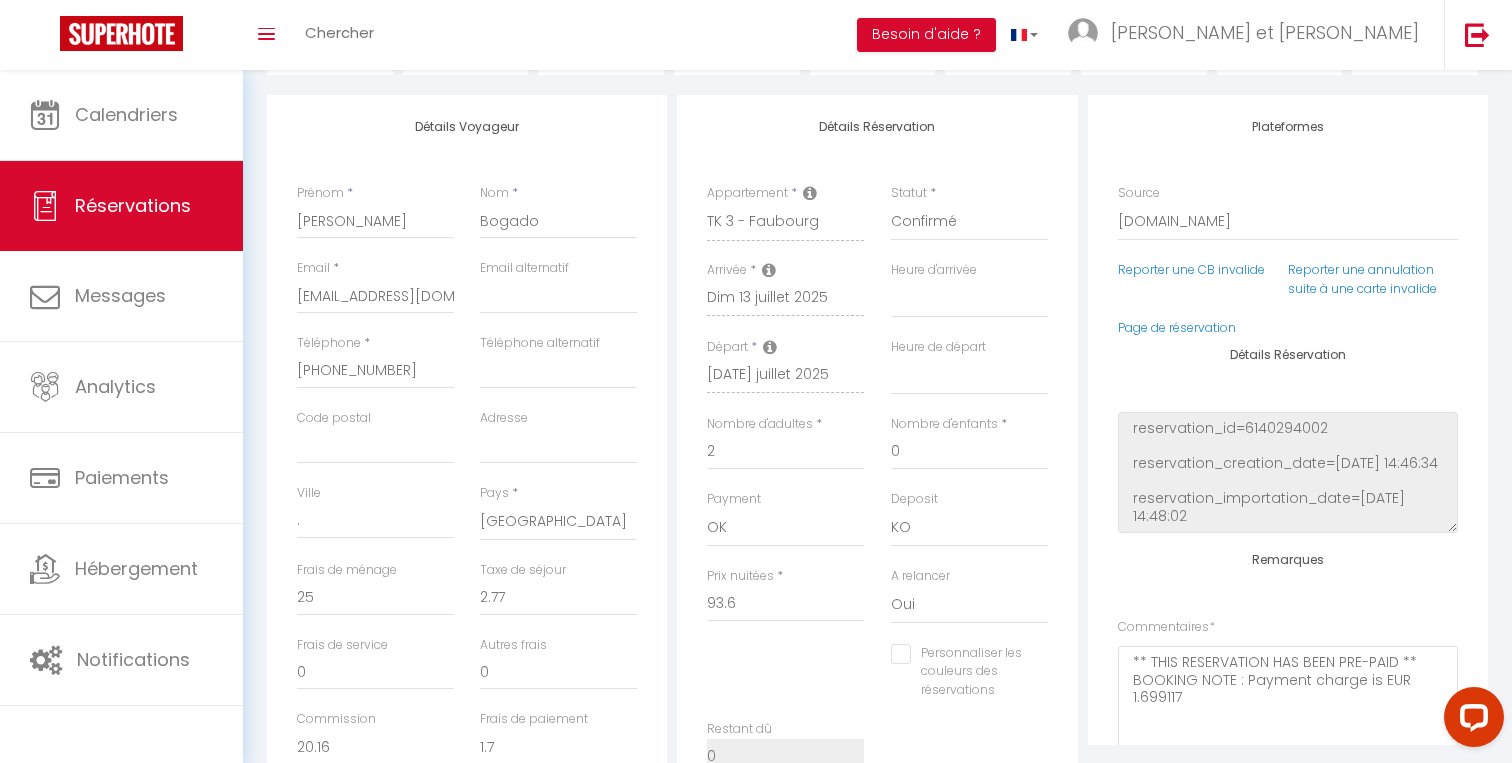 scroll, scrollTop: 216, scrollLeft: 0, axis: vertical 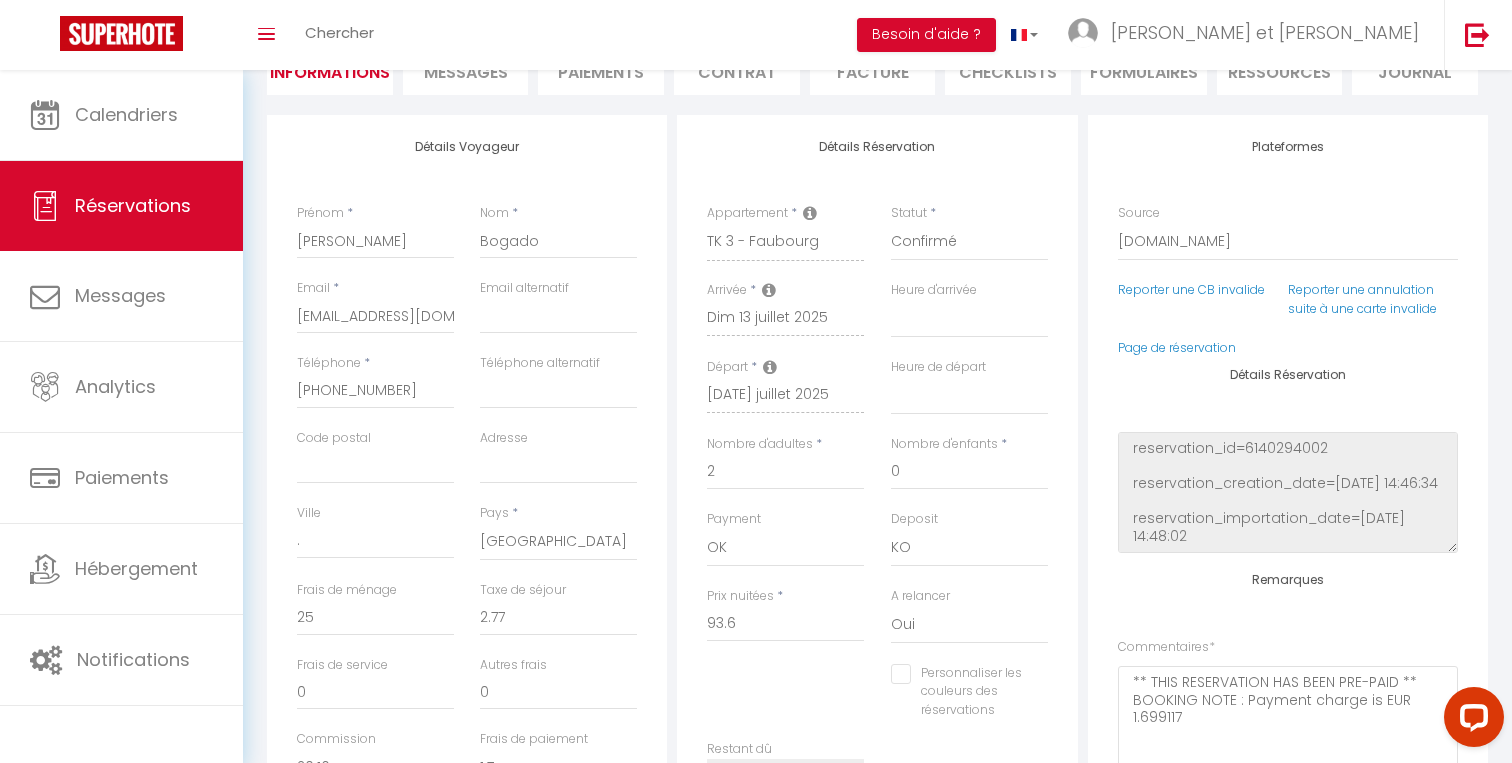 click on "Détails Réservation" at bounding box center (1288, 375) 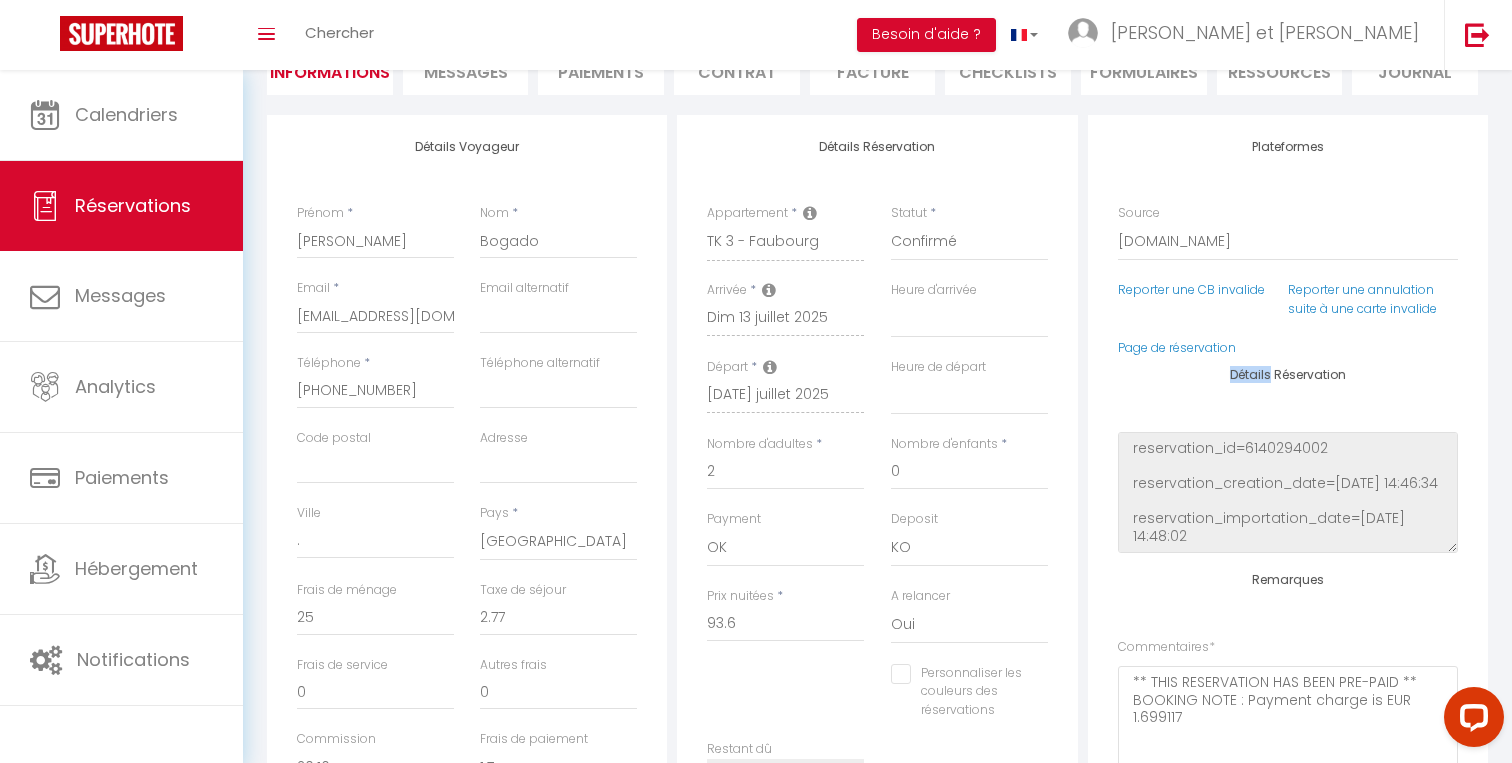 click on "Détails Réservation" at bounding box center (1288, 375) 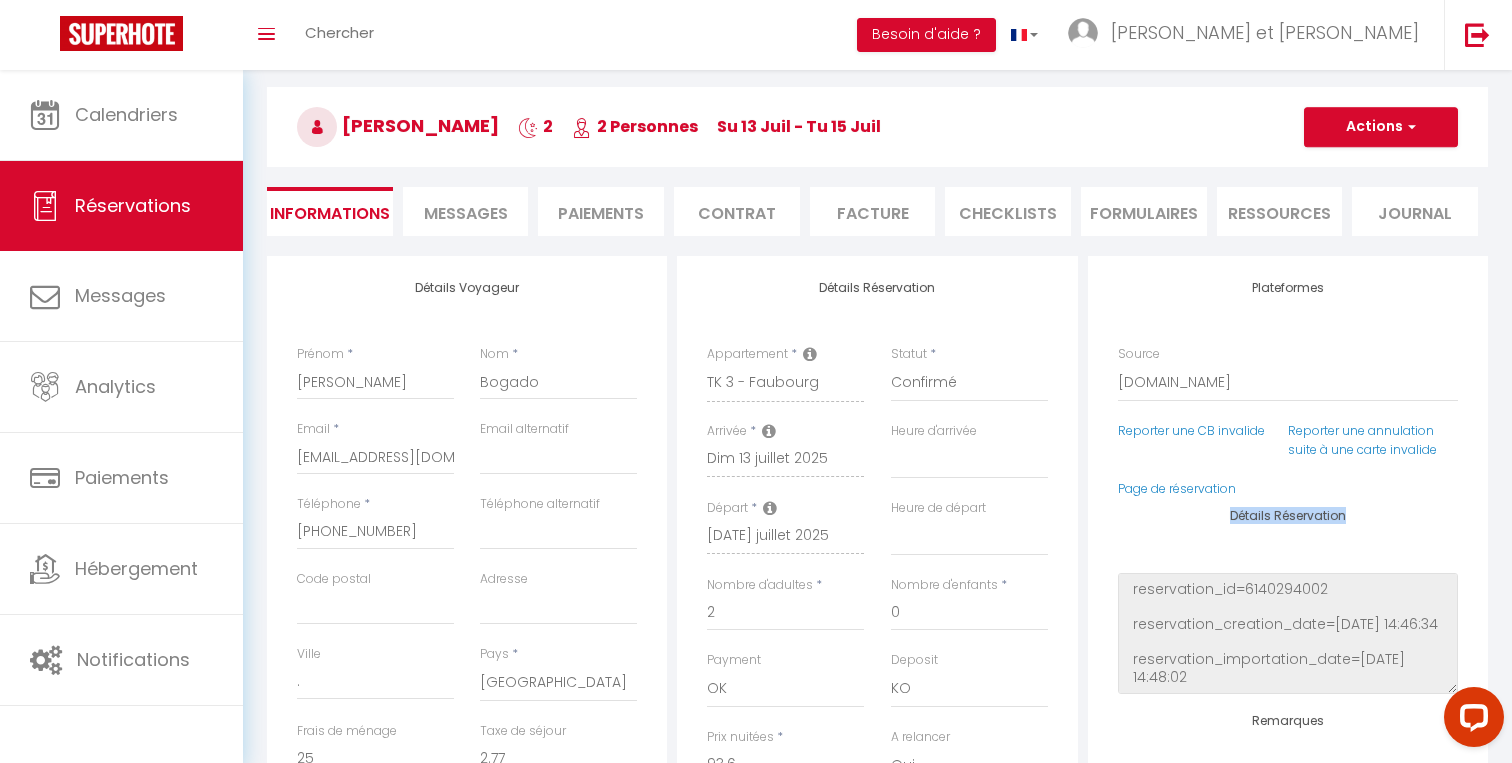 scroll, scrollTop: 27, scrollLeft: 0, axis: vertical 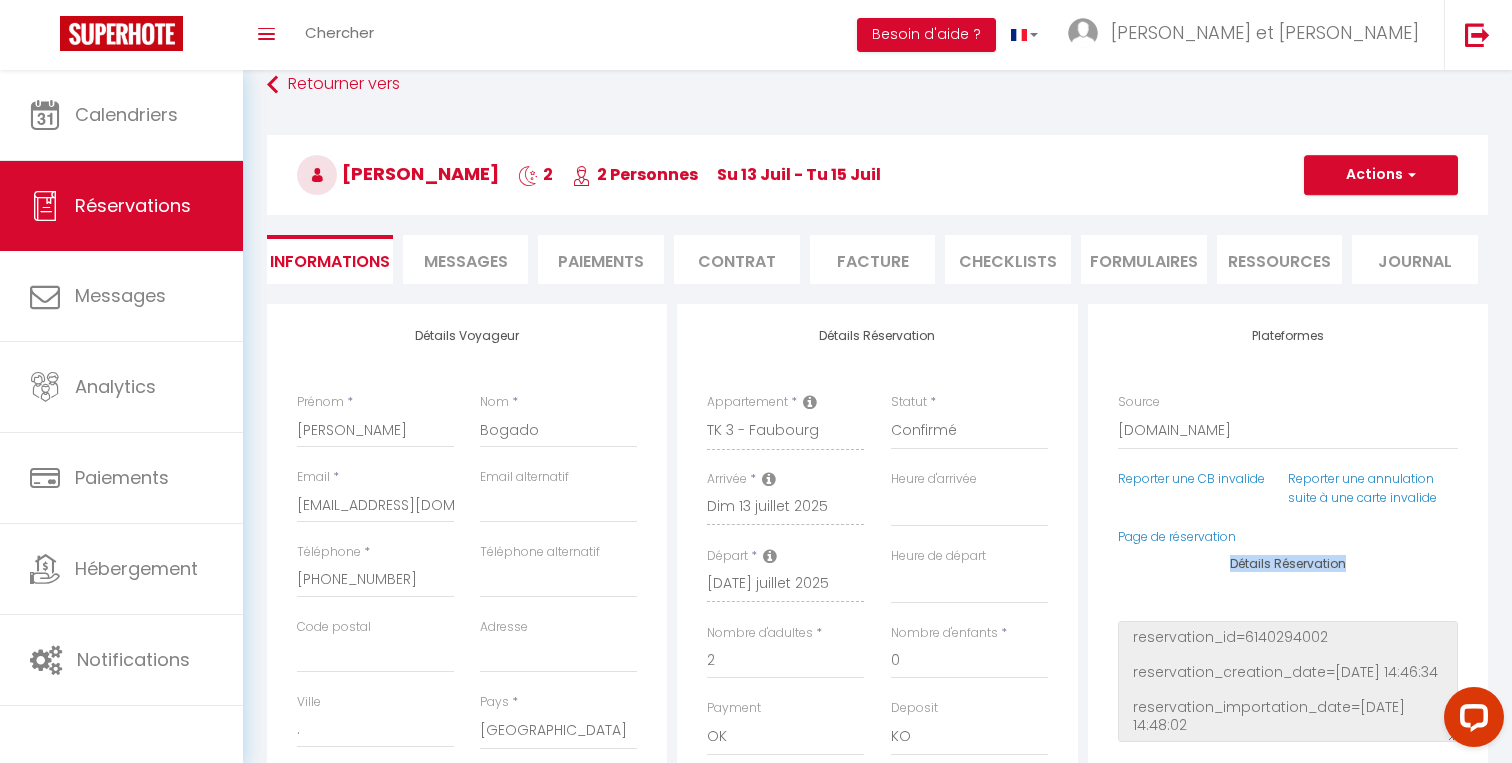 click on "Plateformes" at bounding box center [1288, 336] 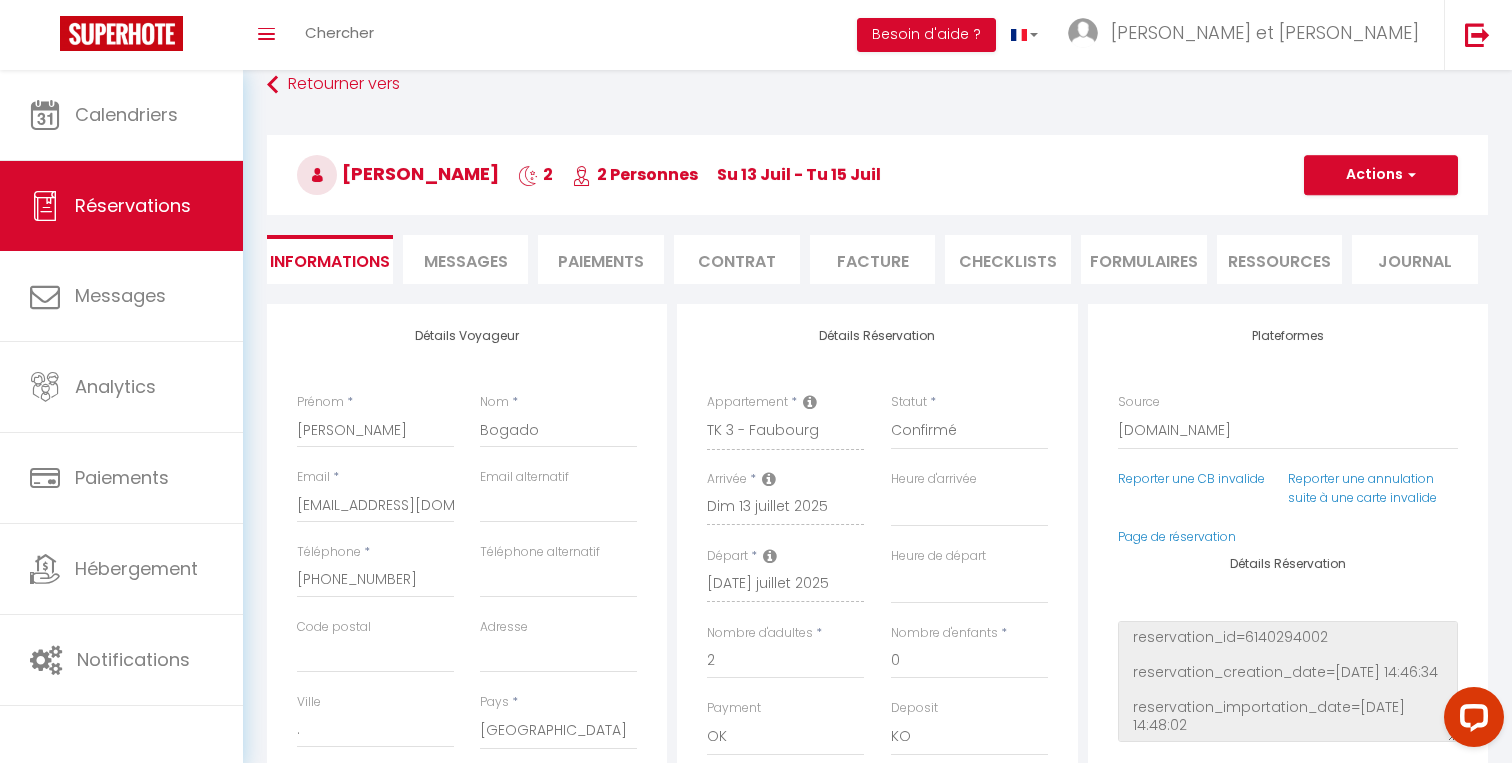 click on "Plateformes" at bounding box center [1288, 336] 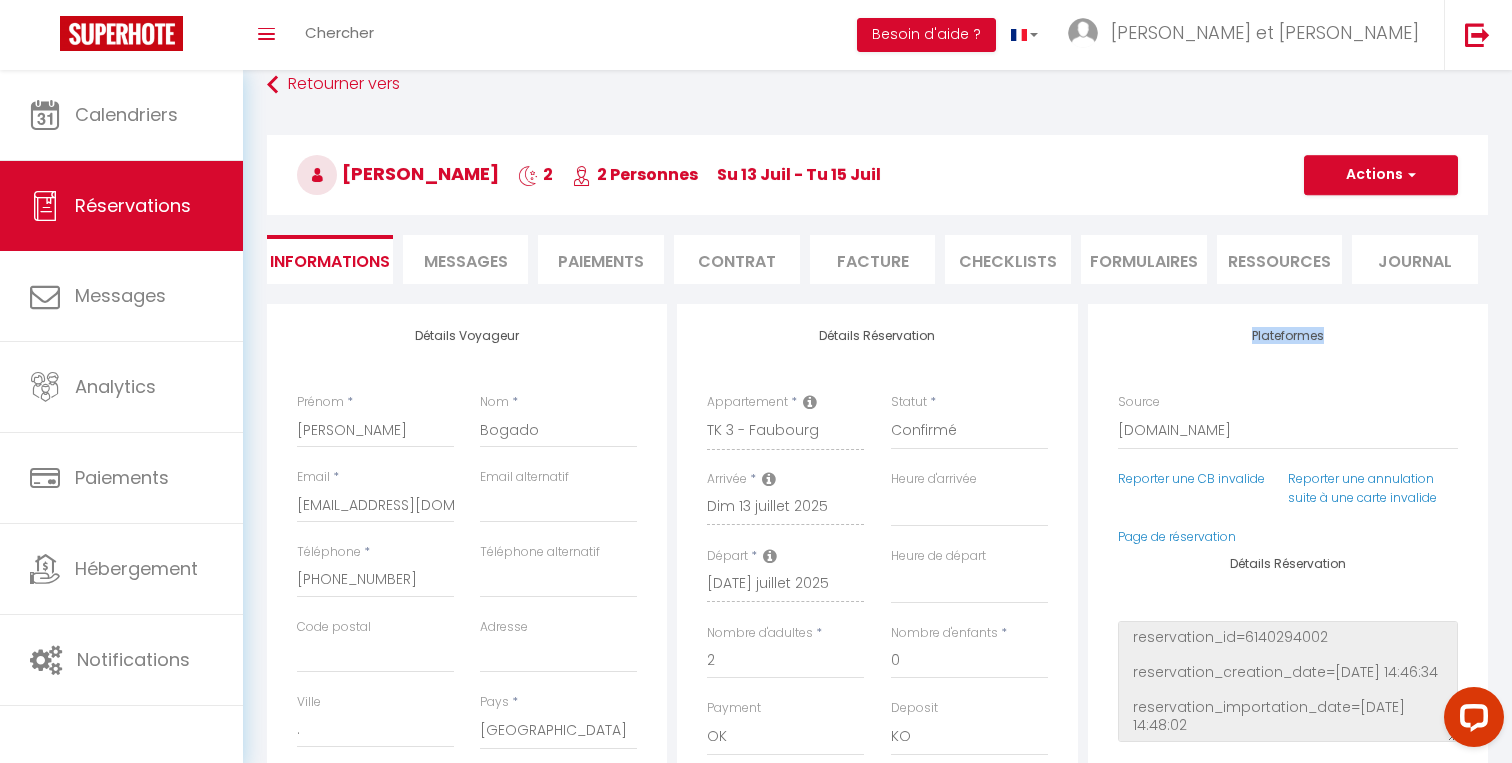 click on "Plateformes" at bounding box center [1288, 336] 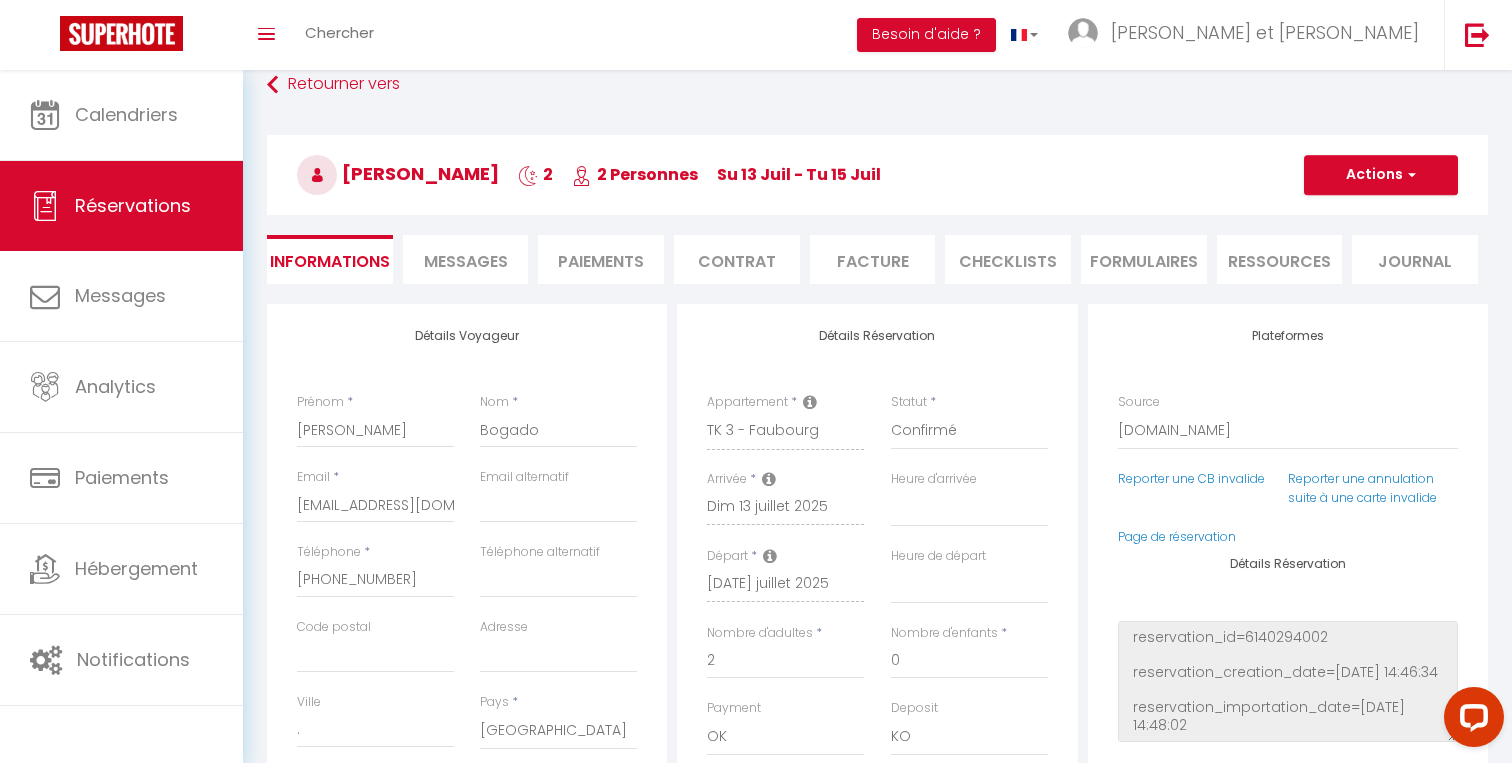 click on "Plateformes" at bounding box center (1288, 336) 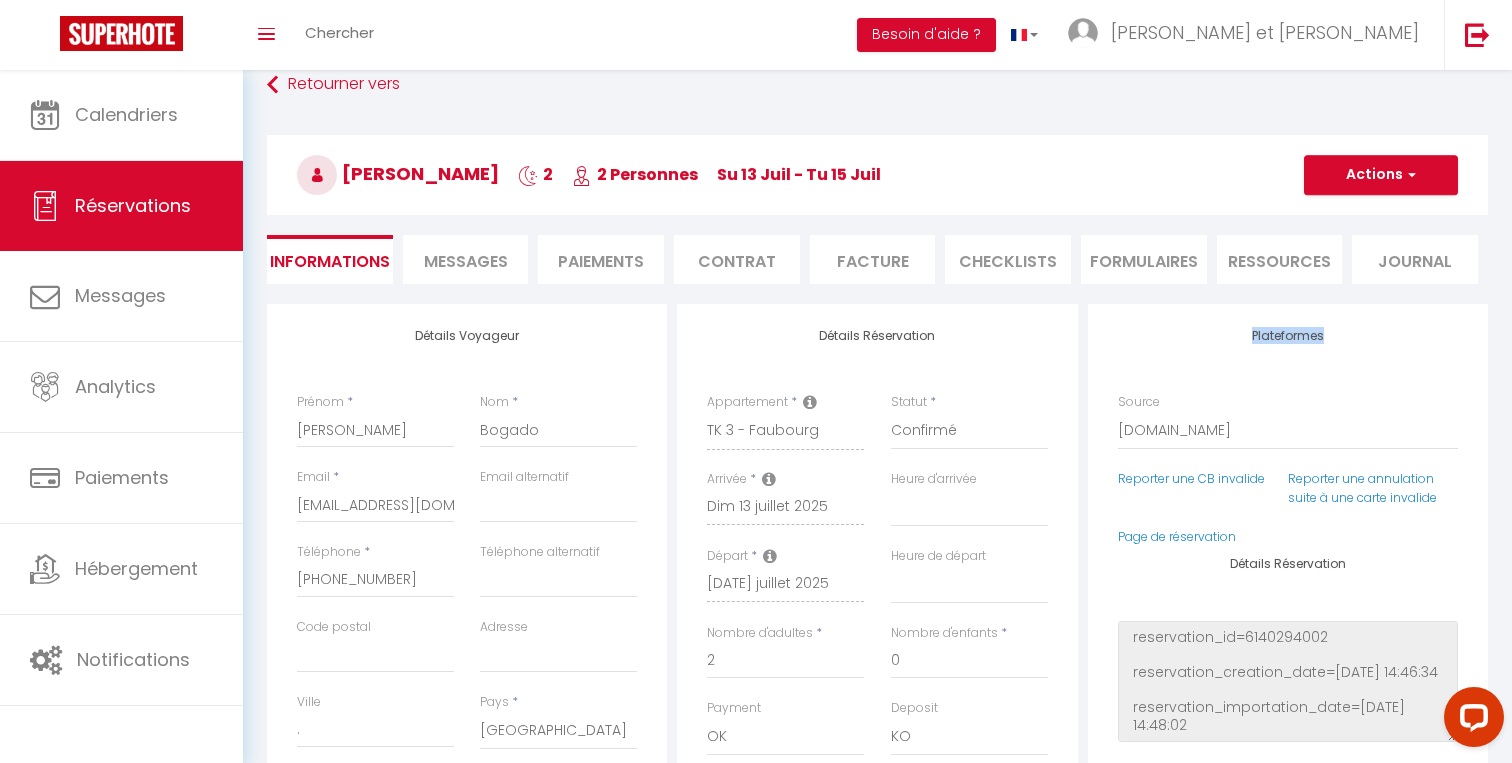 click on "Plateformes" at bounding box center [1288, 336] 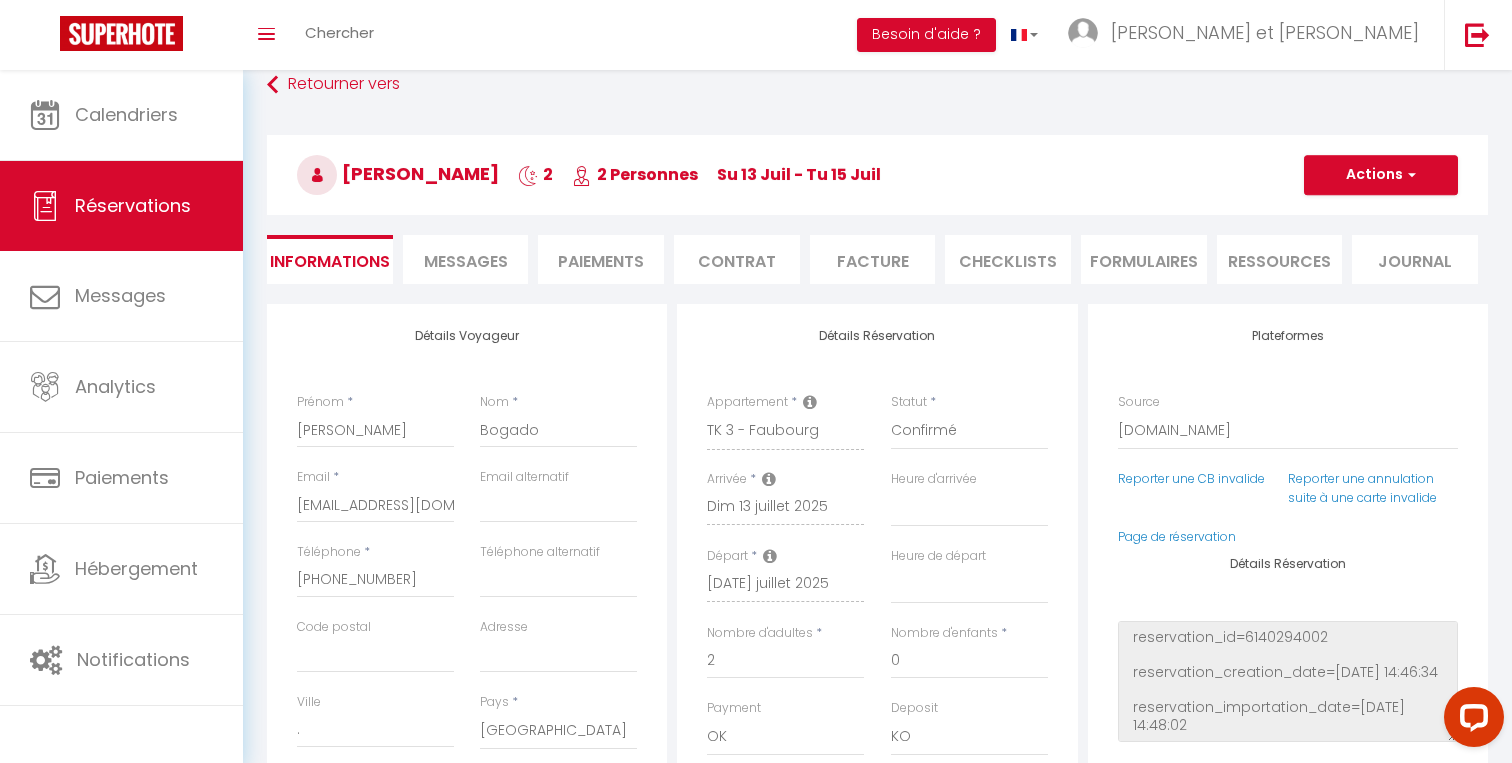 click on "Détails Réservation" at bounding box center (877, 336) 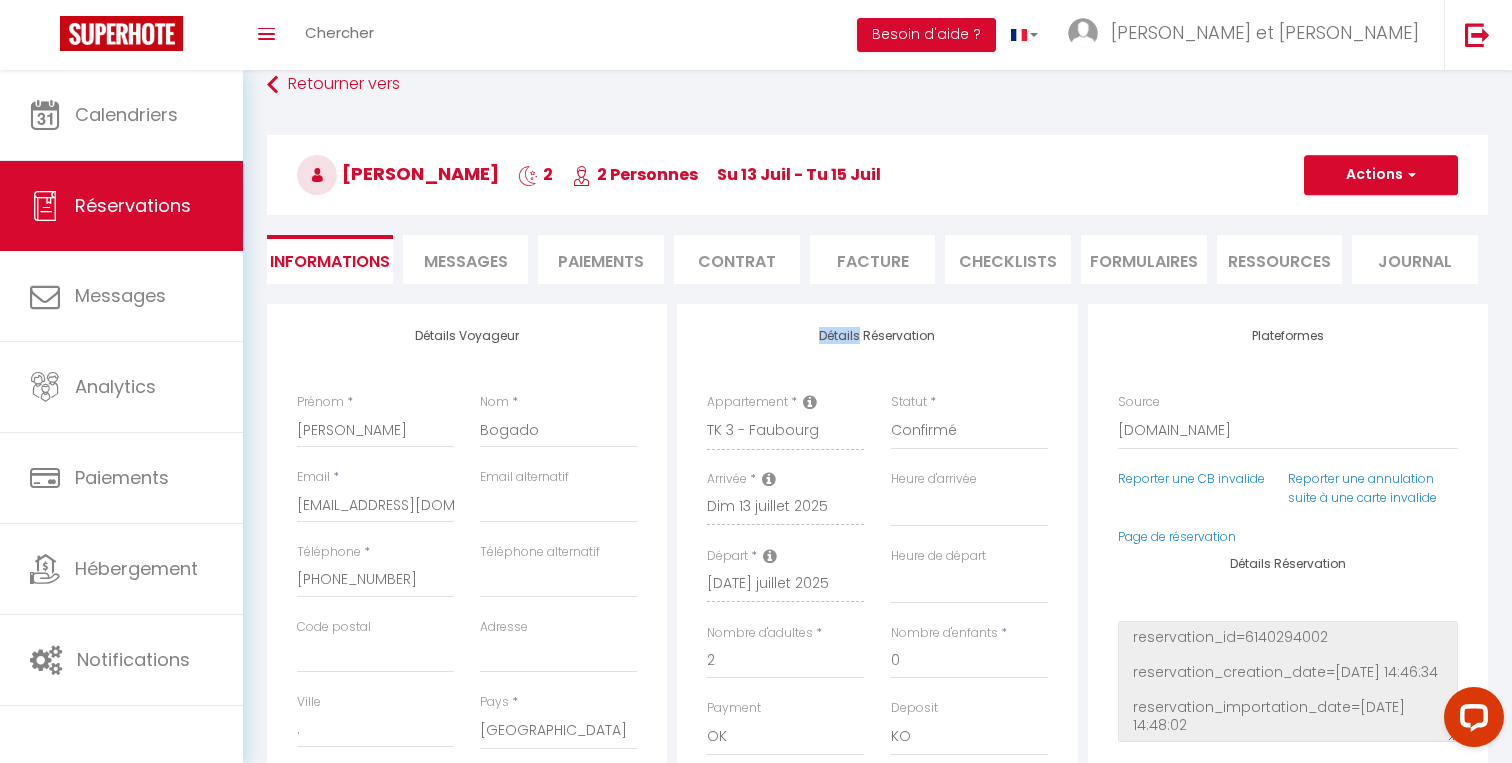 click on "Détails Réservation" at bounding box center [877, 336] 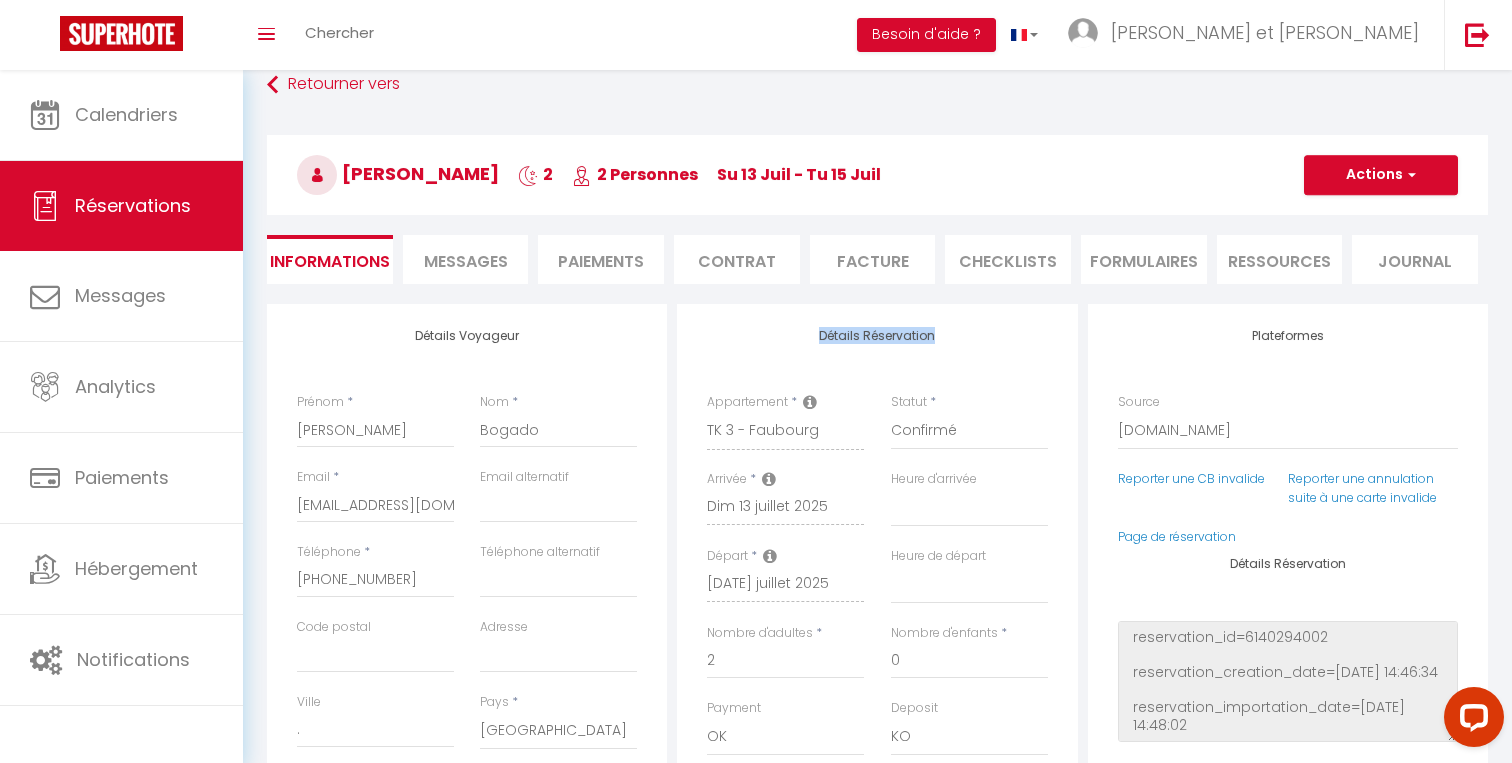 click on "Détails Réservation" at bounding box center (877, 336) 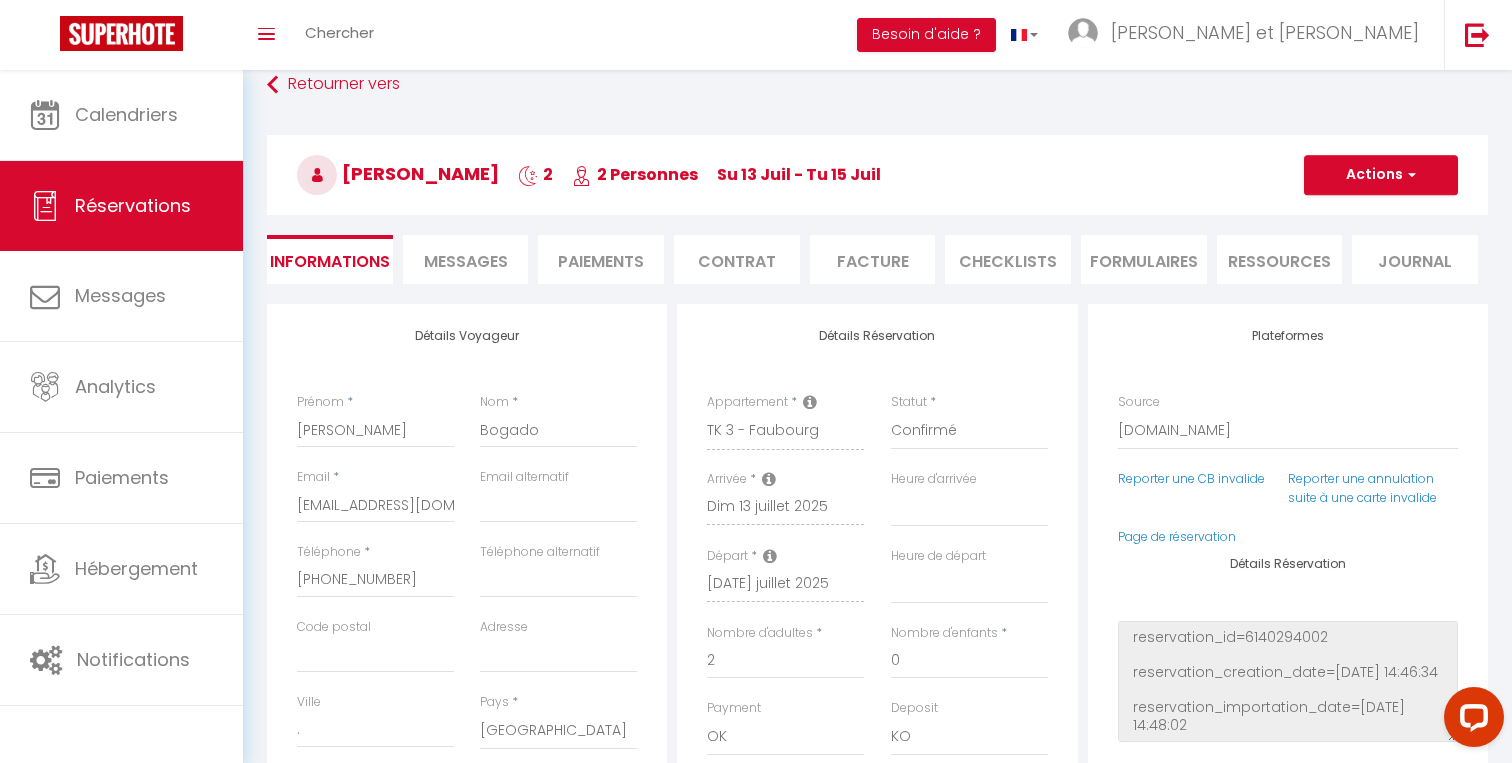 click on "Plateformes" at bounding box center (1288, 336) 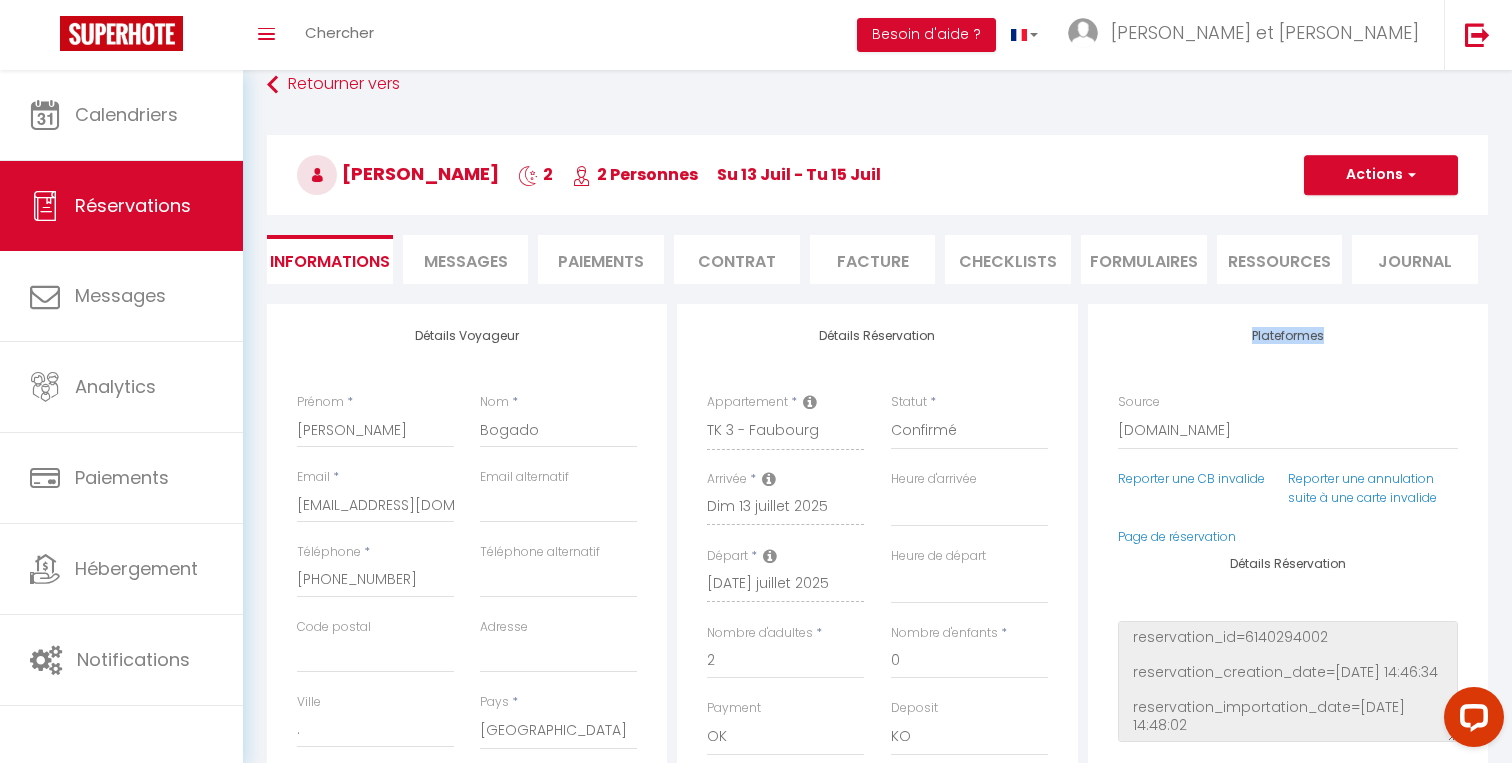 click on "Détails Voyageur" at bounding box center (467, 336) 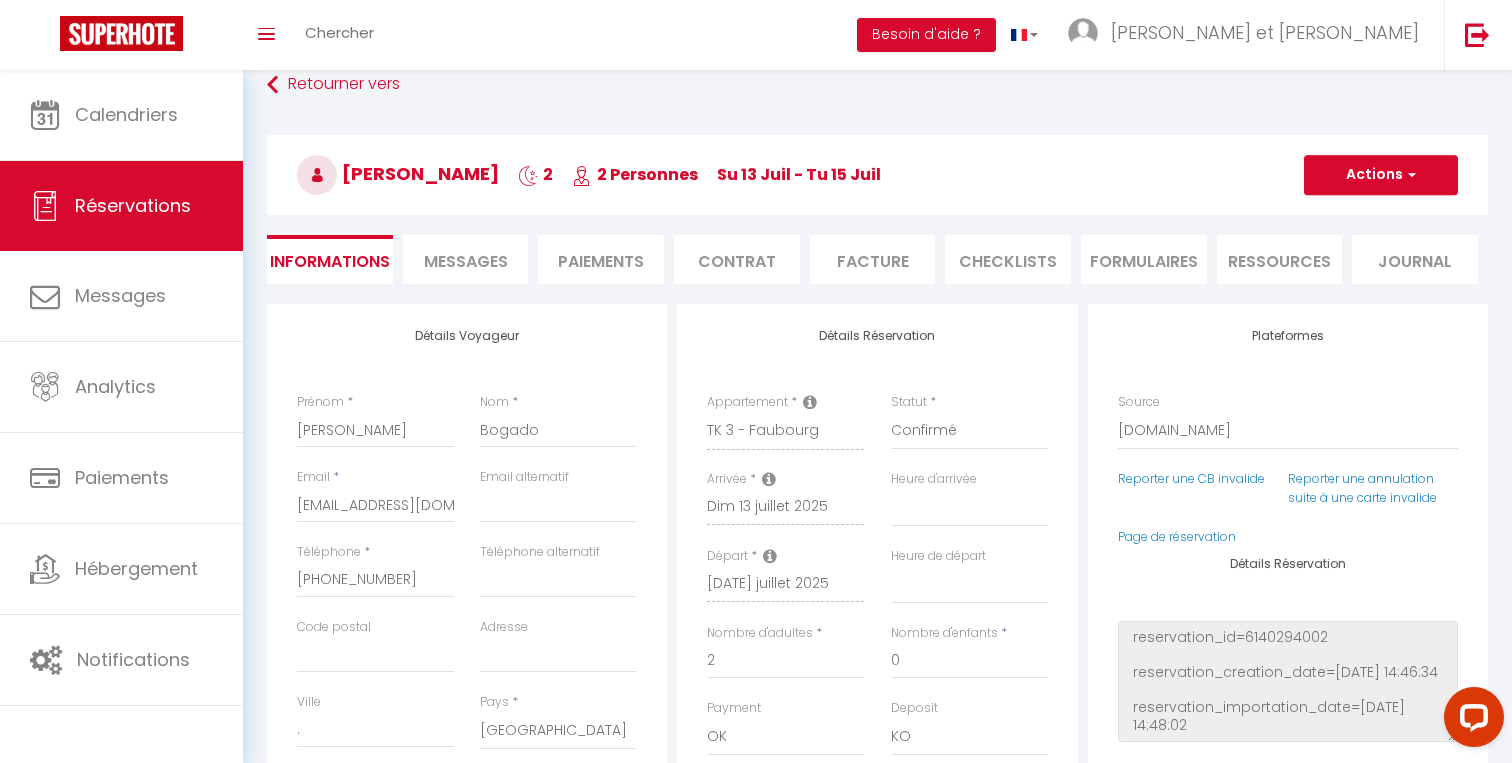 click on "Détails Voyageur" at bounding box center (467, 336) 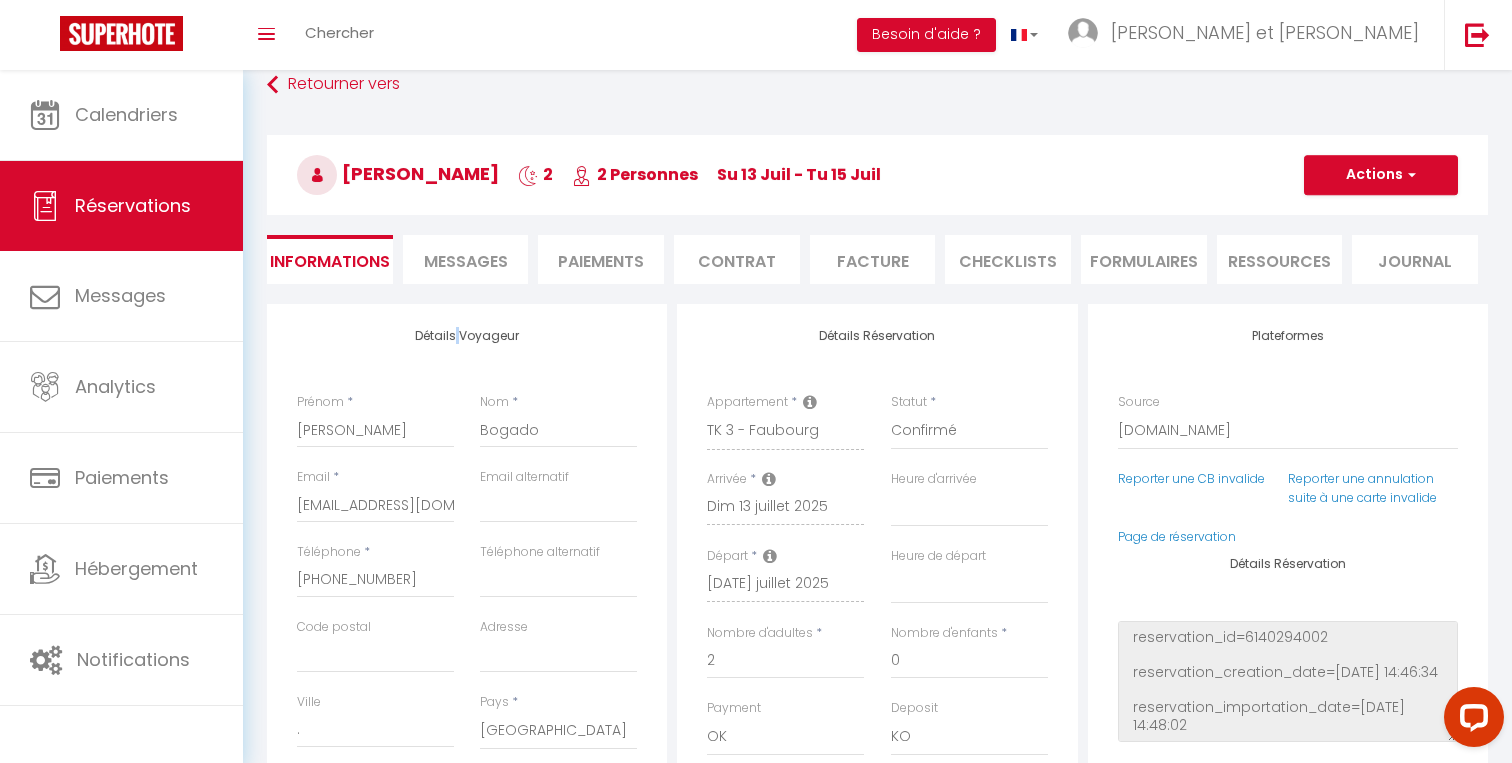 click on "Détails Réservation" at bounding box center [877, 336] 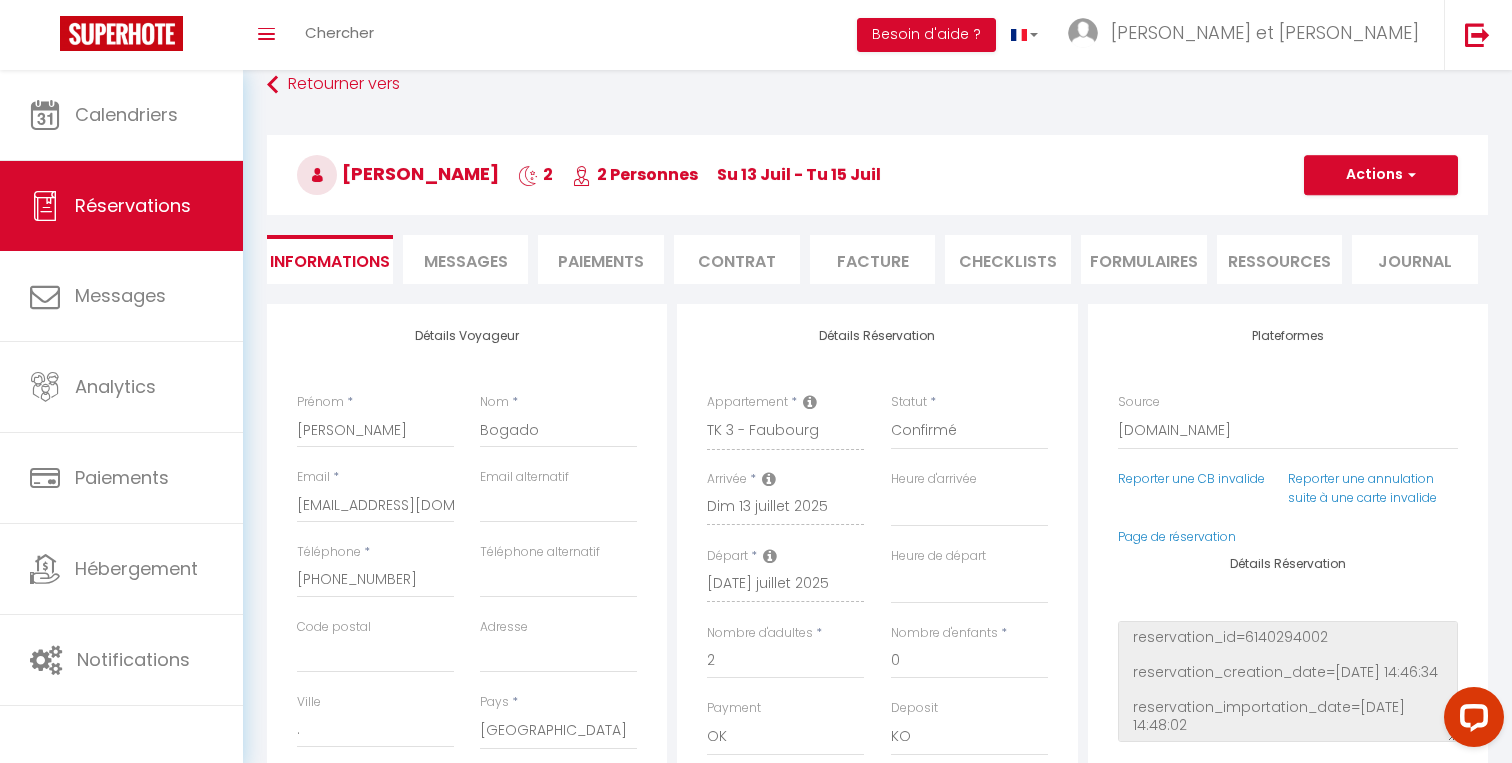 click on "Détails Réservation" at bounding box center (877, 336) 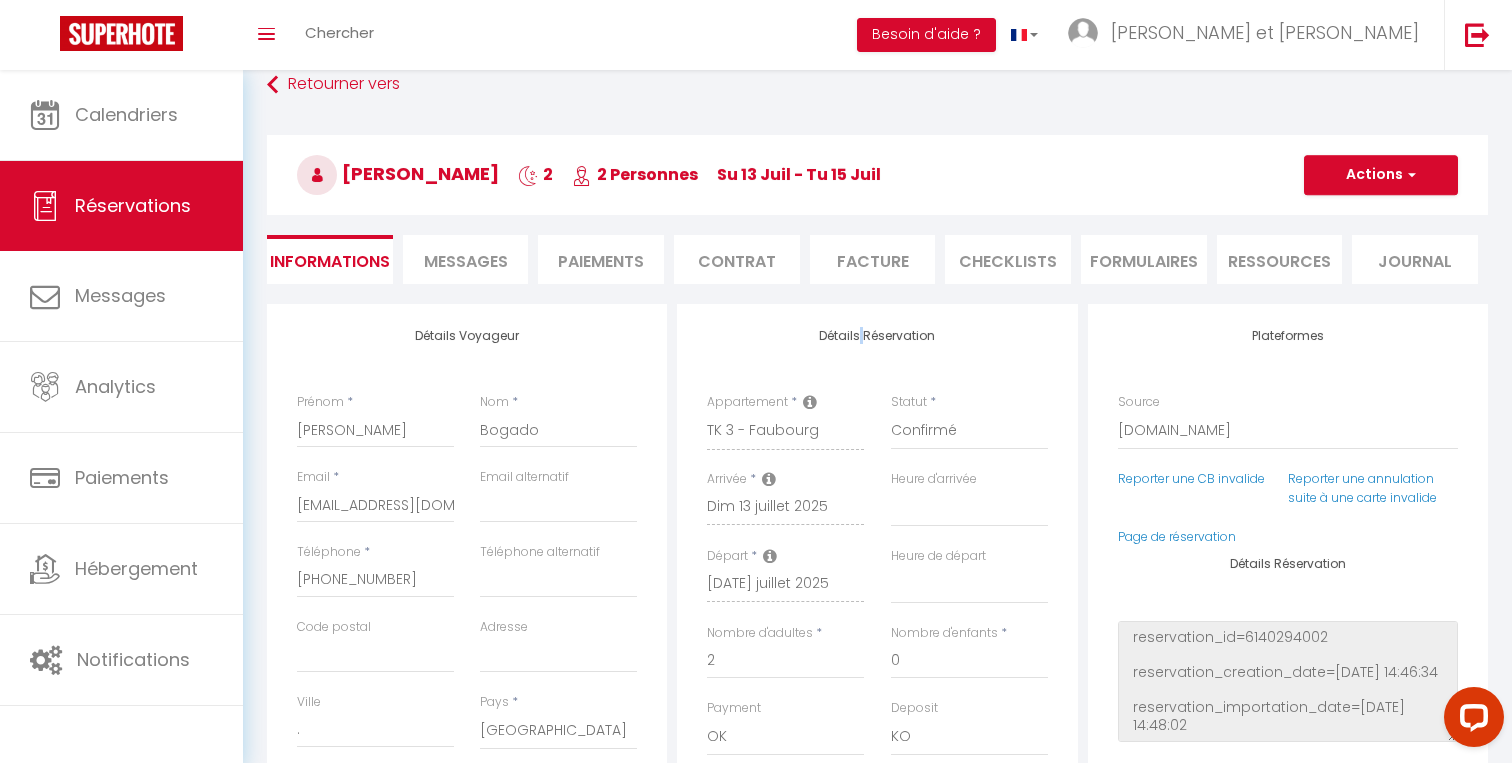 click on "Su 13 Juil - Tu 15 Juil" at bounding box center [799, 174] 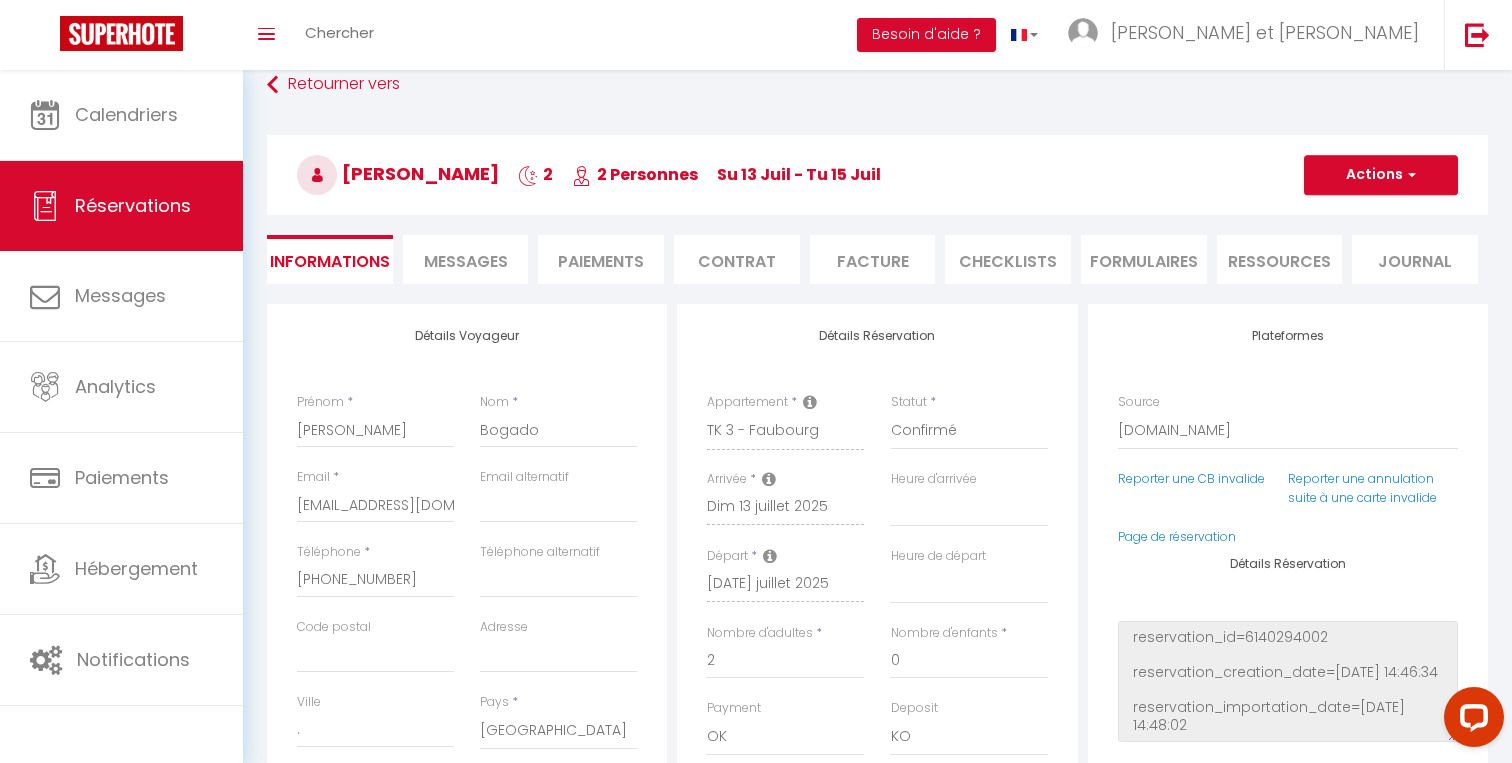click on "Su 13 Juil - Tu 15 Juil" at bounding box center [799, 174] 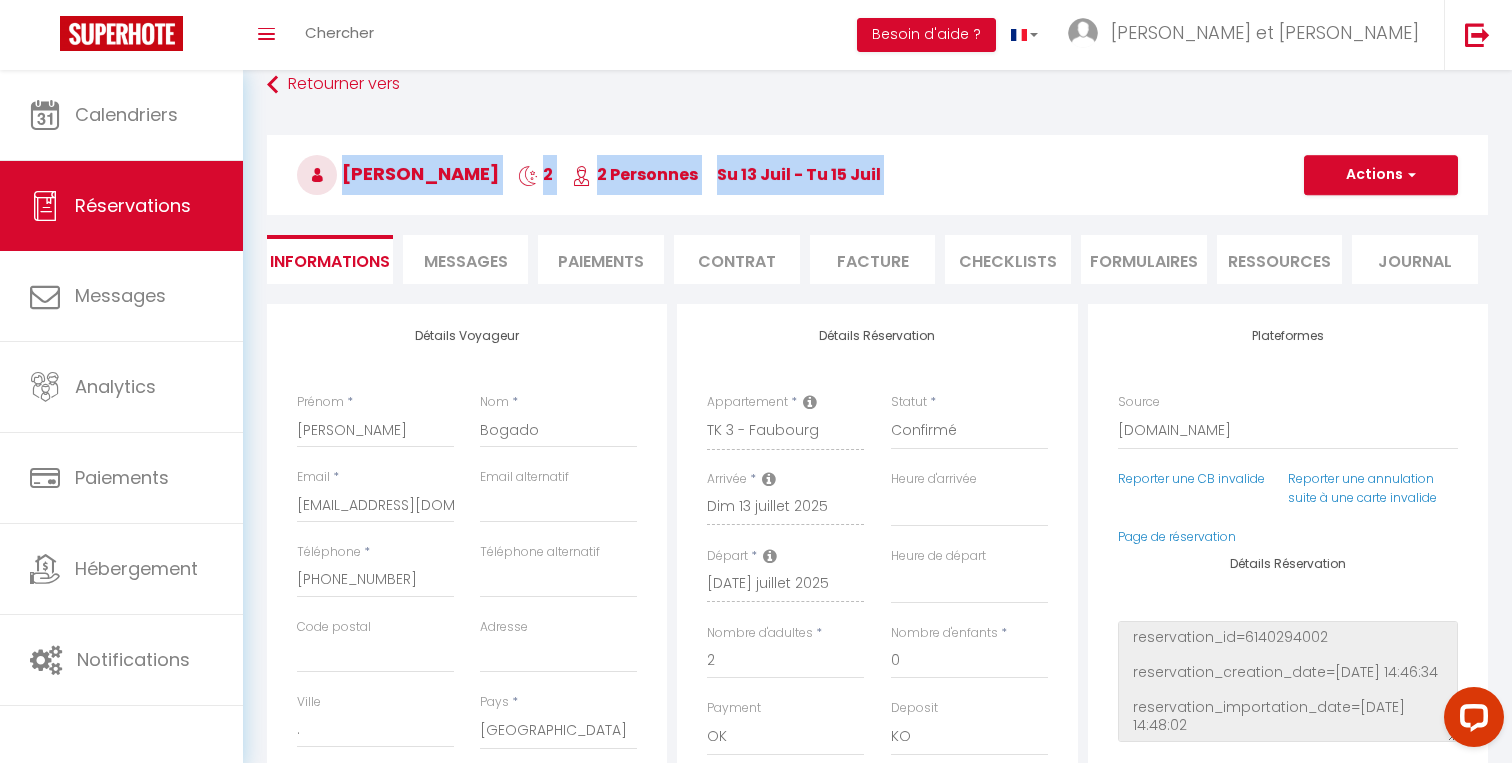 click on "[PERSON_NAME]   2    2 Personnes
Su 13 Juil - Tu 15 Juil" at bounding box center [877, 175] 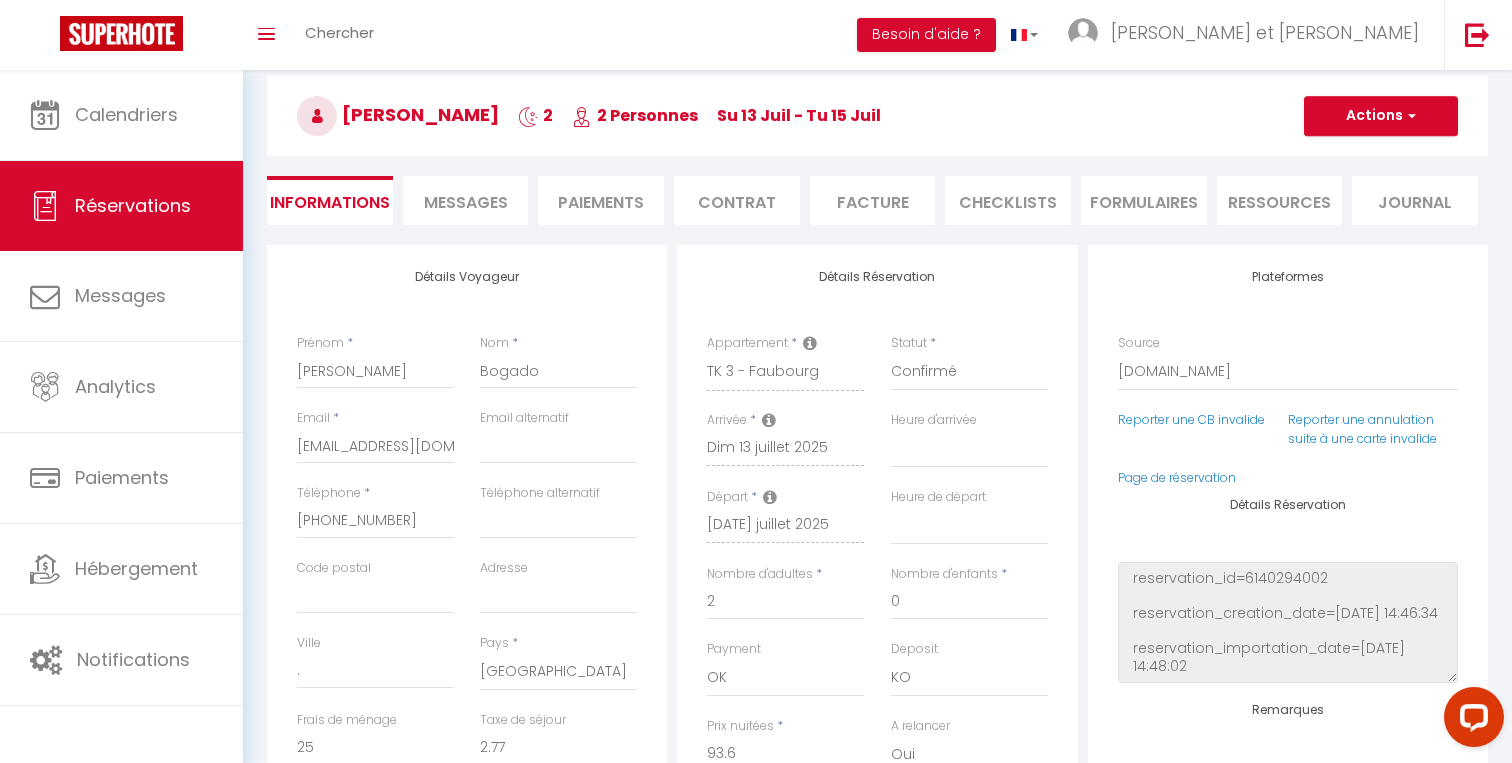 scroll, scrollTop: 87, scrollLeft: 0, axis: vertical 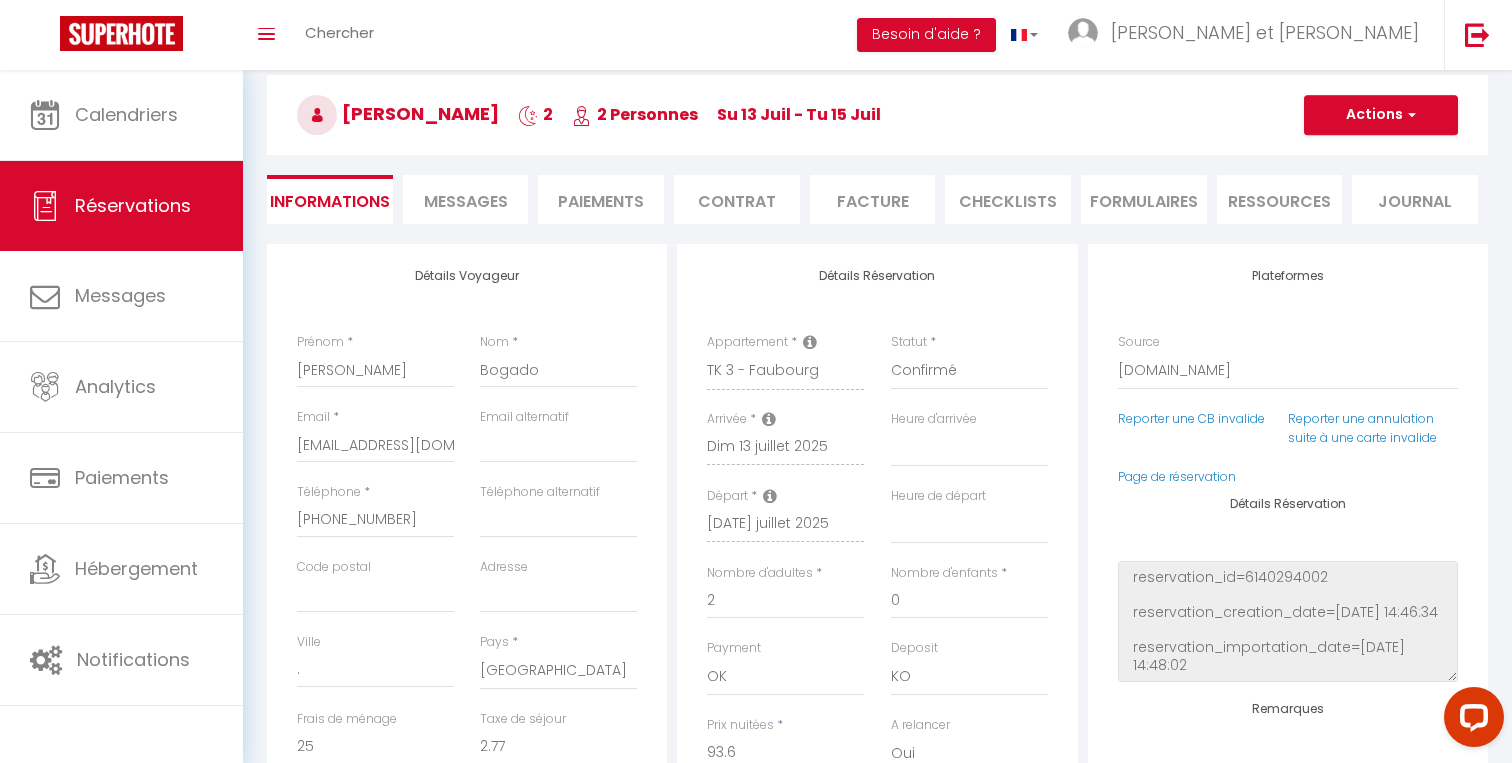 click on "Détails Voyageur" at bounding box center [467, 276] 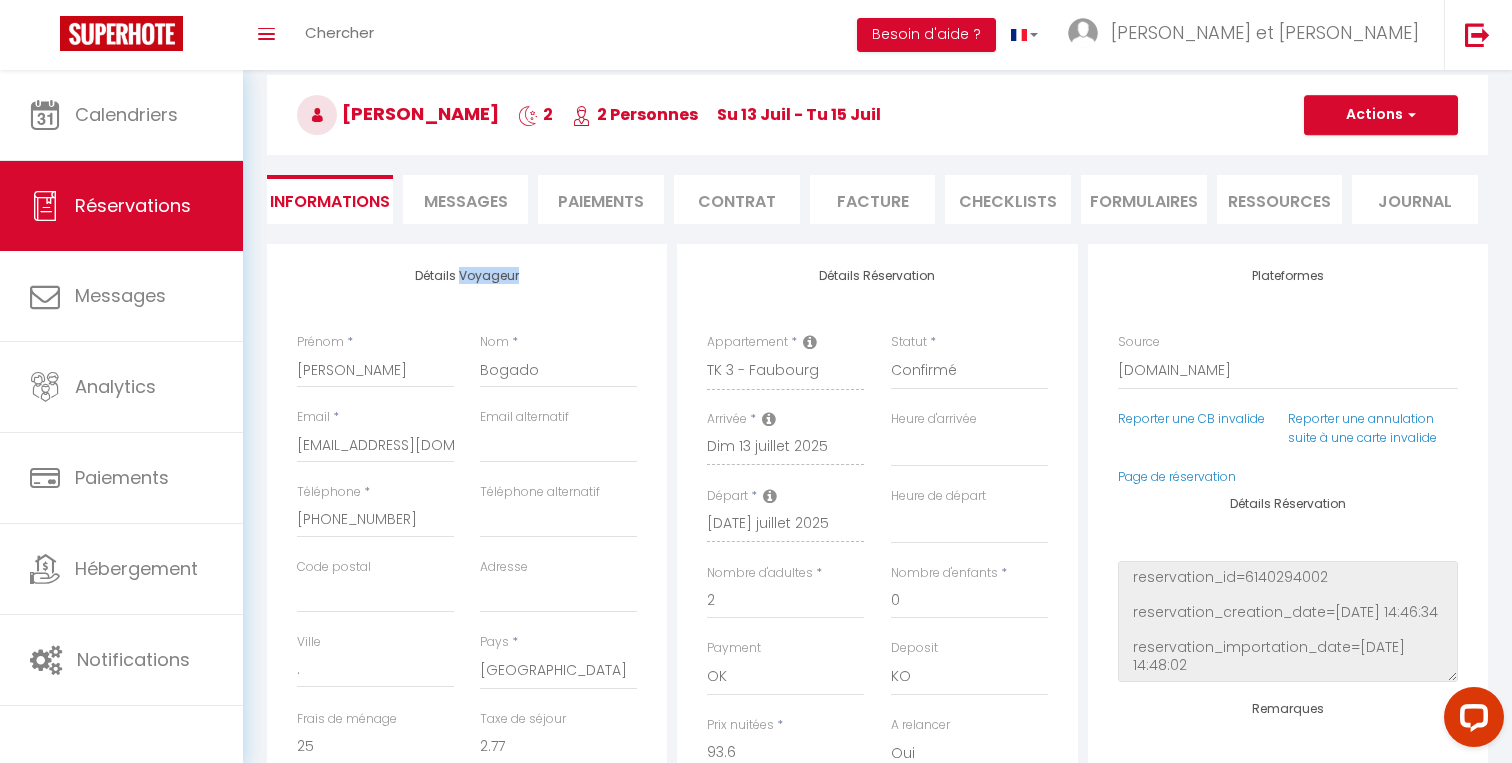 click on "Détails Voyageur" at bounding box center (467, 276) 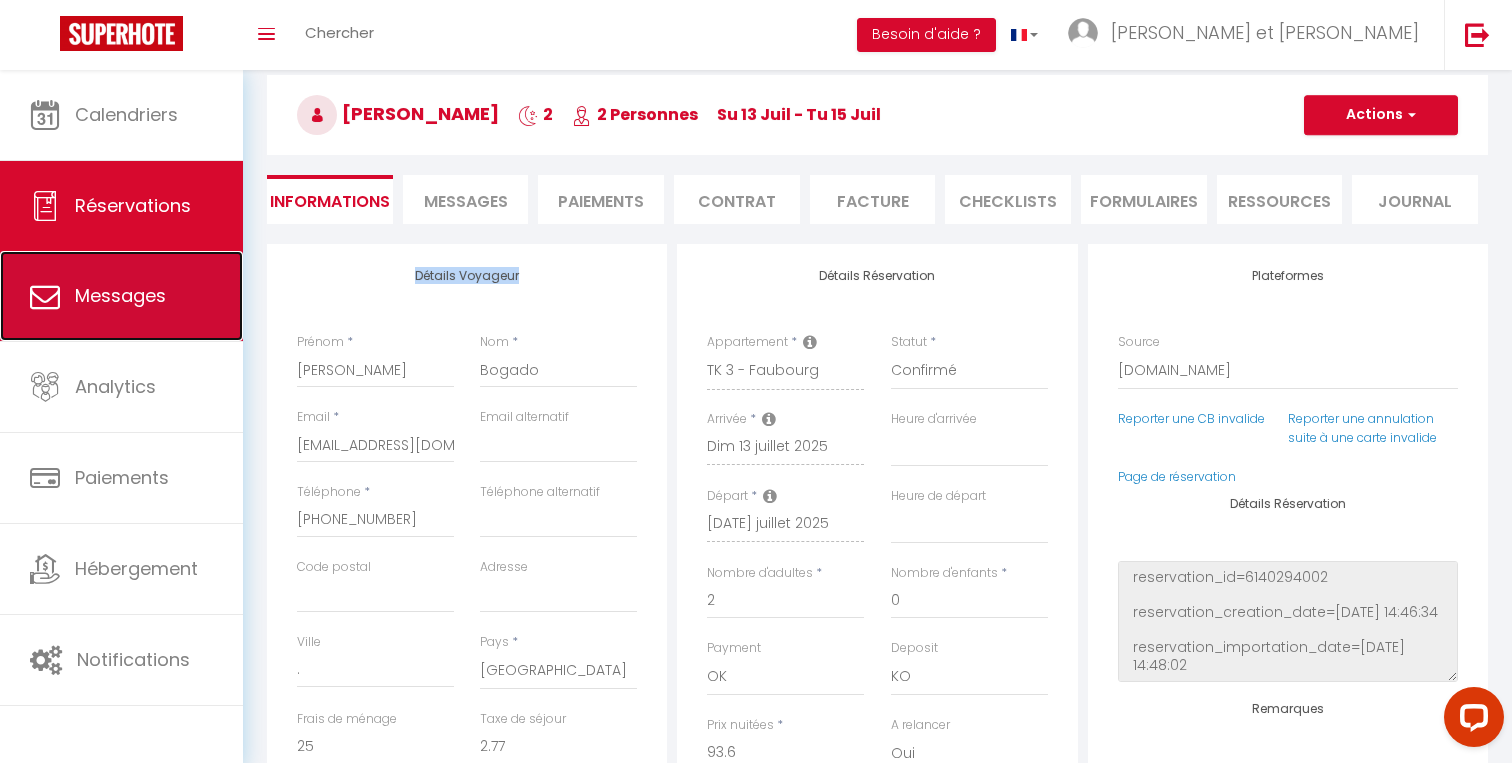 click on "Messages" at bounding box center [121, 296] 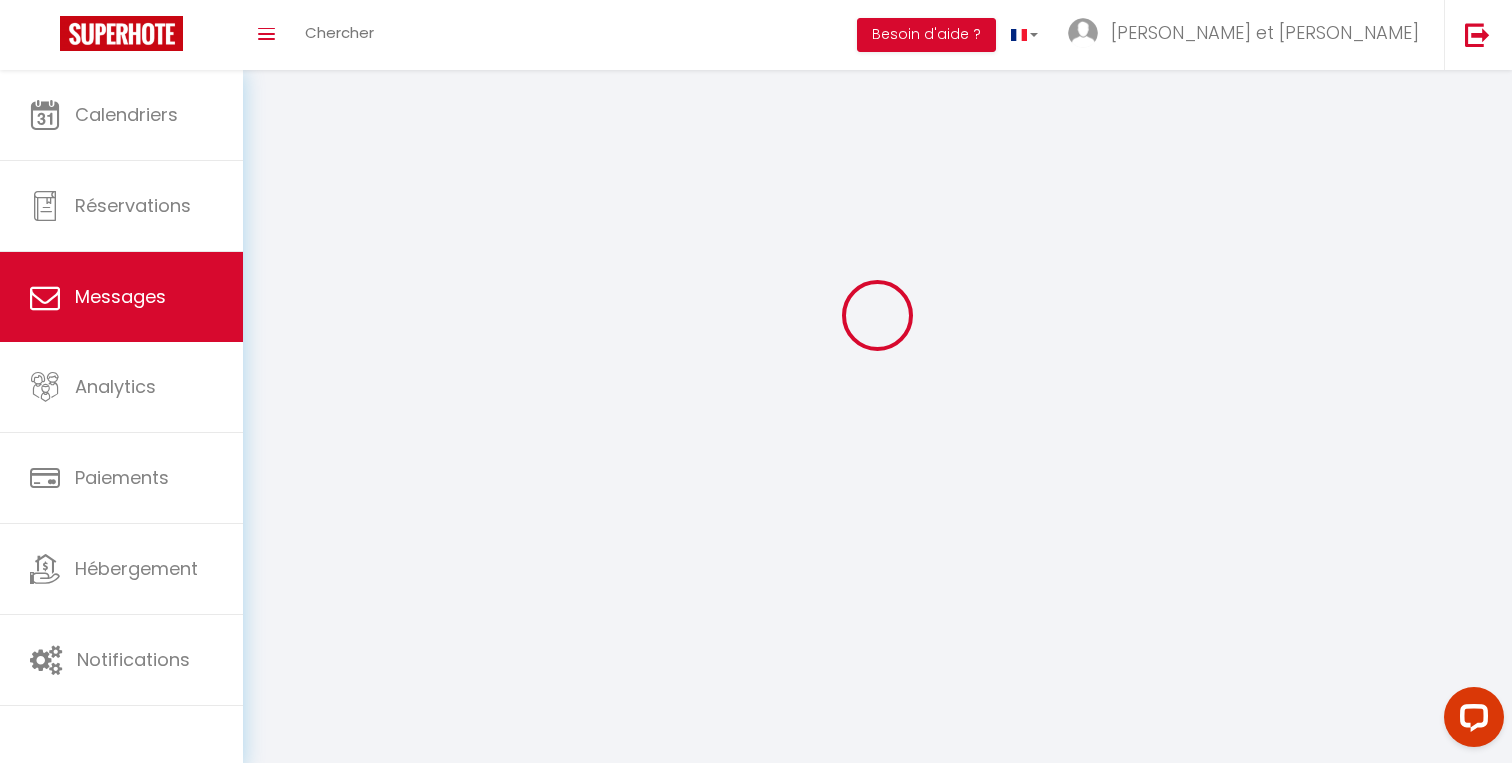scroll, scrollTop: 0, scrollLeft: 0, axis: both 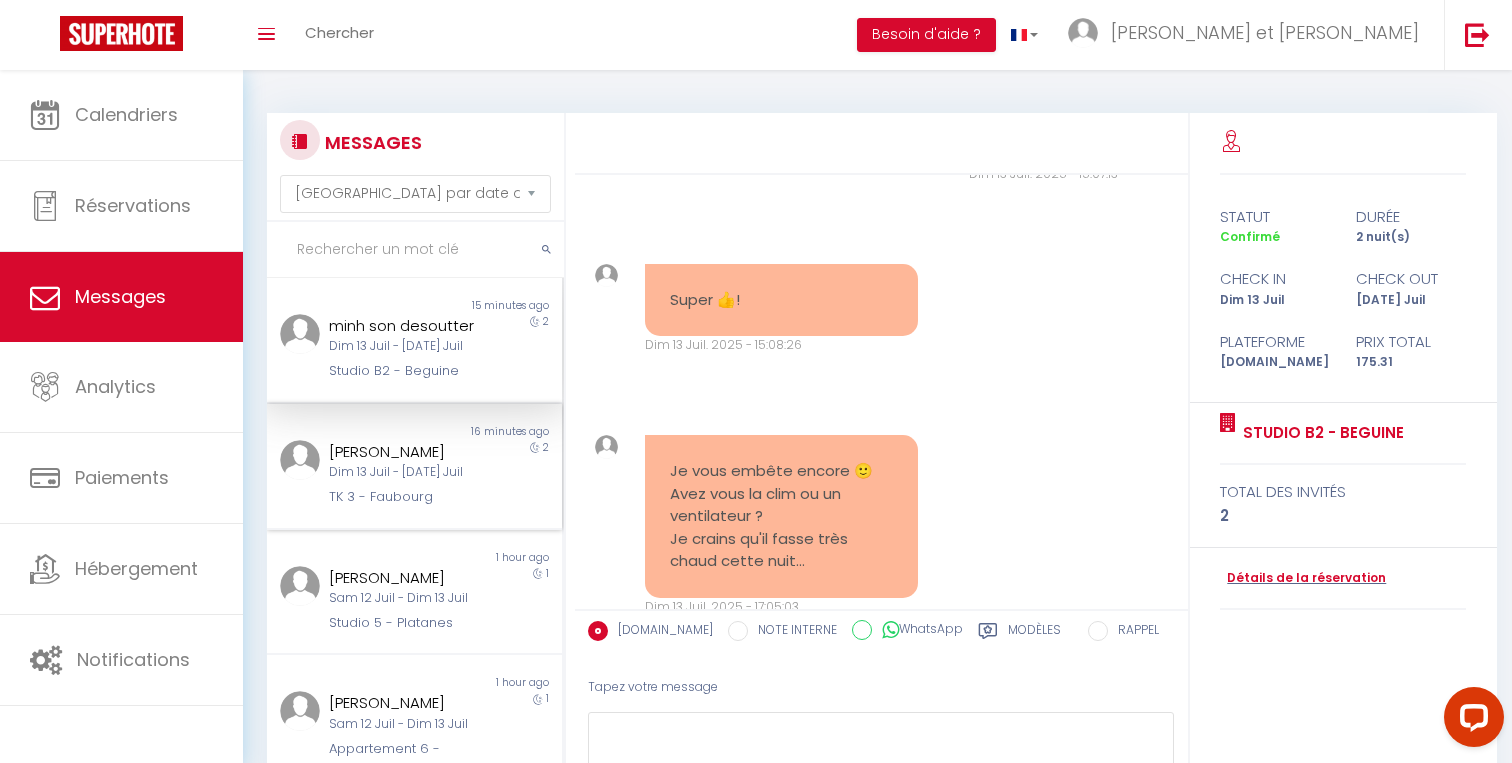 click on "Dim 13 Juil - [DATE] Juil" at bounding box center [402, 472] 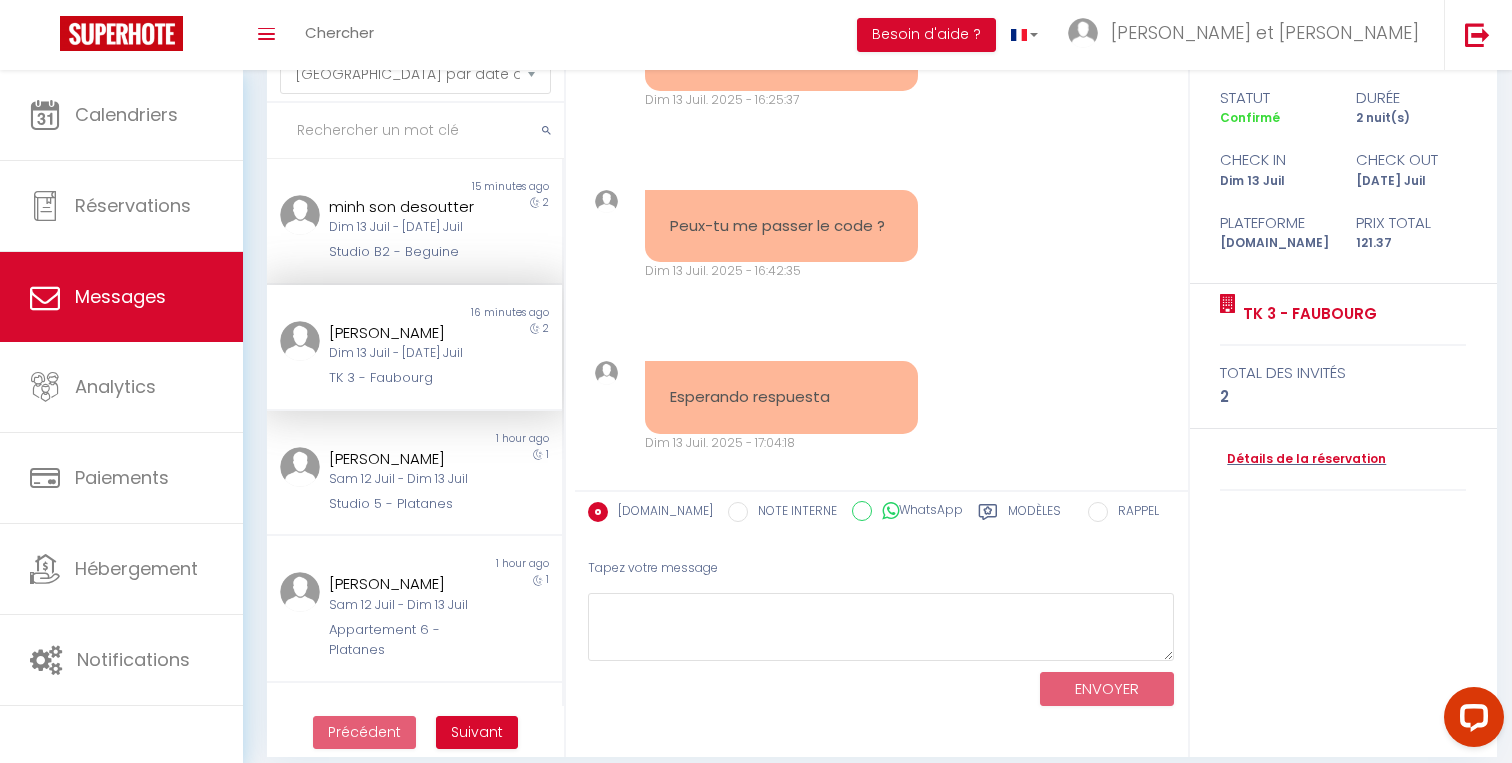 scroll, scrollTop: 113, scrollLeft: 0, axis: vertical 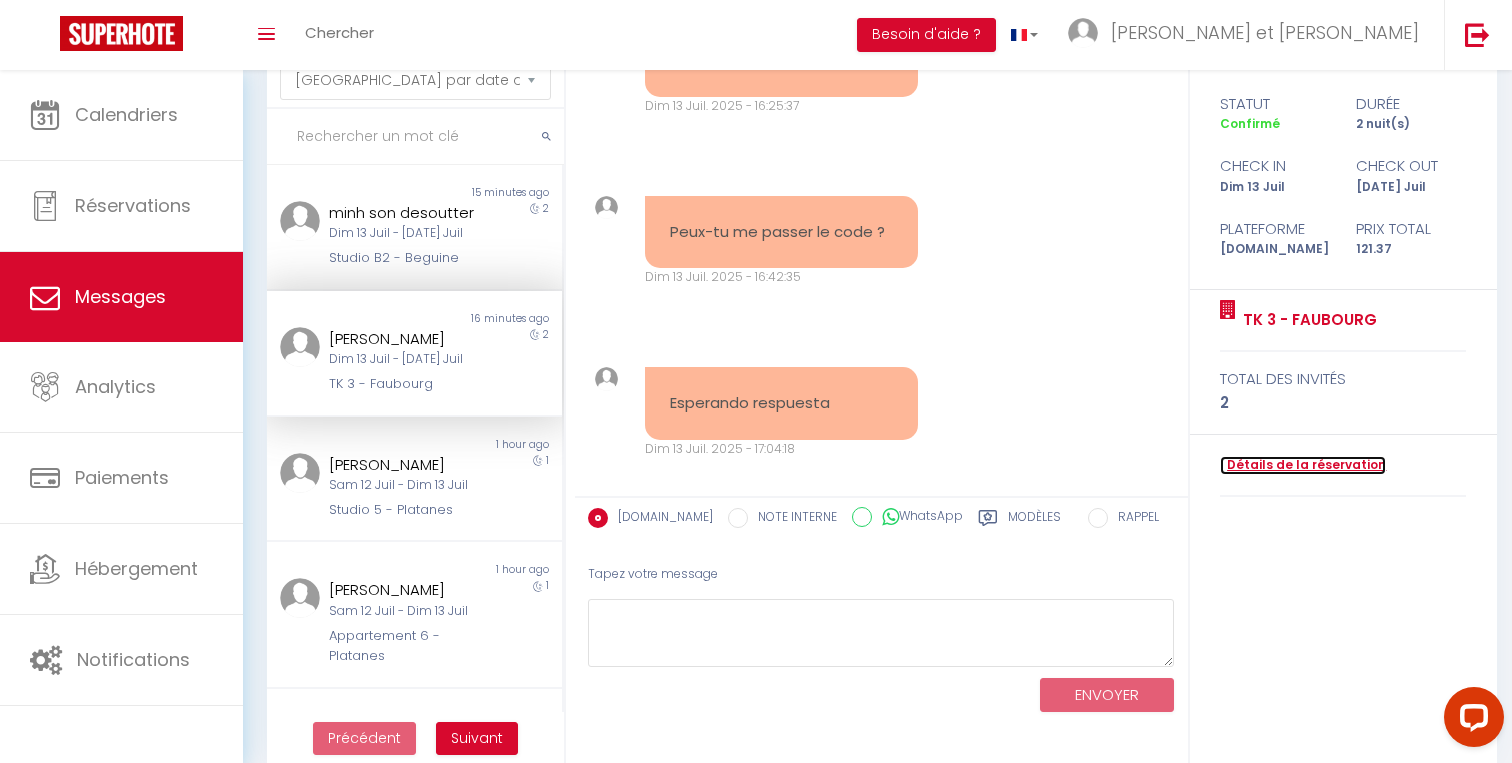click on "Détails de la réservation" at bounding box center [1303, 465] 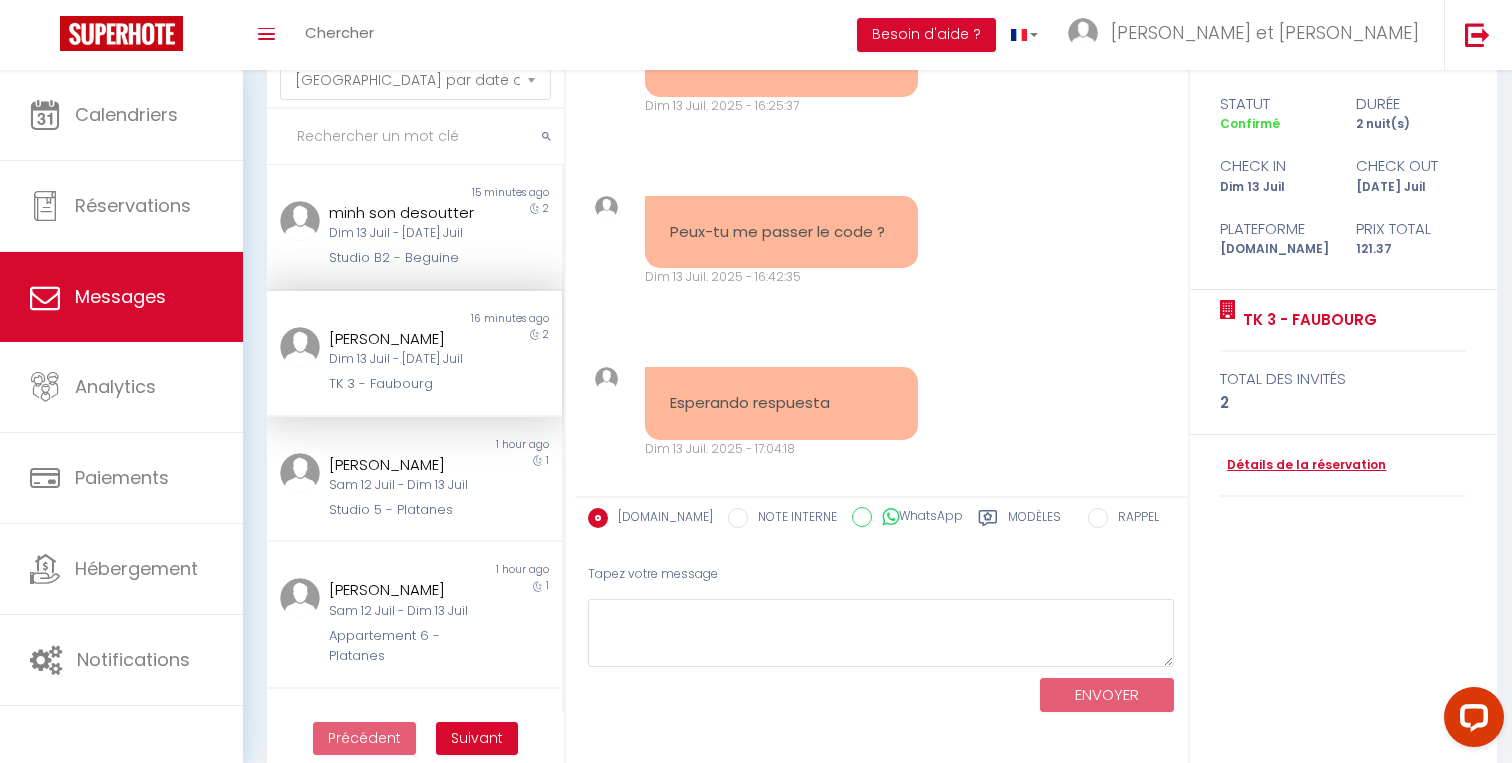 scroll, scrollTop: 0, scrollLeft: 0, axis: both 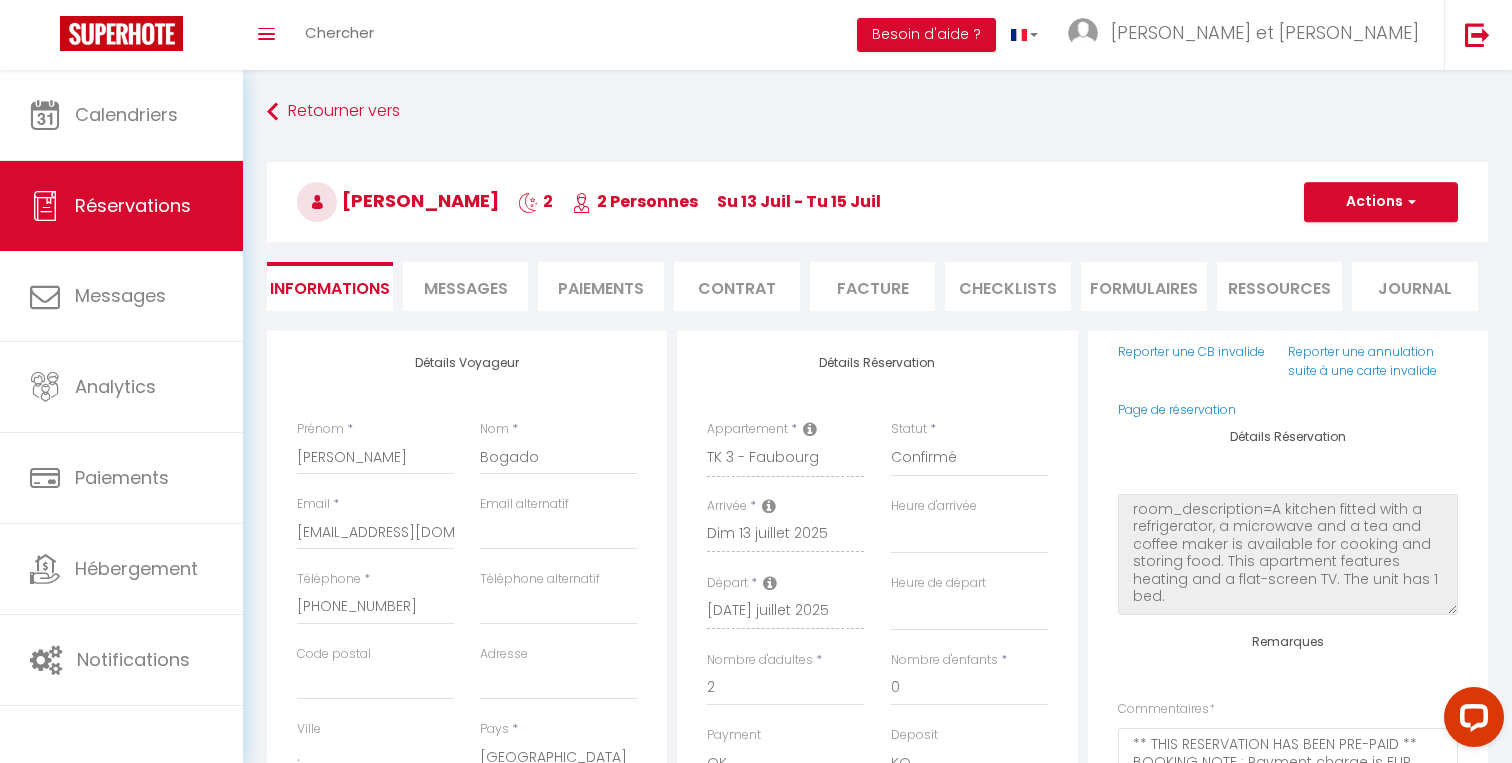 click on "Messages" at bounding box center (466, 288) 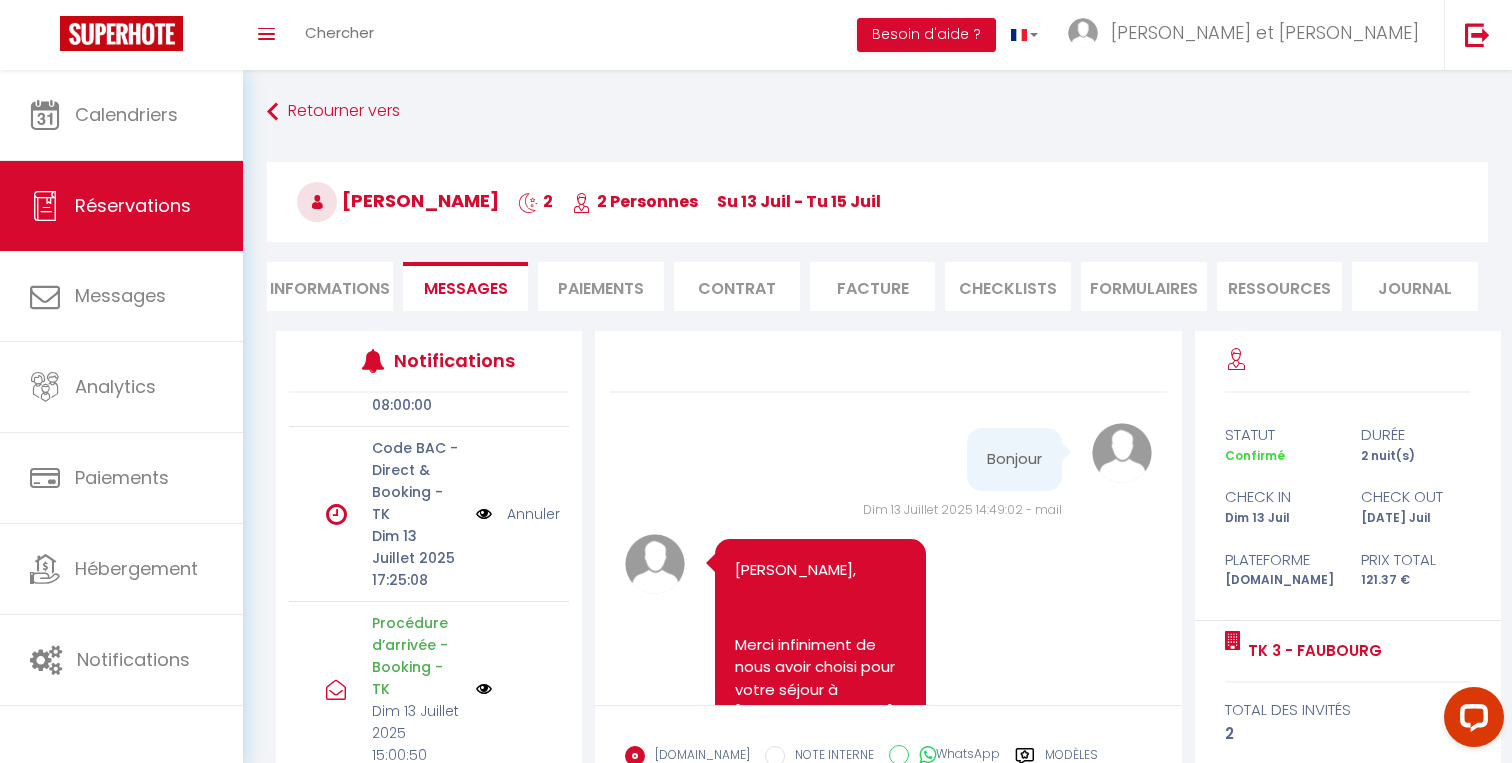 scroll, scrollTop: 225, scrollLeft: 0, axis: vertical 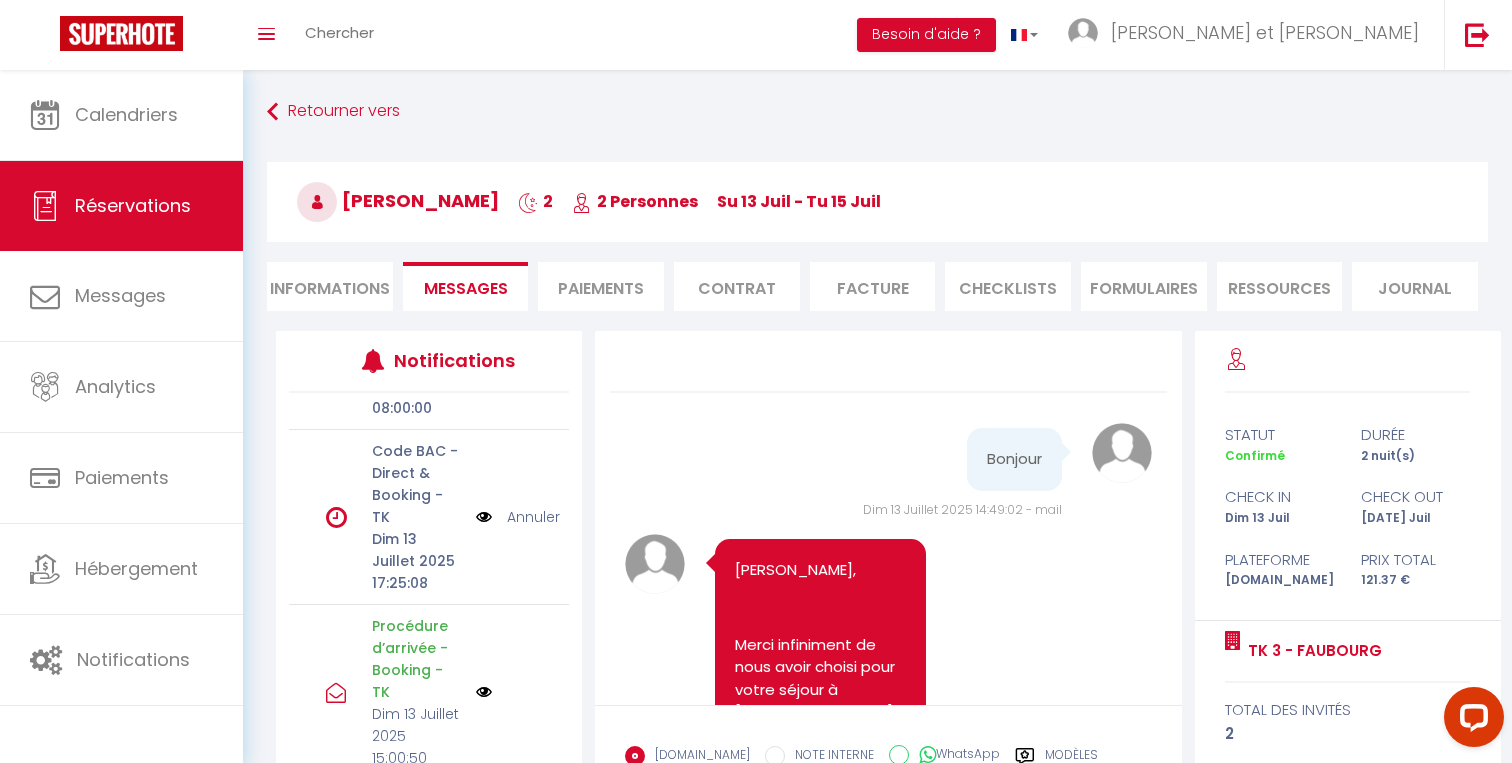 click on "Dim 13 Juillet 2025 17:25:08" at bounding box center (417, 561) 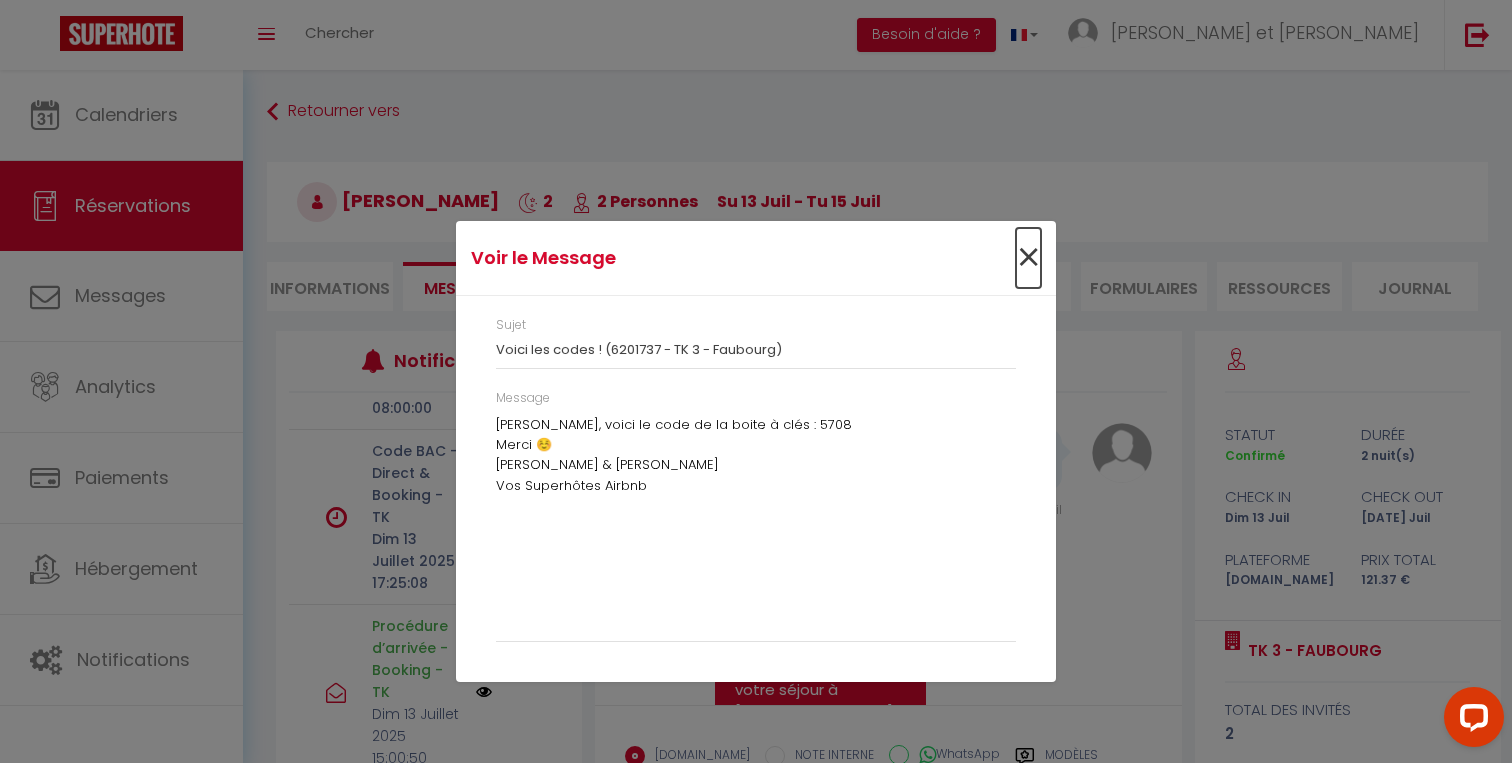 click on "×" at bounding box center [1028, 258] 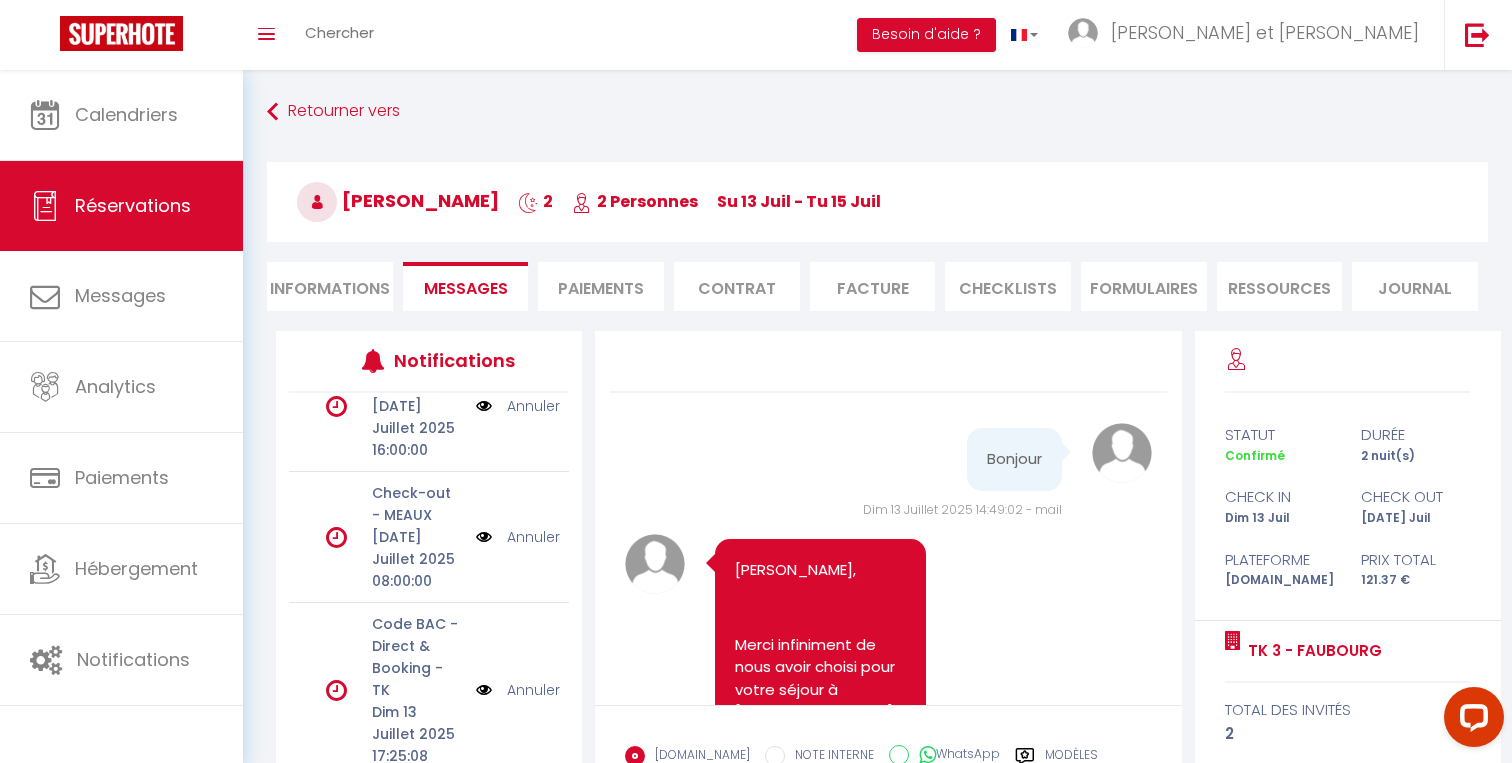 scroll, scrollTop: 0, scrollLeft: 0, axis: both 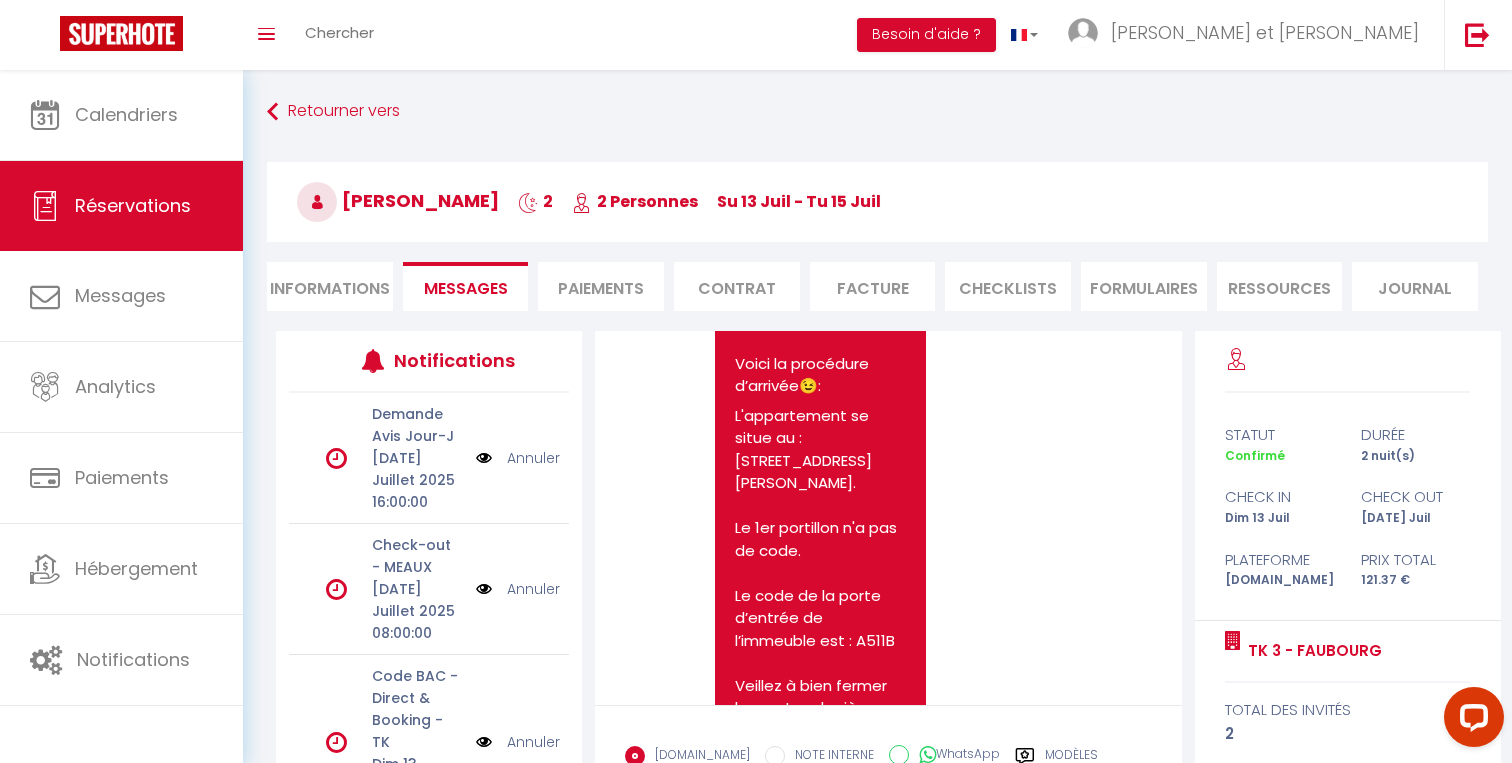 click on "L'appartement se situe au : [STREET_ADDRESS][PERSON_NAME].   Le 1er portillon n'a pas de code.  Le code de la porte d’entrée de l’immeuble est : A511B Veillez à bien fermer [PERSON_NAME] derrière vous s’il vous plaît.  Le TK3 est au rez-[PERSON_NAME].  Enfin, le code de la boîte à clés vous sera envoyé le jour de votre arrivée à 15H.   WI-FI Nom: Livebox-C340  / Mot de passe : [SECURITY_DATA] À très vite ! 😁⭐️" at bounding box center [820, 731] 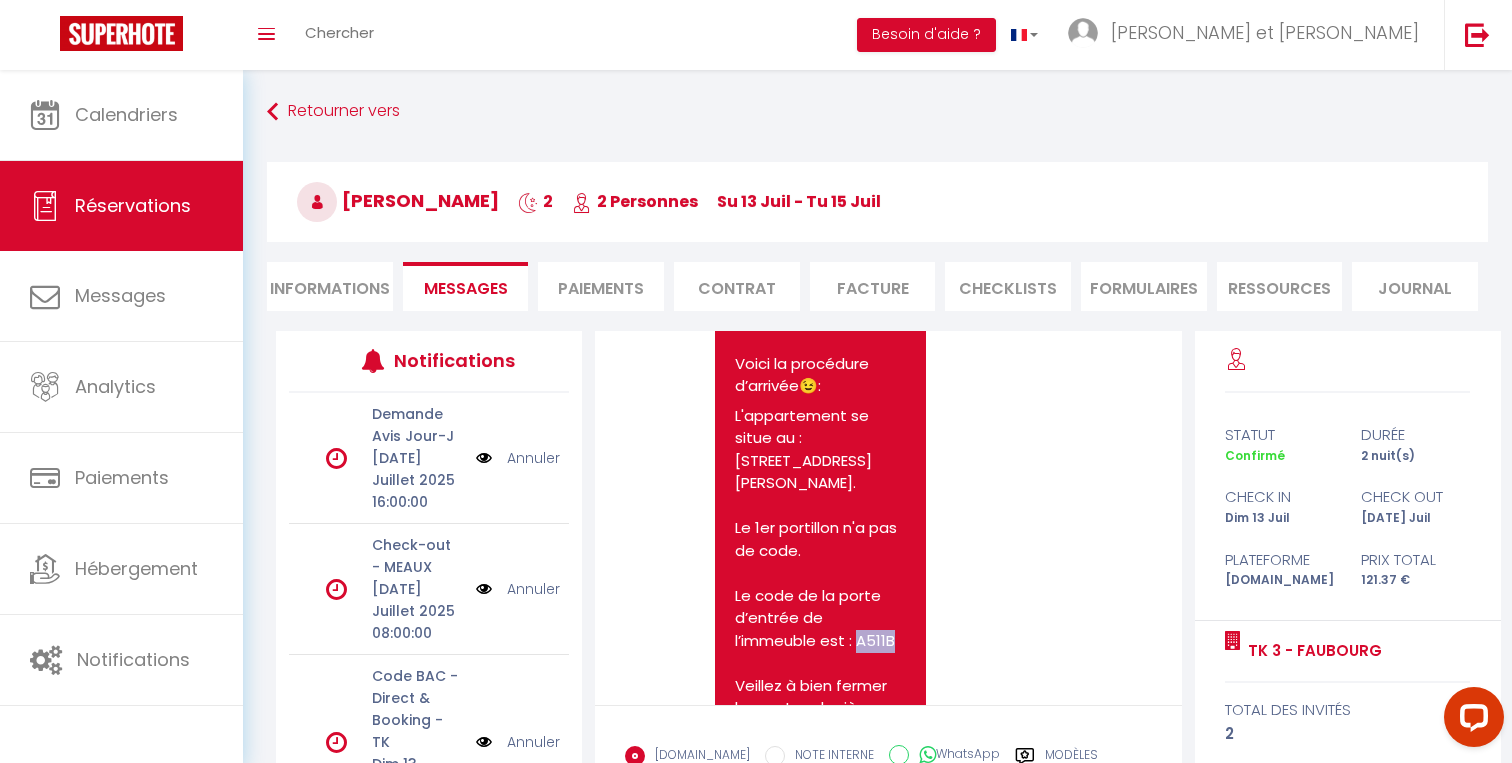 copy on "A511B" 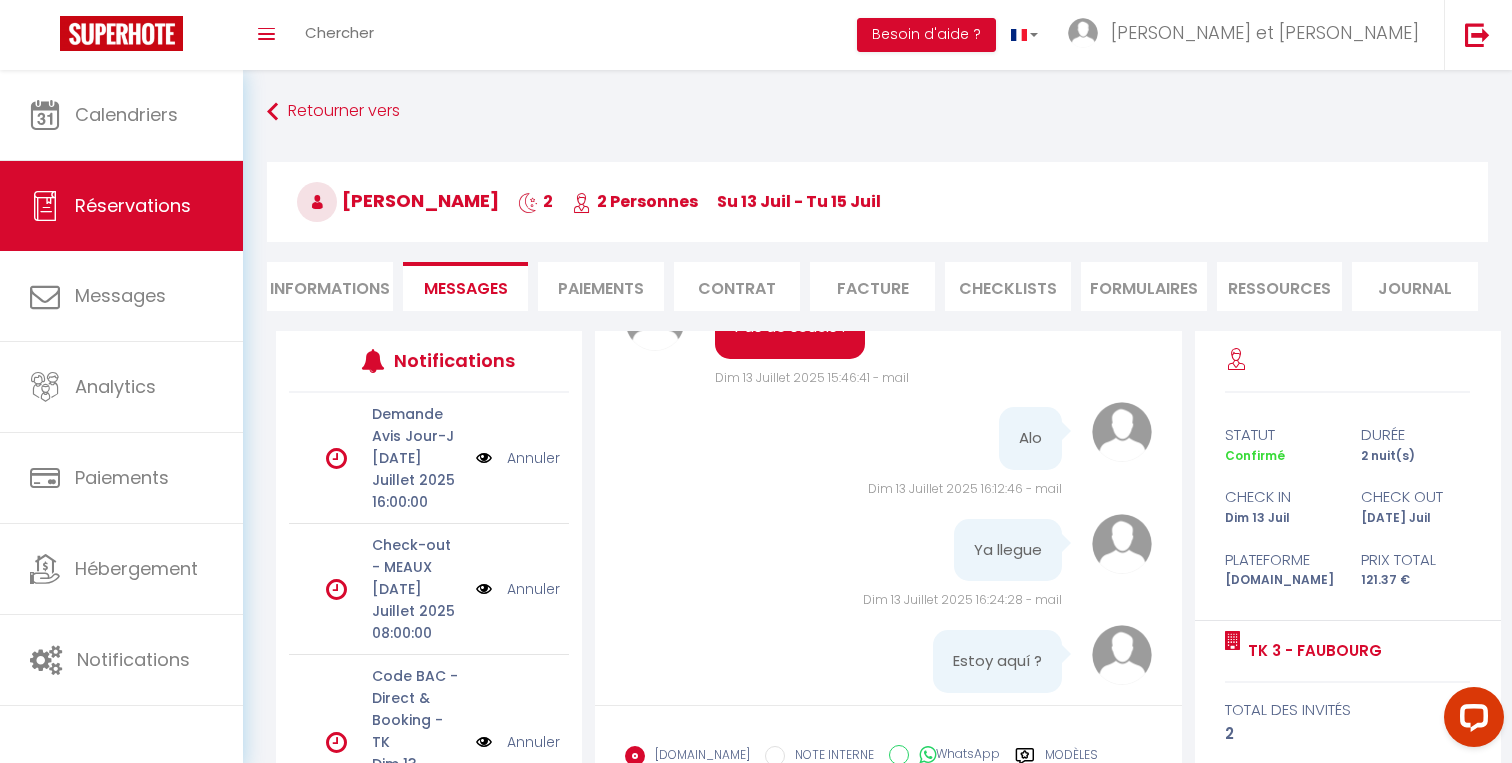 scroll, scrollTop: 3013, scrollLeft: 0, axis: vertical 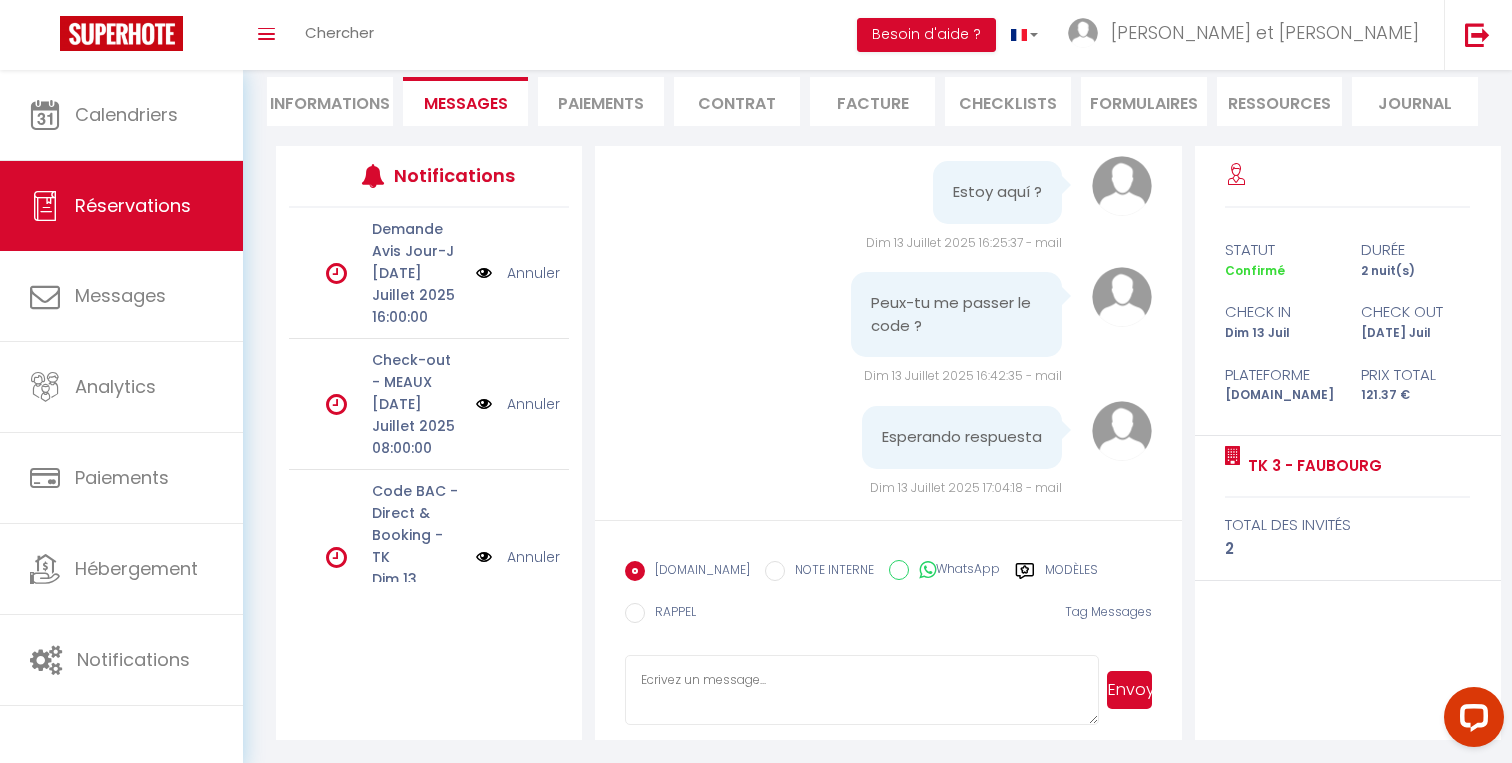 click at bounding box center (862, 690) 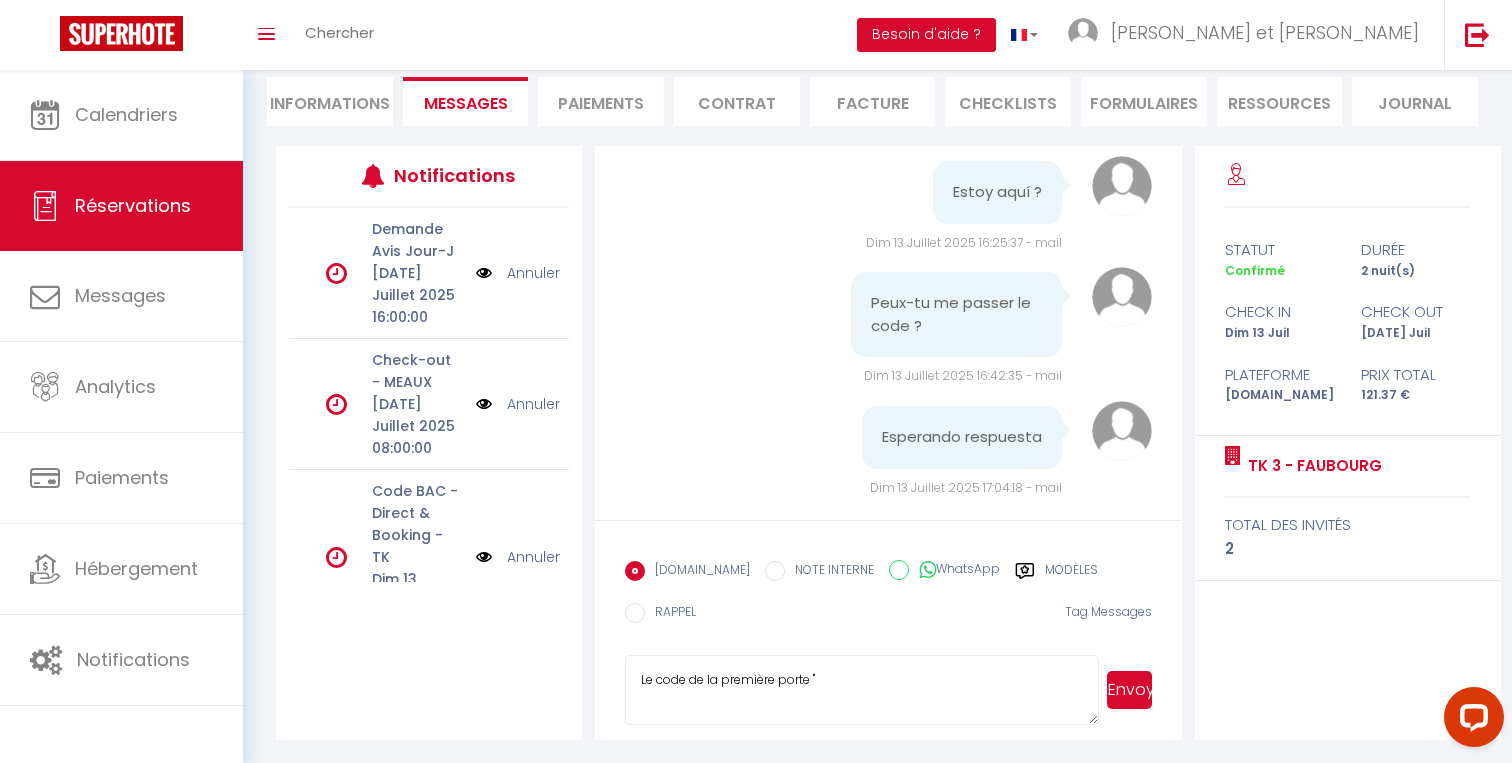 paste on "A511B" 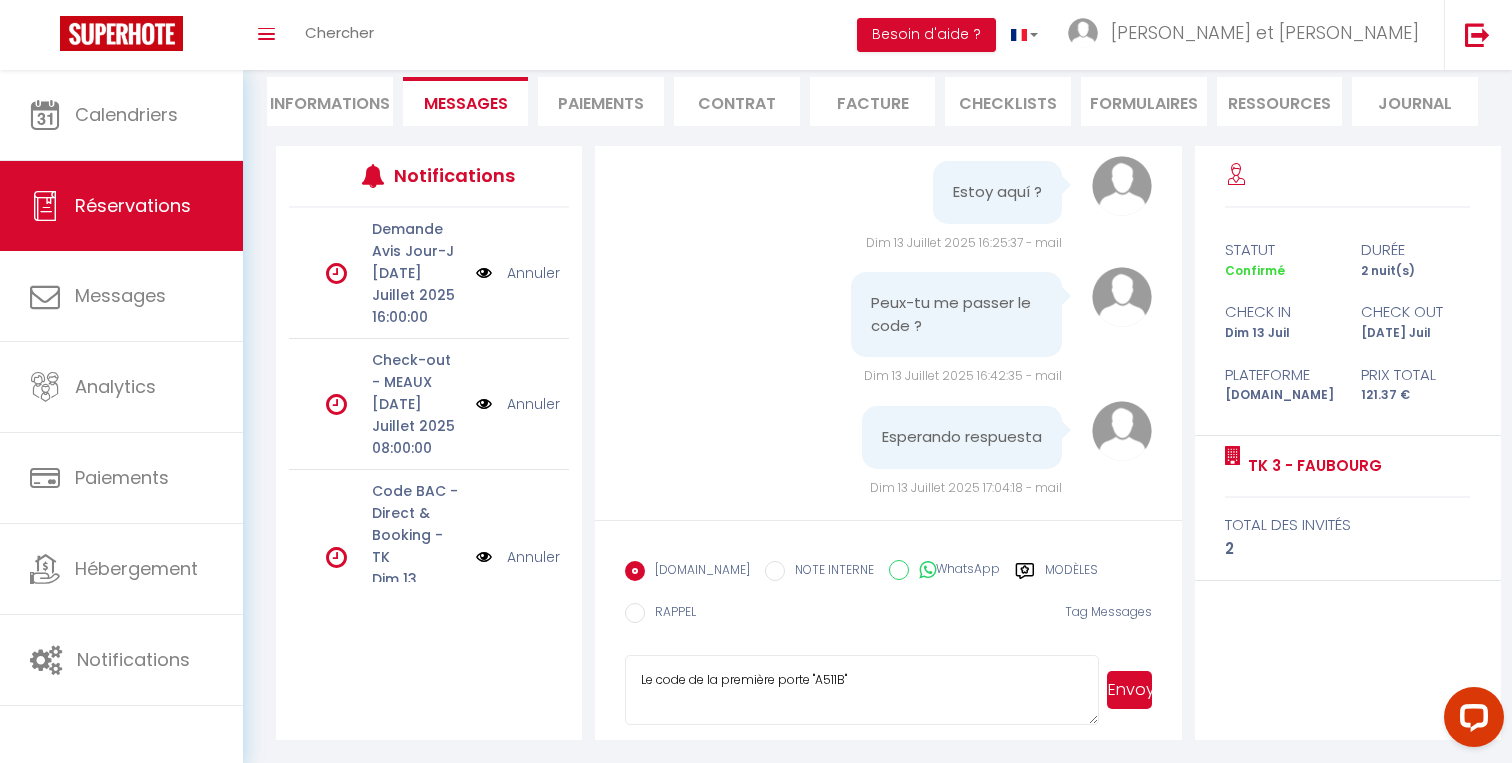 click on "Le code de la première porte "A511B"" at bounding box center [862, 690] 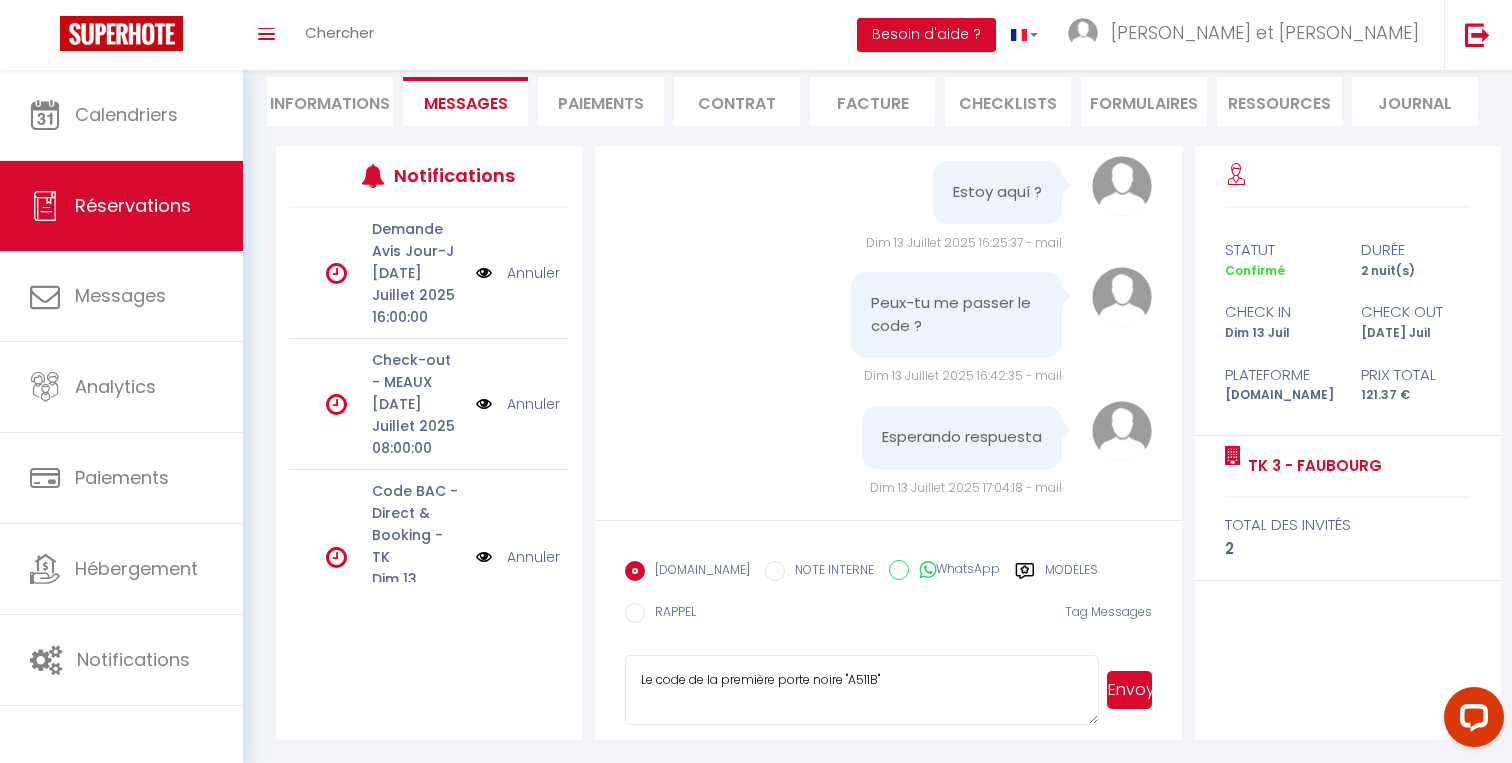 click on "Le code de la première porte noire "A511B"" at bounding box center (862, 690) 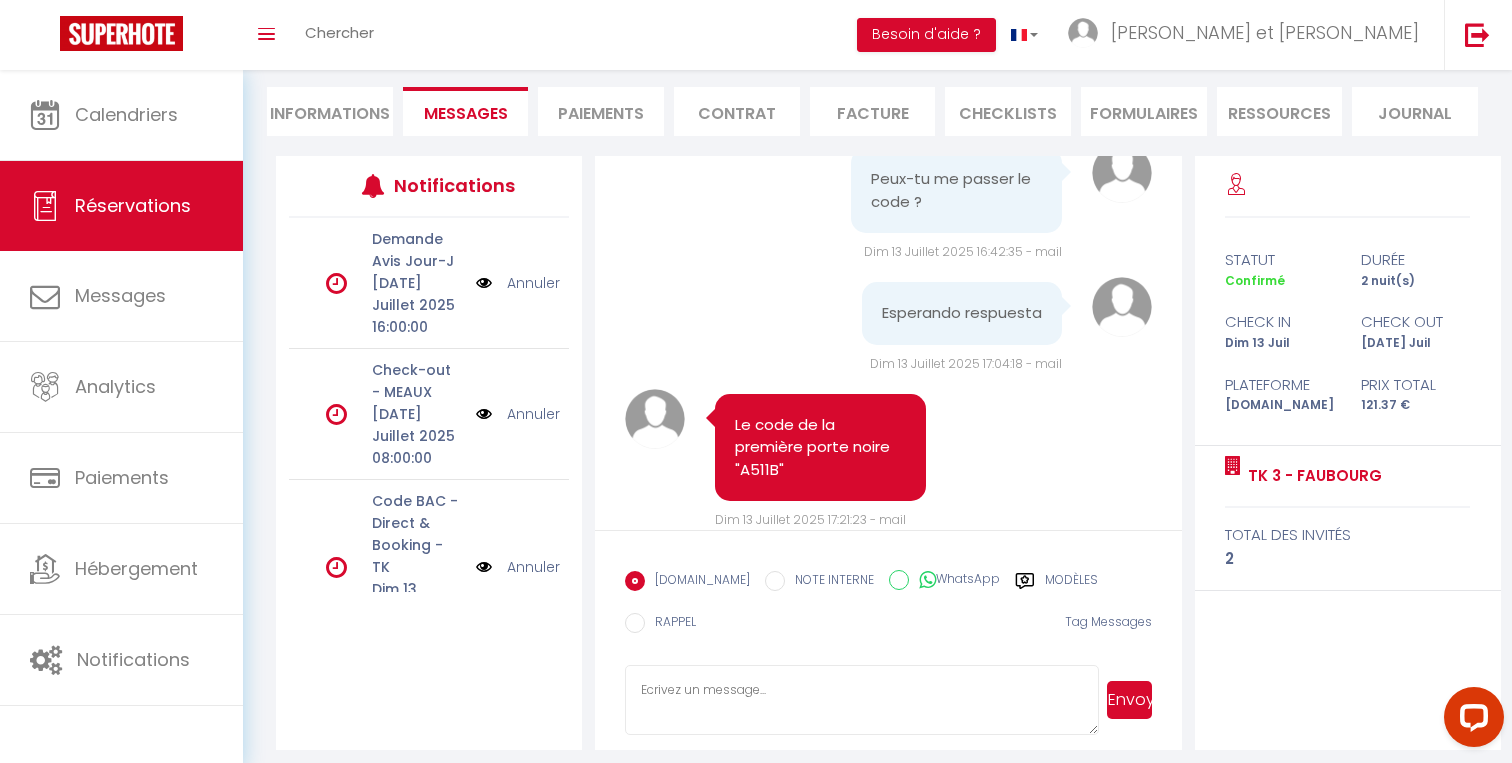 scroll, scrollTop: 3148, scrollLeft: 0, axis: vertical 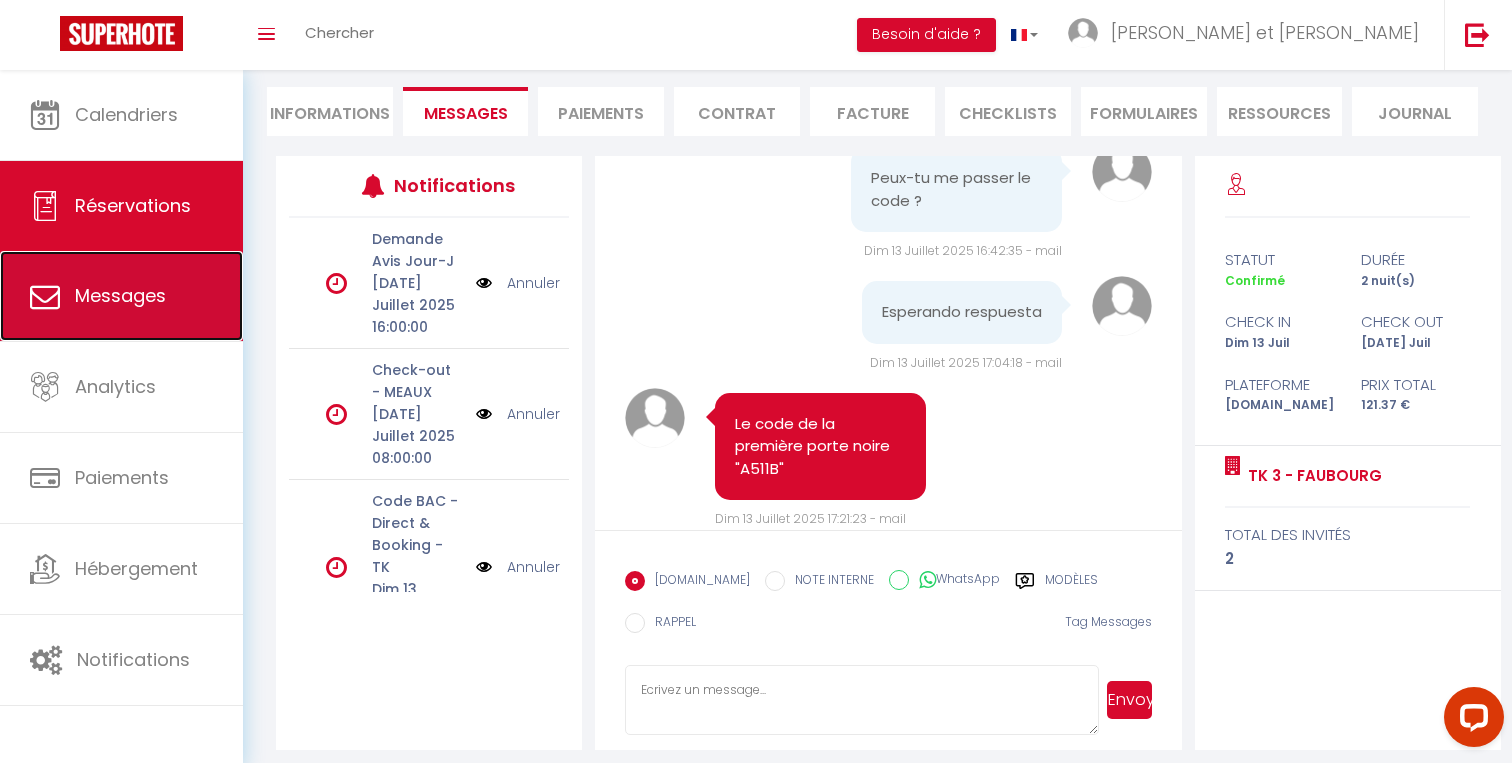 click on "Messages" at bounding box center [120, 295] 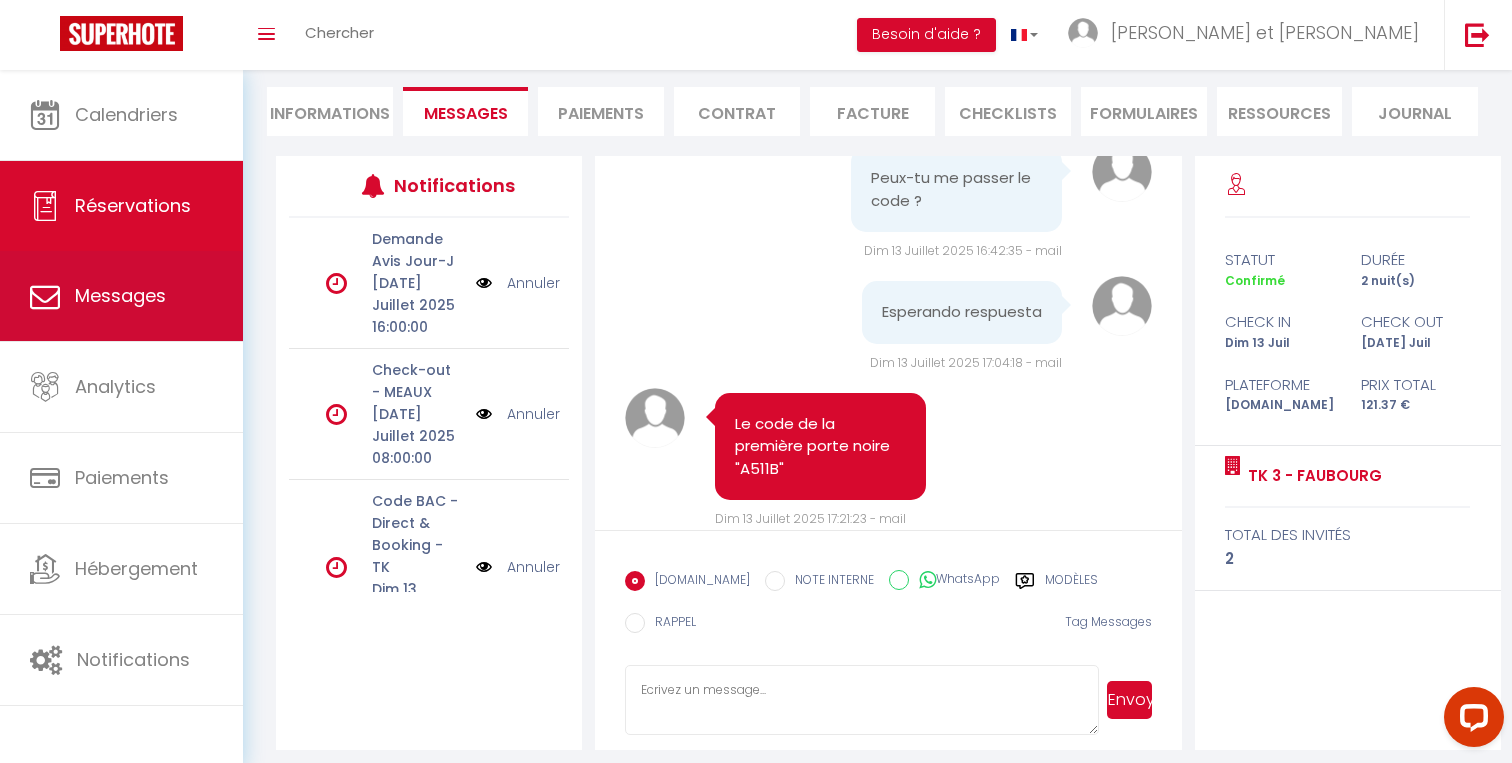 scroll, scrollTop: 0, scrollLeft: 0, axis: both 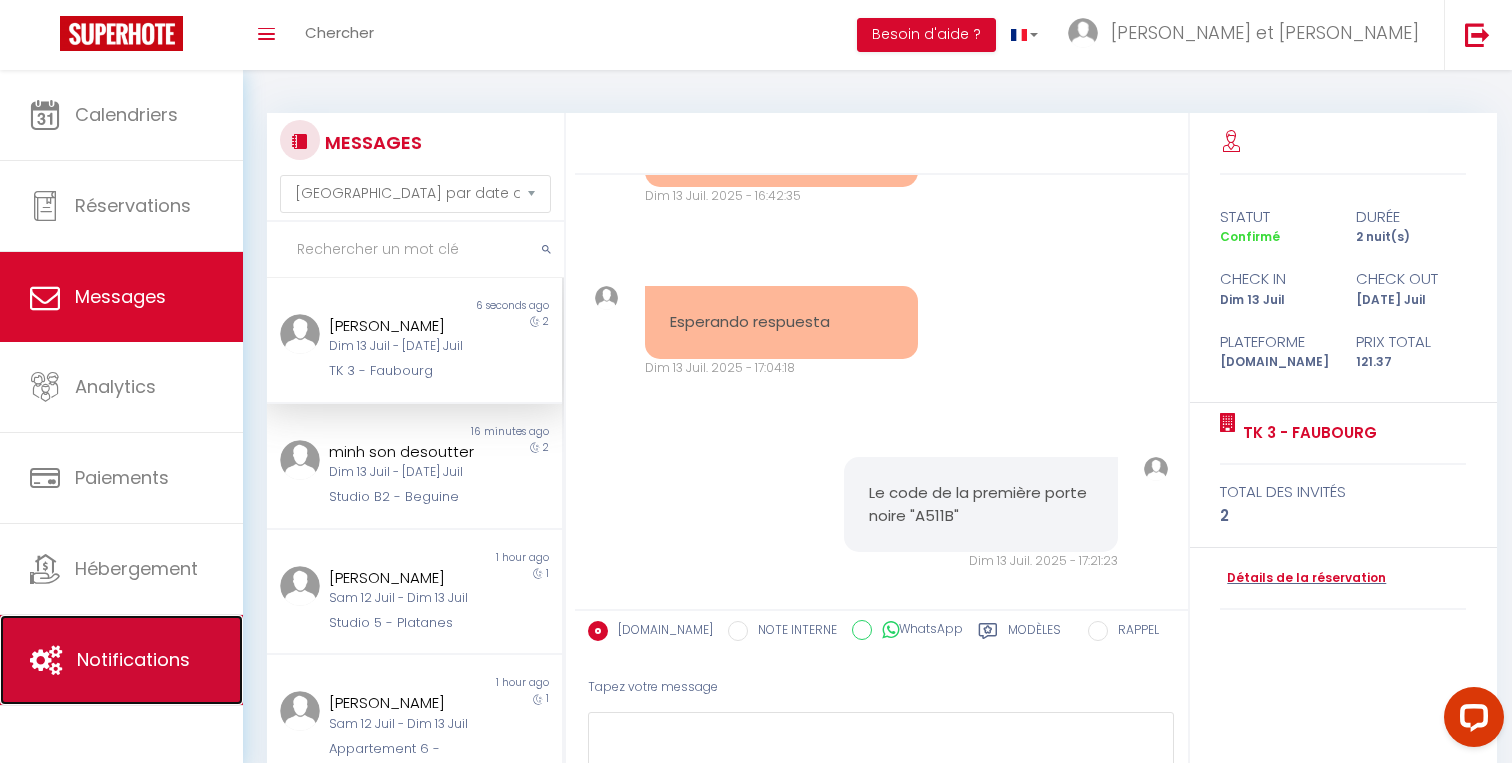 click on "Notifications" at bounding box center [121, 660] 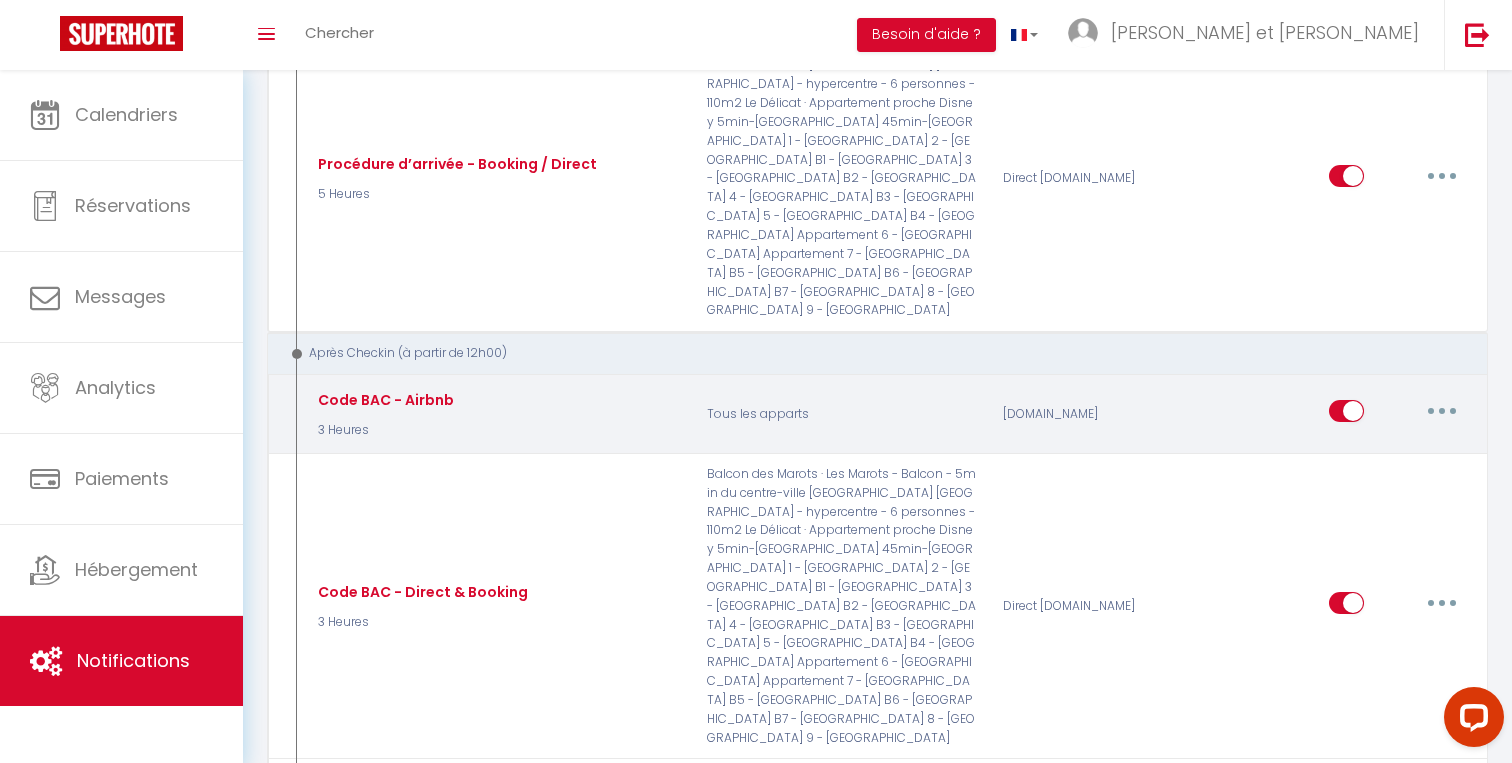 scroll, scrollTop: 1452, scrollLeft: 0, axis: vertical 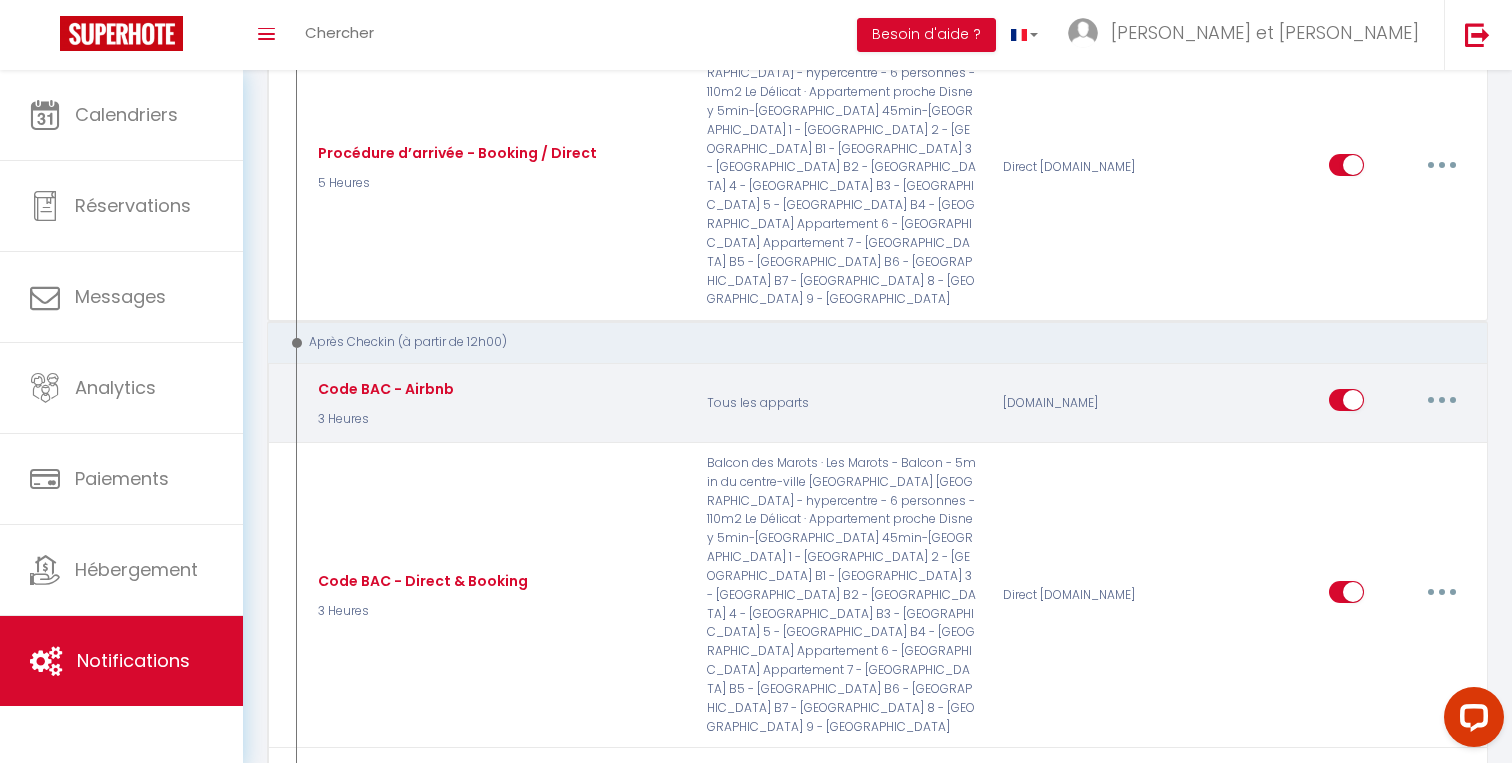 click at bounding box center [1442, 400] 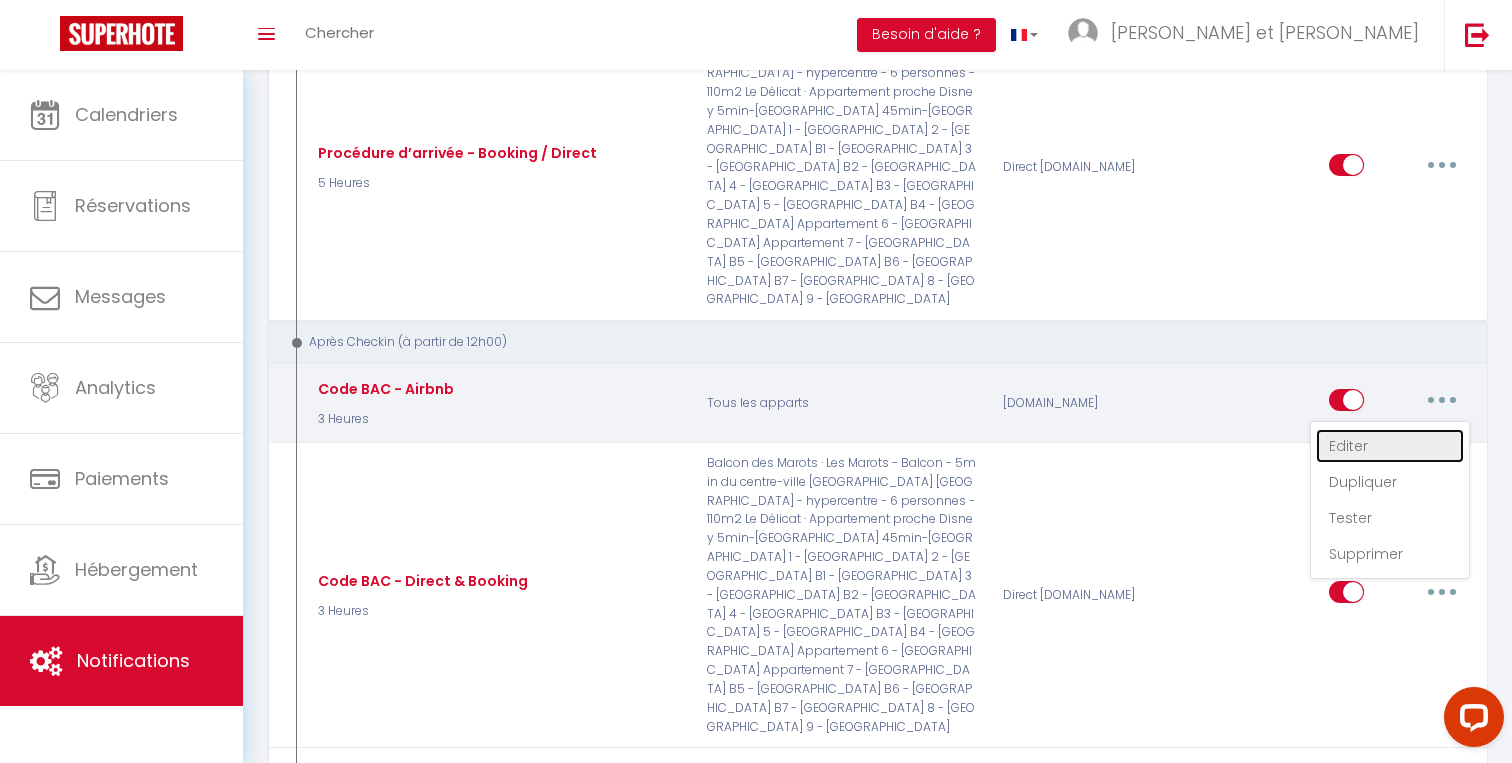 click on "Editer" at bounding box center (1390, 446) 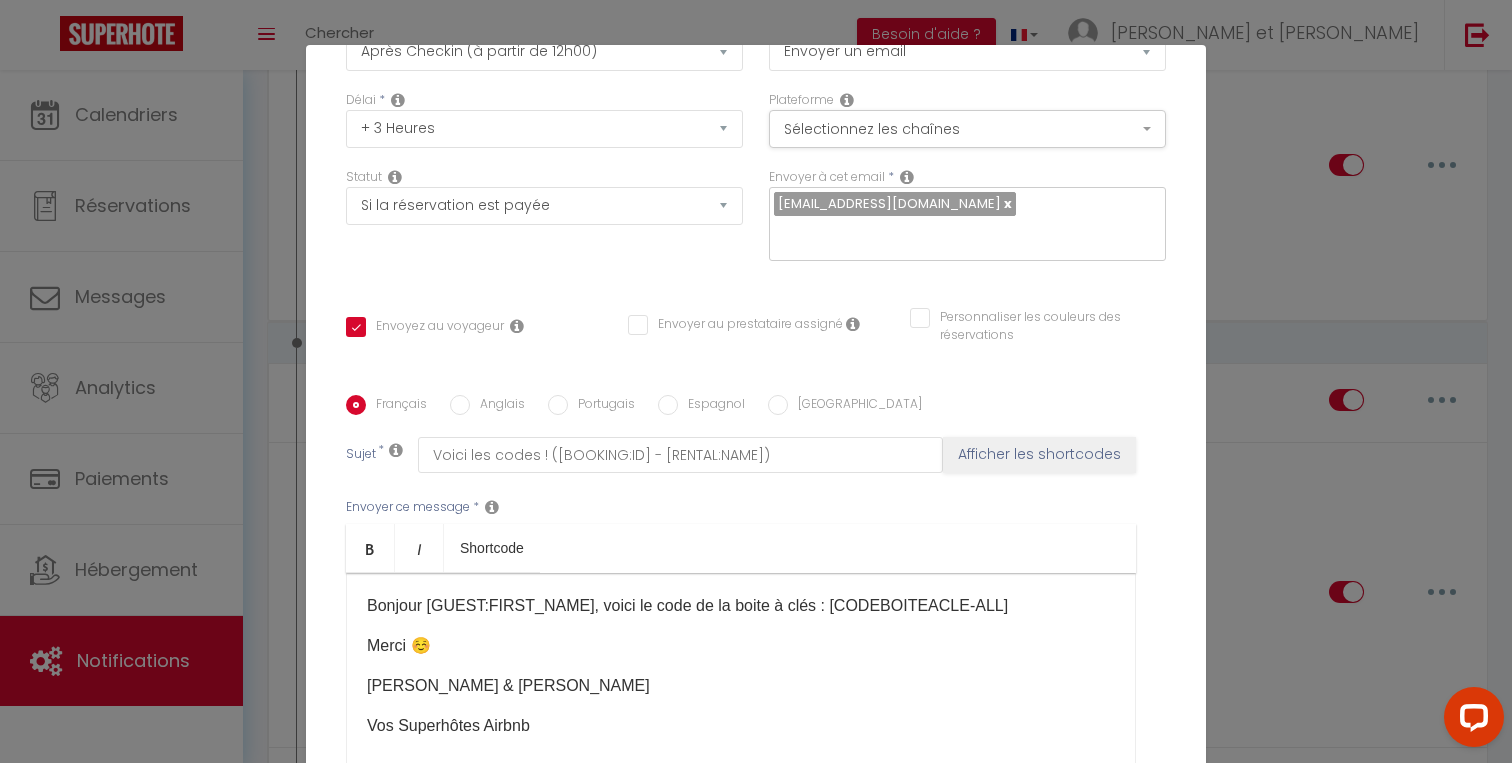 scroll, scrollTop: 208, scrollLeft: 0, axis: vertical 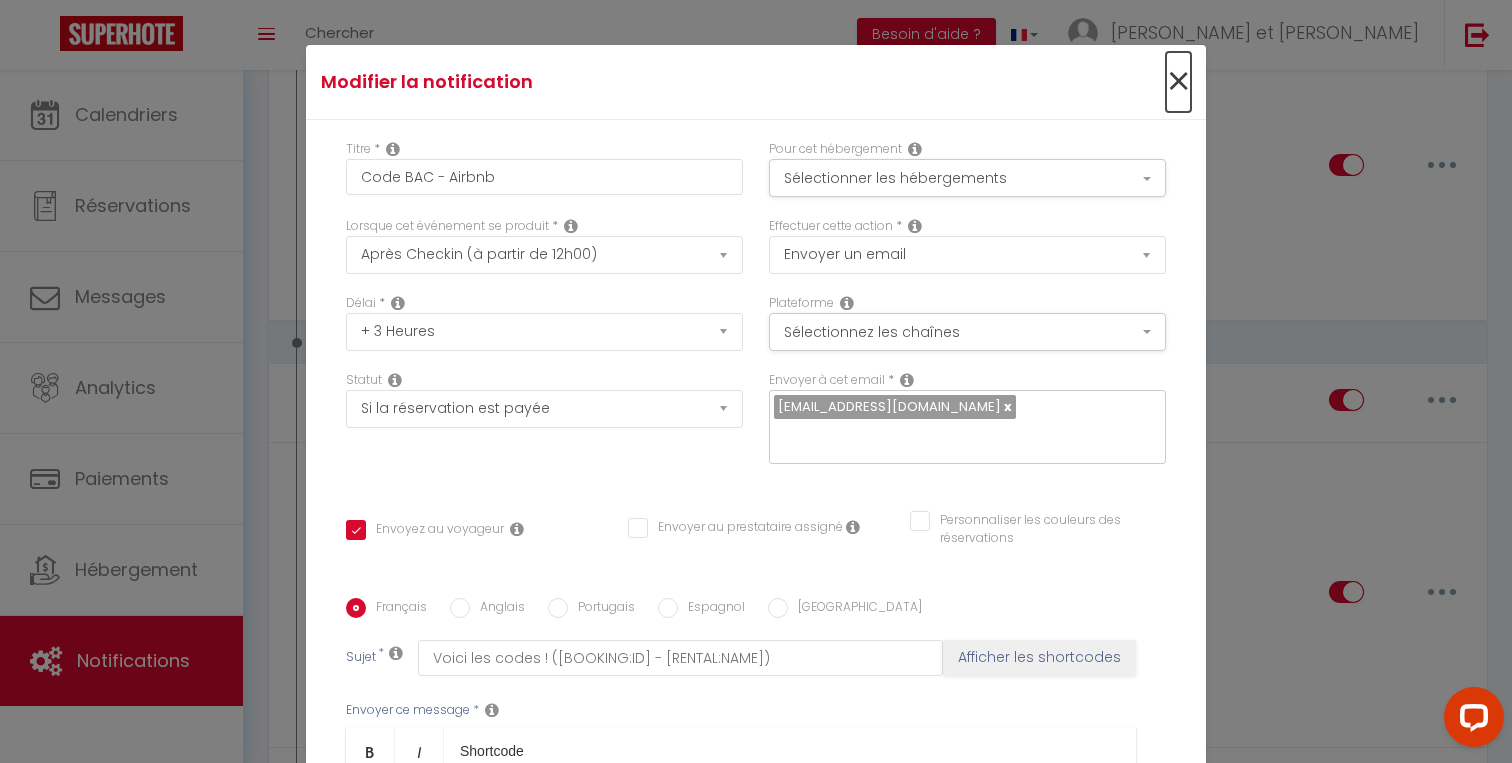 click on "×" at bounding box center (1178, 82) 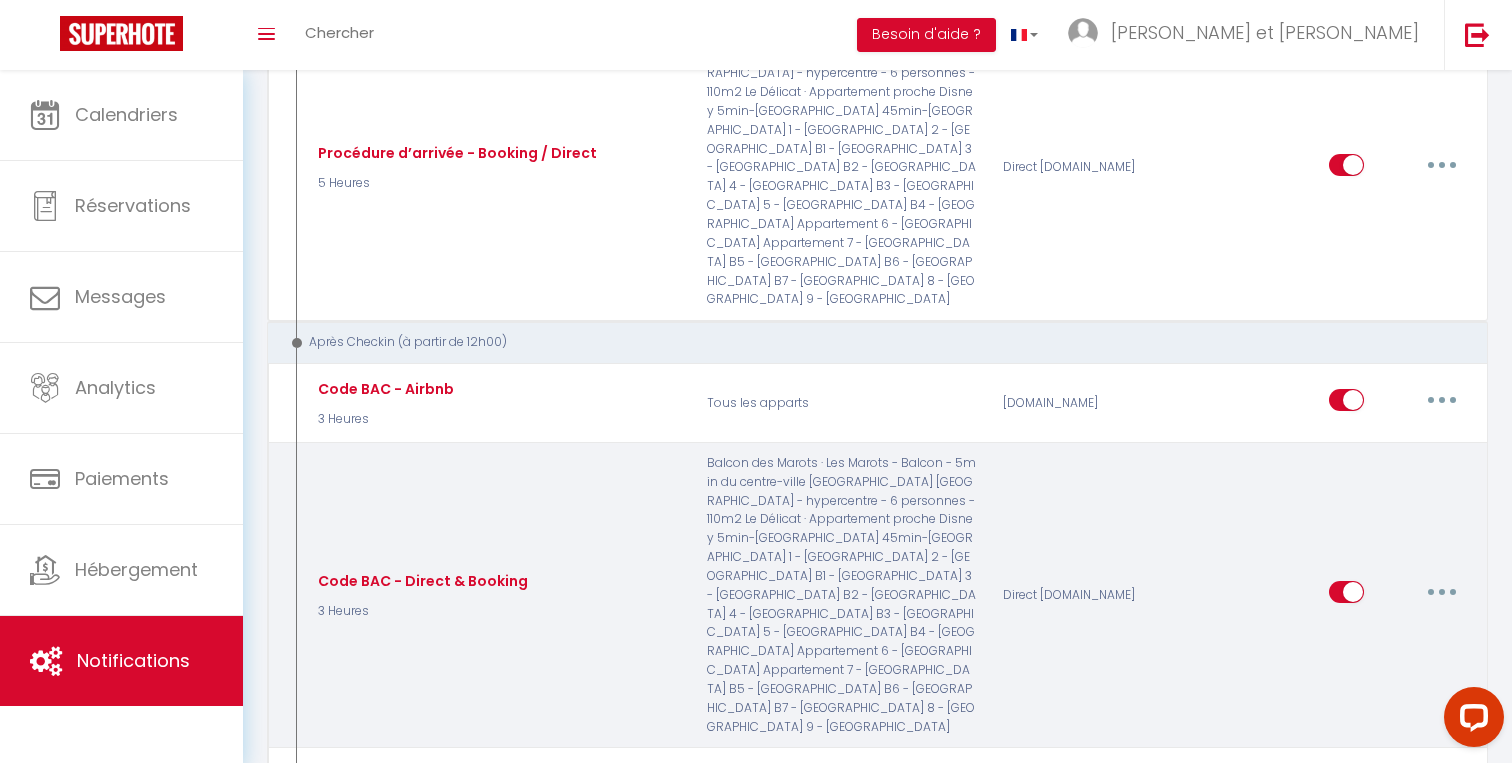 scroll, scrollTop: 1508, scrollLeft: 0, axis: vertical 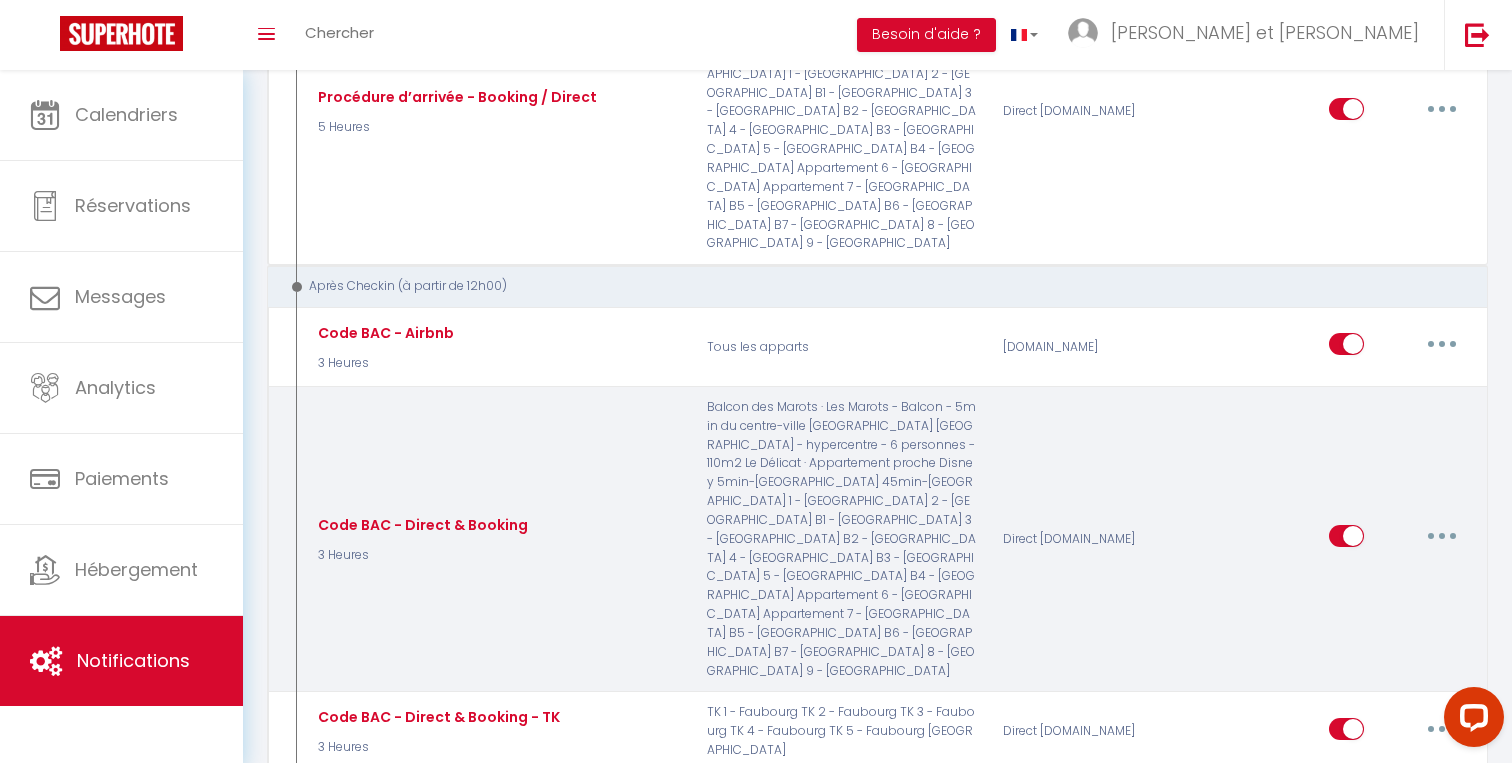 click at bounding box center [1442, 536] 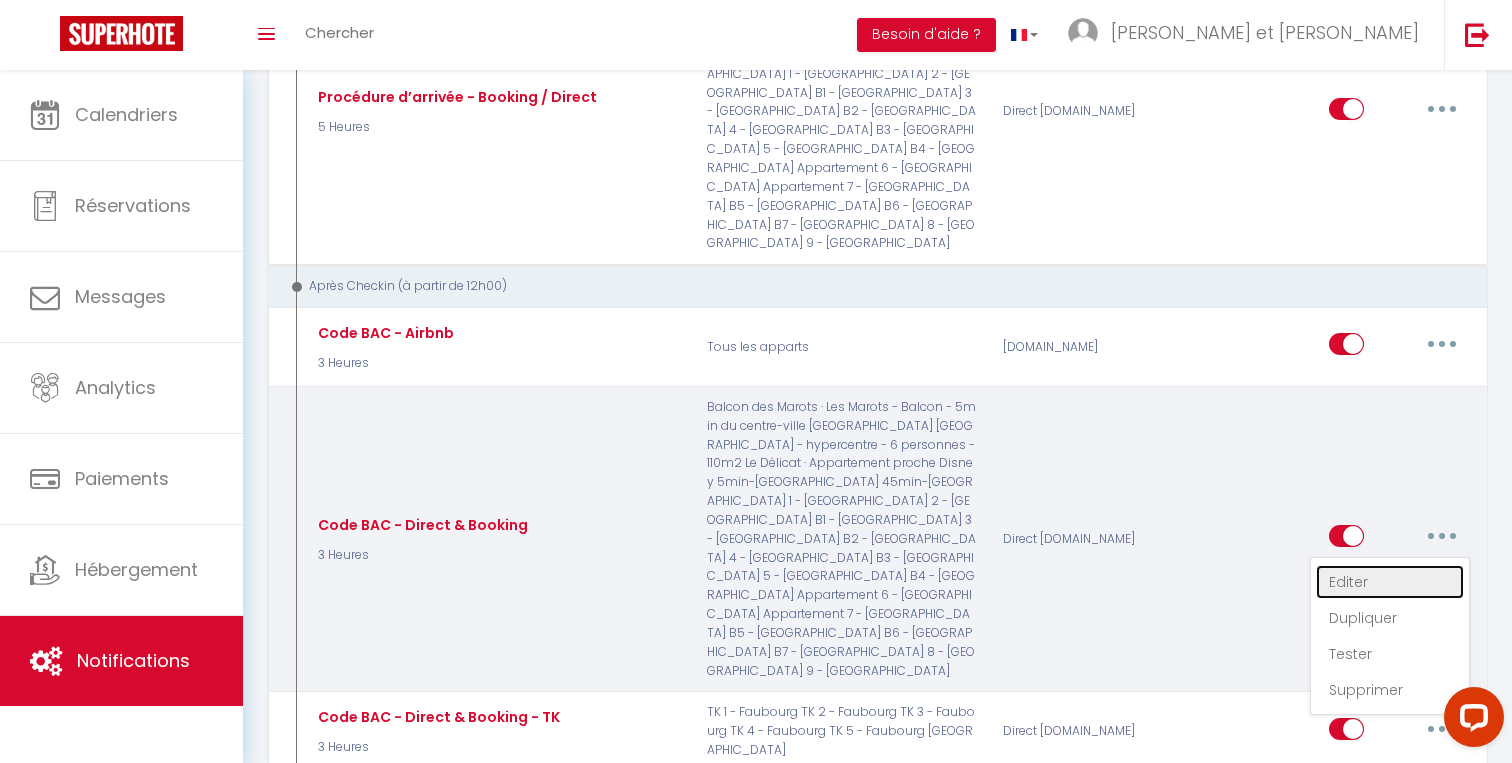 click on "Editer" at bounding box center [1390, 582] 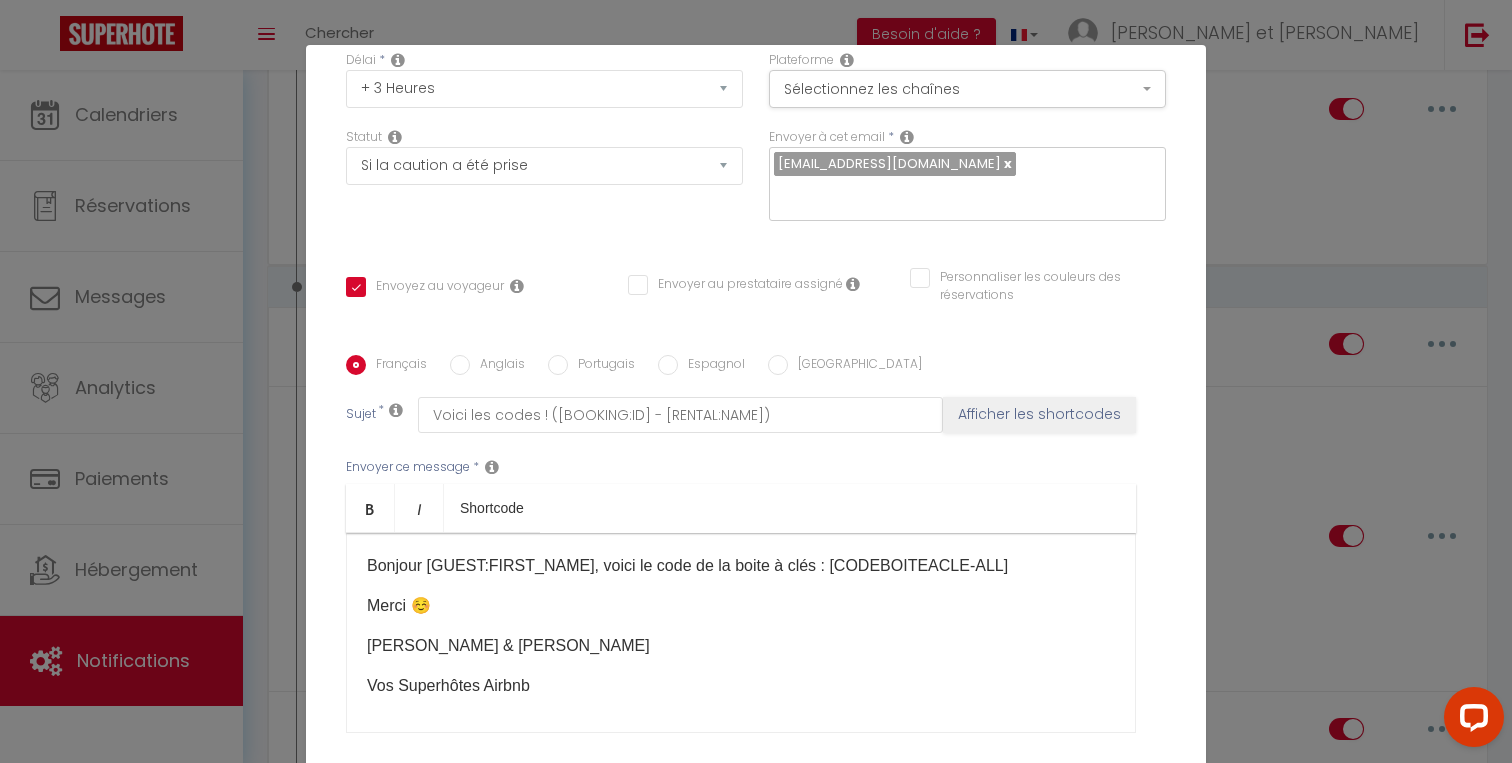 scroll, scrollTop: 285, scrollLeft: 0, axis: vertical 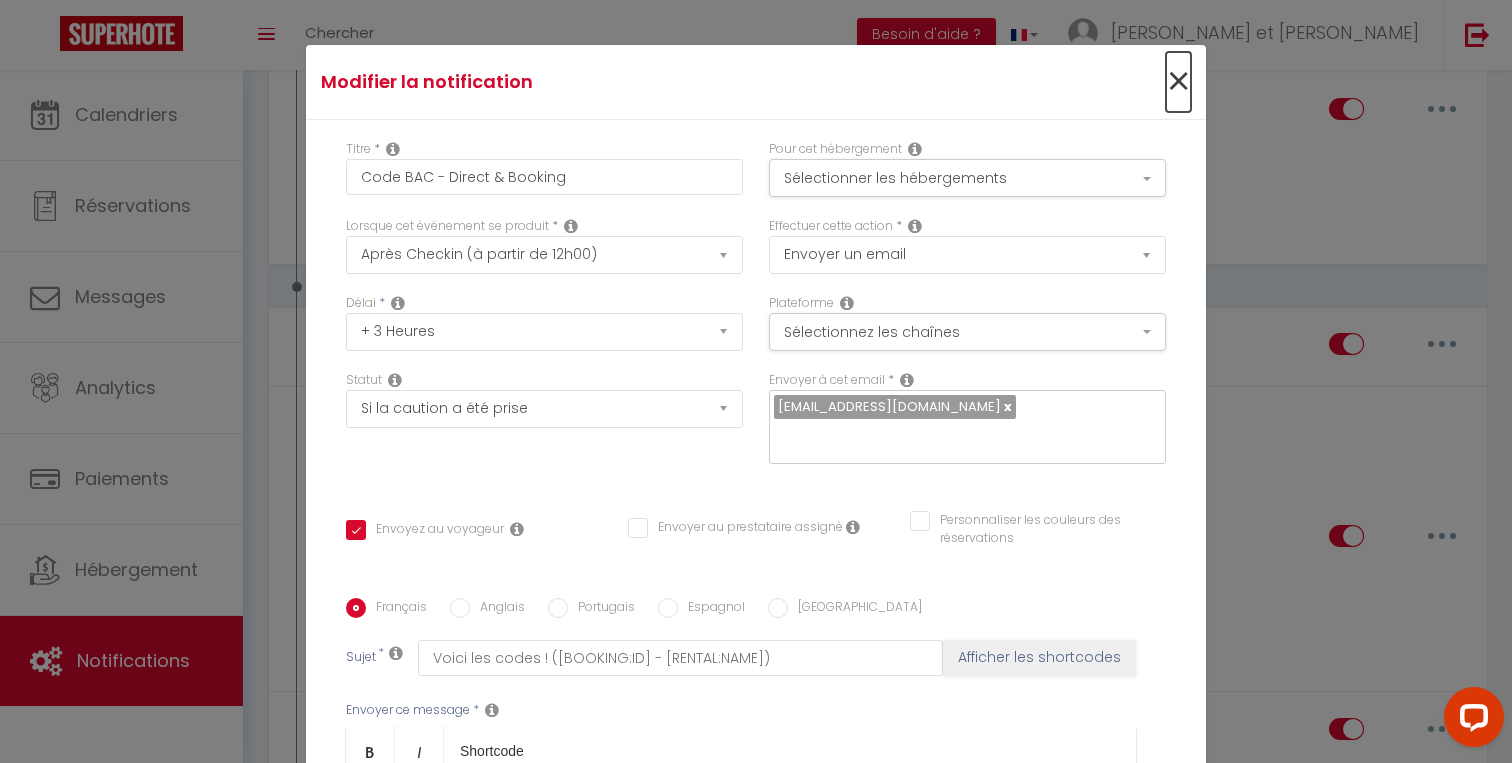 click on "×" at bounding box center (1178, 82) 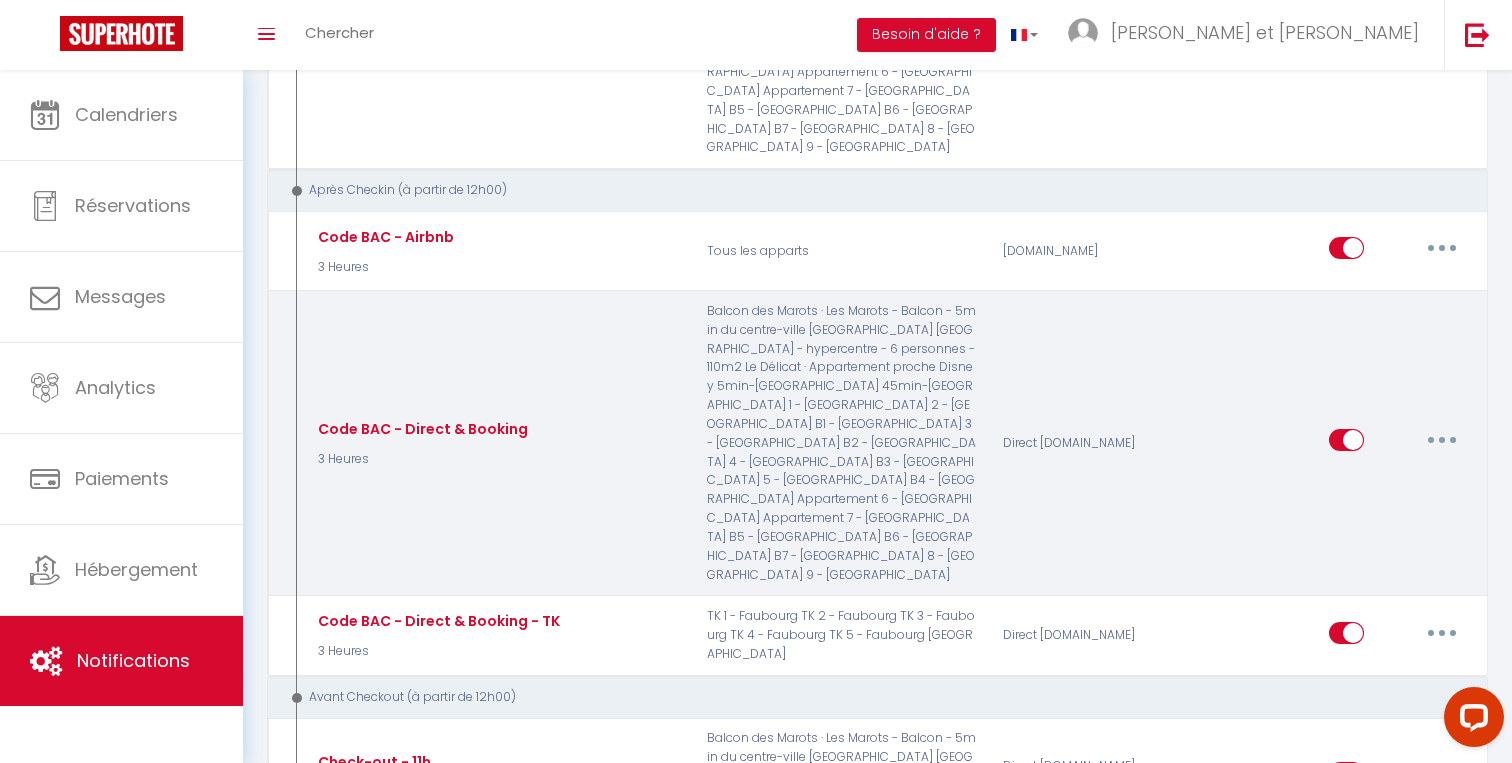 scroll, scrollTop: 1607, scrollLeft: 0, axis: vertical 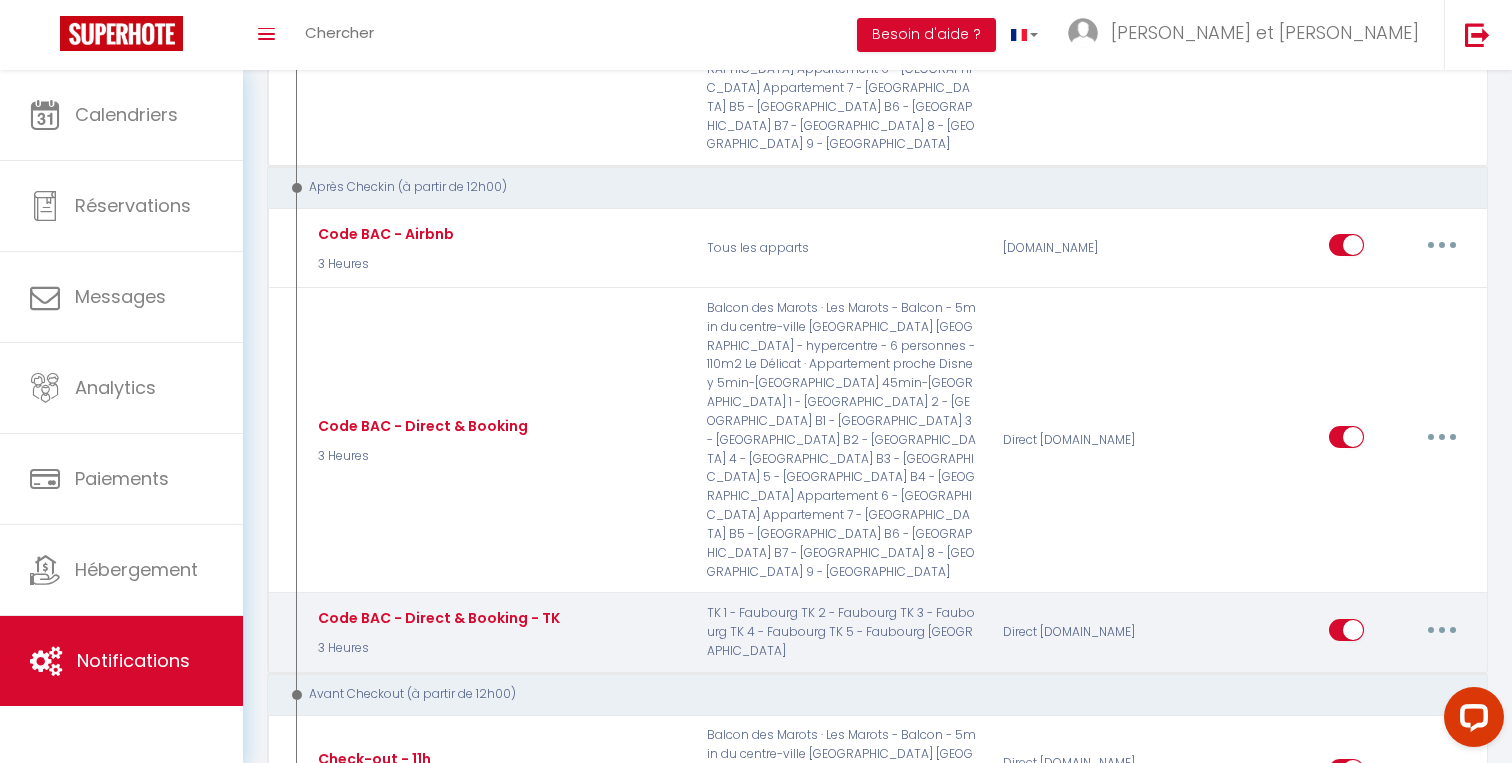 click at bounding box center [1442, 630] 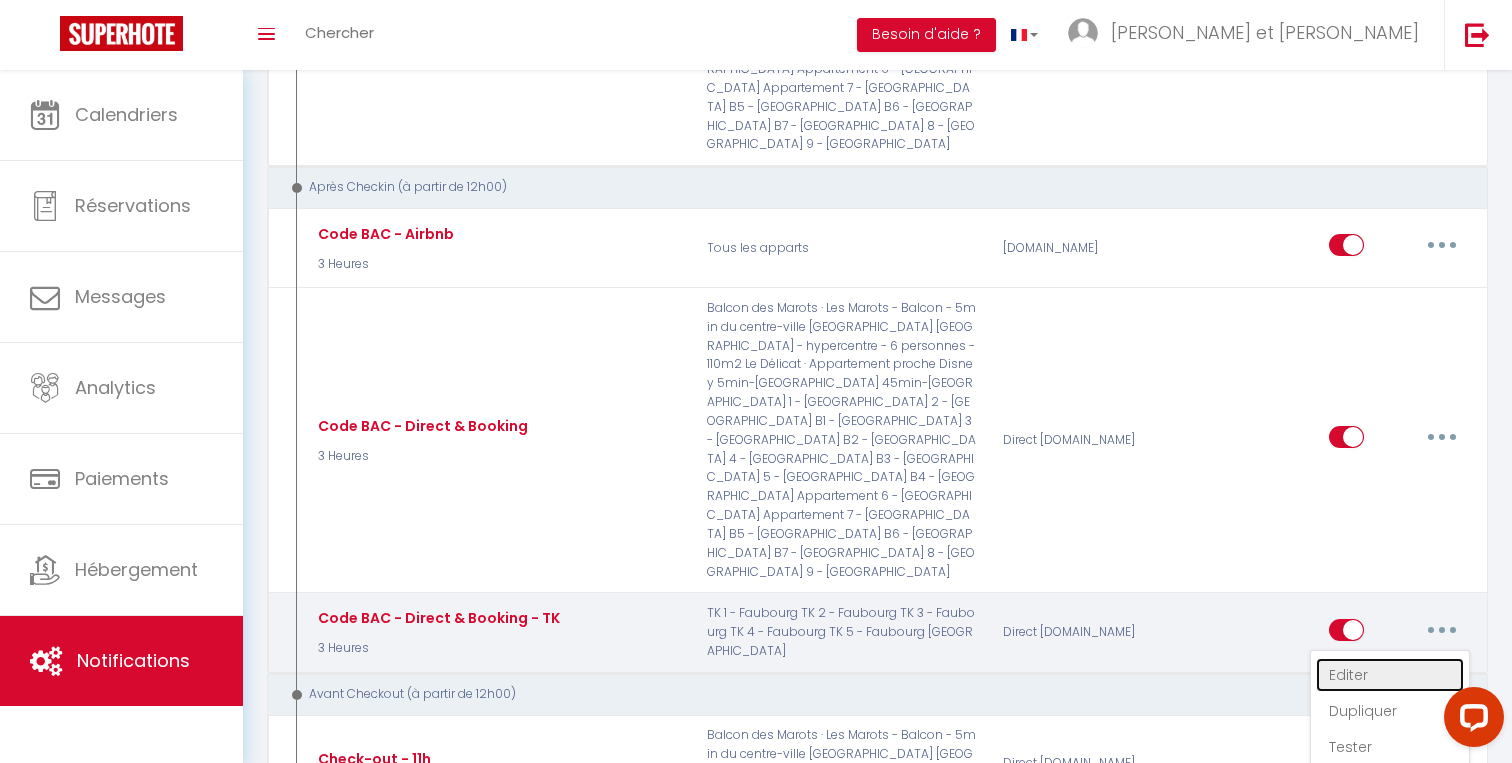 click on "Editer" at bounding box center [1390, 675] 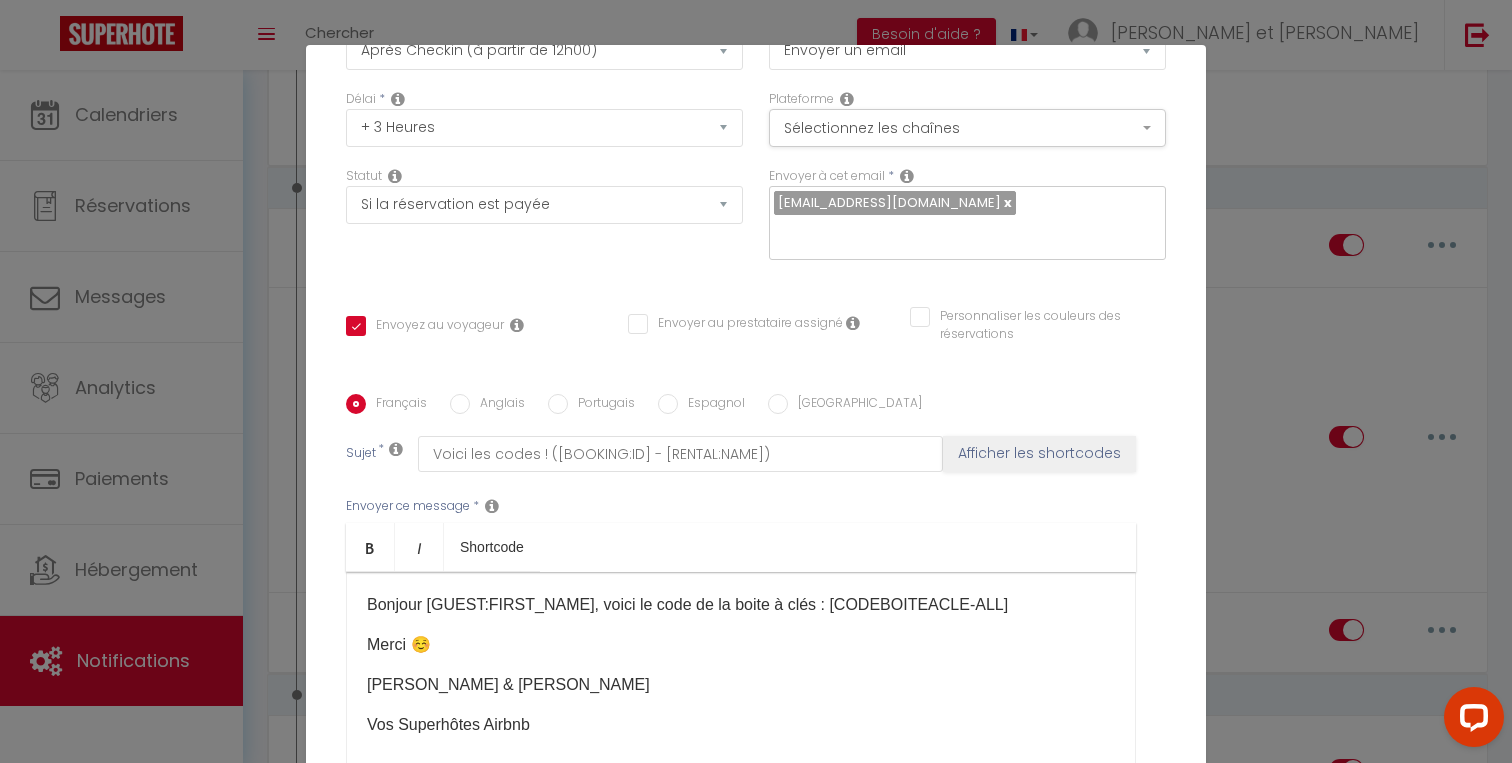 scroll, scrollTop: 251, scrollLeft: 0, axis: vertical 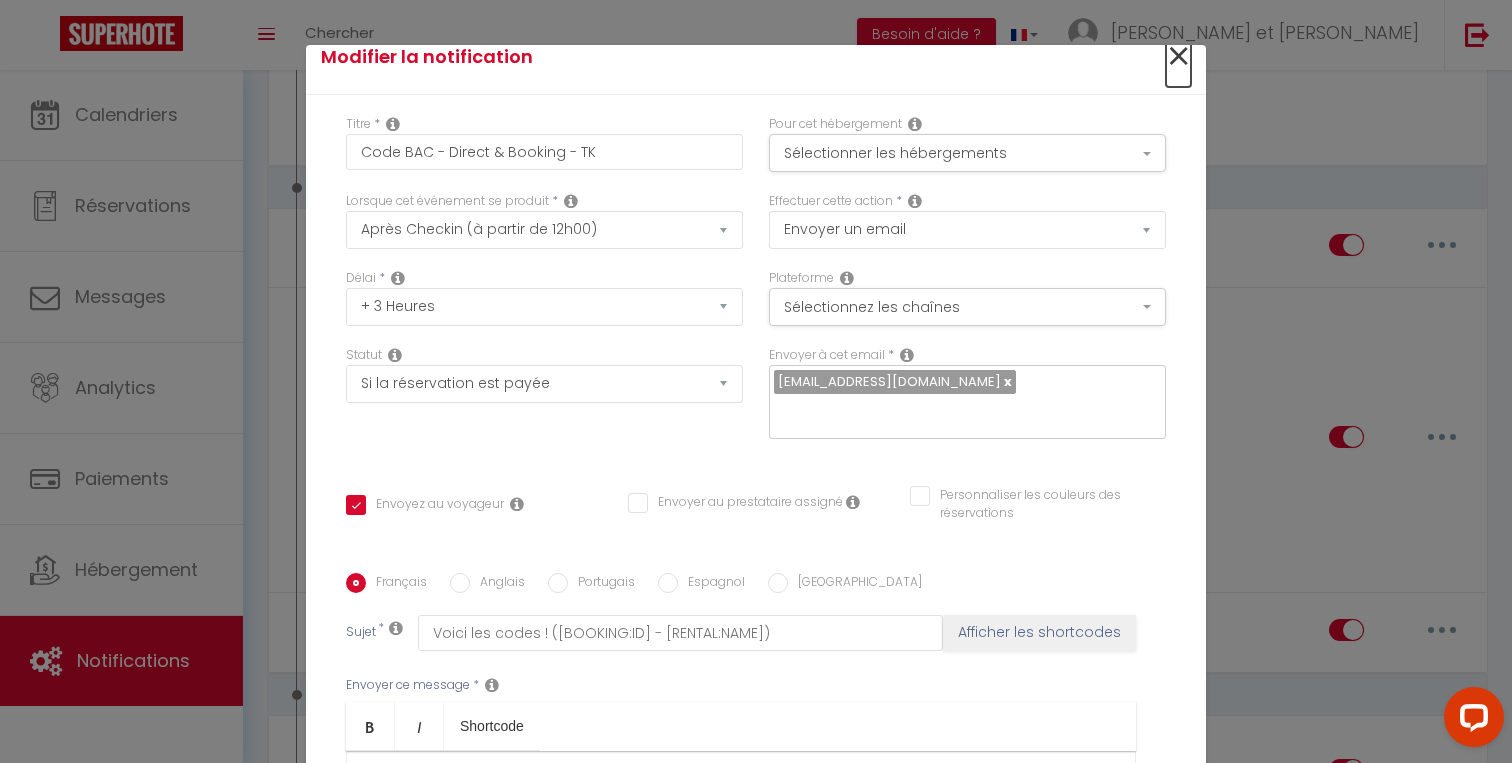 click on "×" at bounding box center [1178, 57] 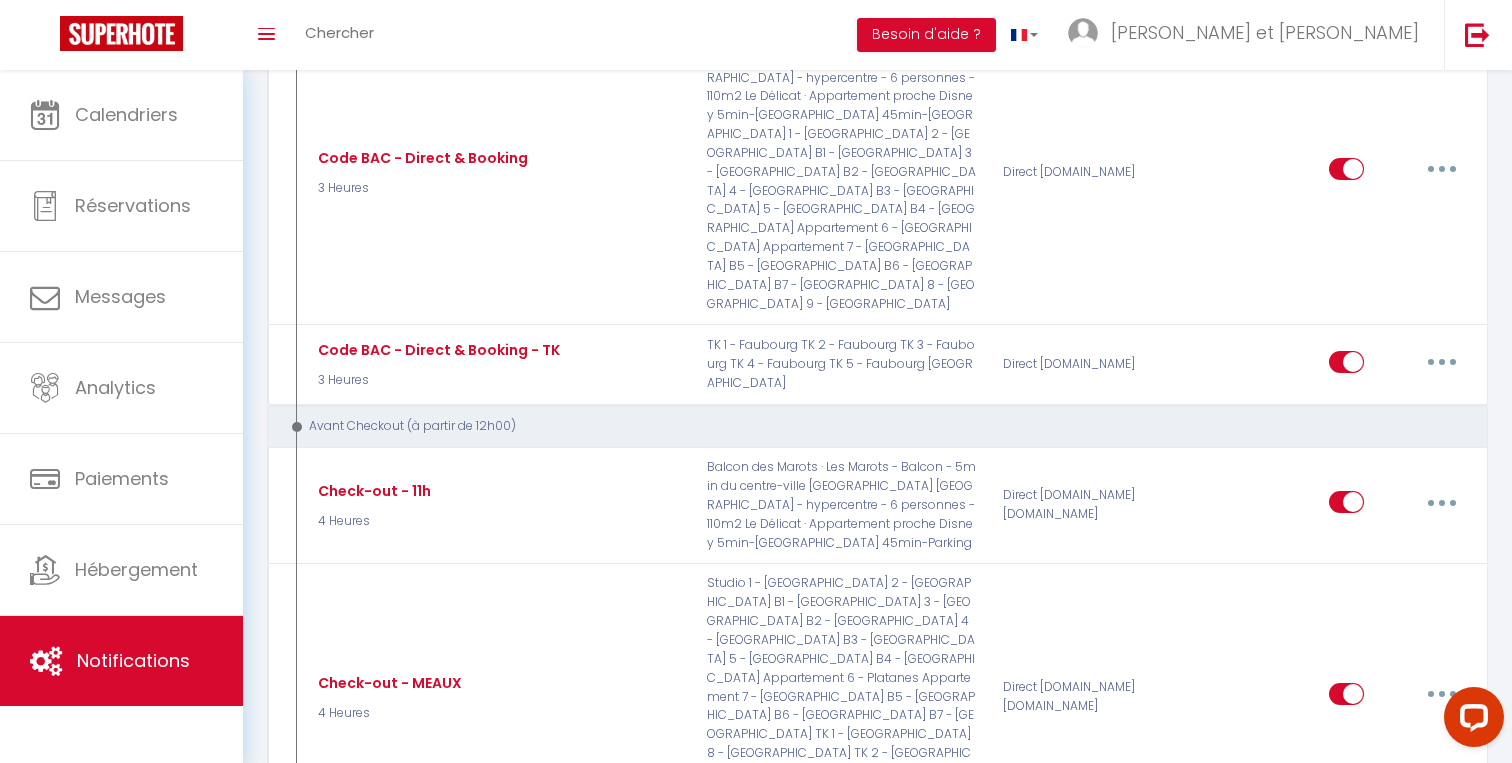 scroll, scrollTop: 1845, scrollLeft: 0, axis: vertical 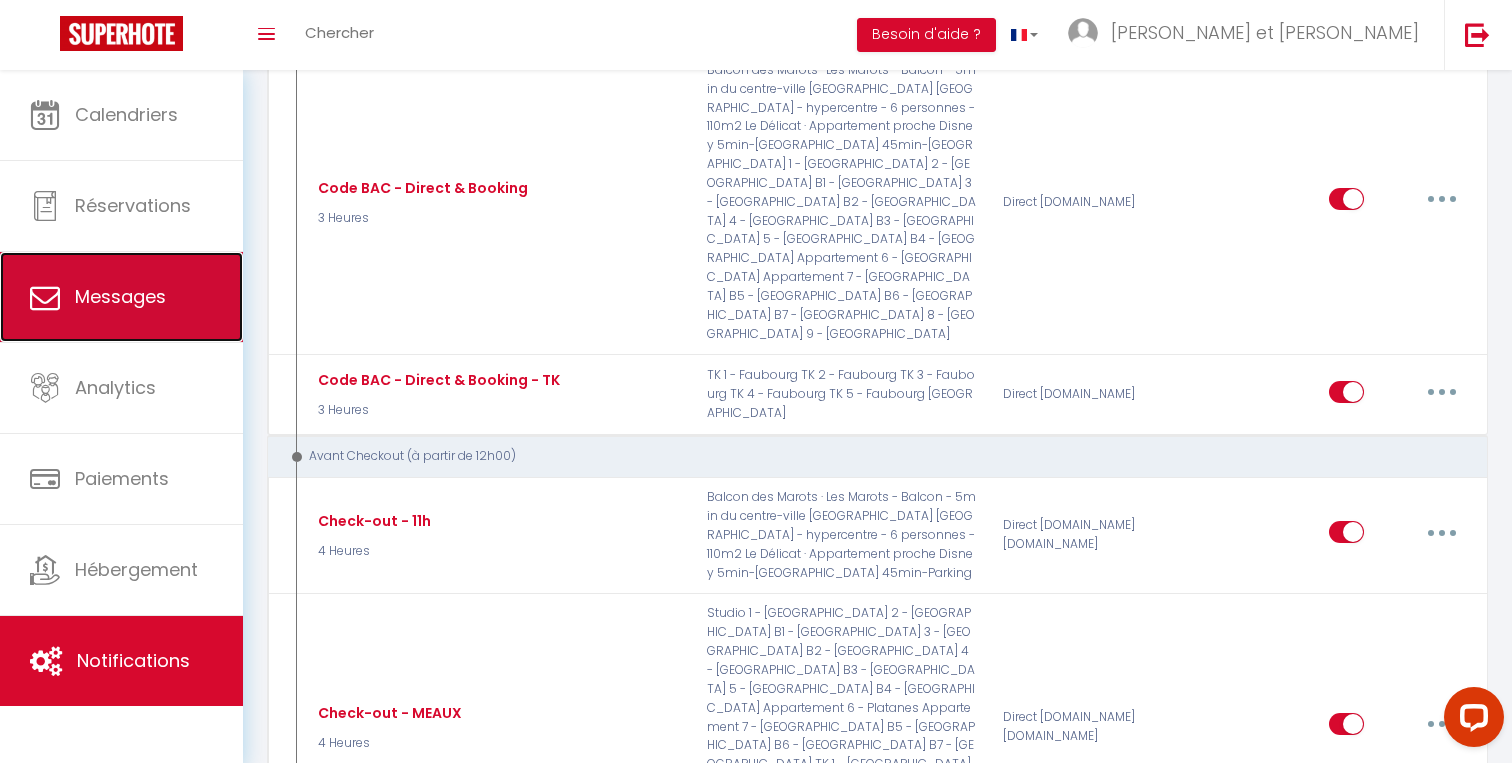 click on "Messages" at bounding box center [120, 296] 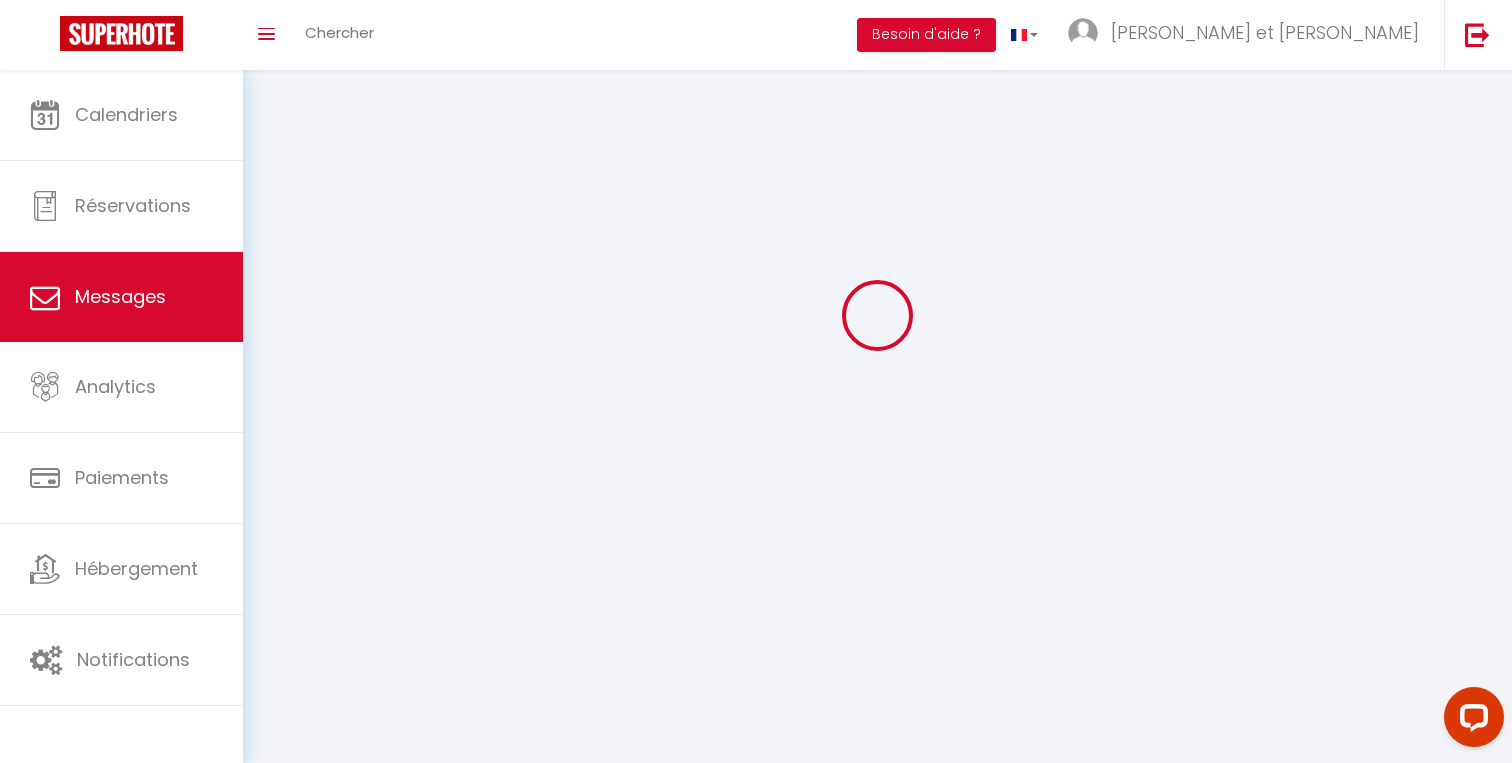scroll, scrollTop: 0, scrollLeft: 0, axis: both 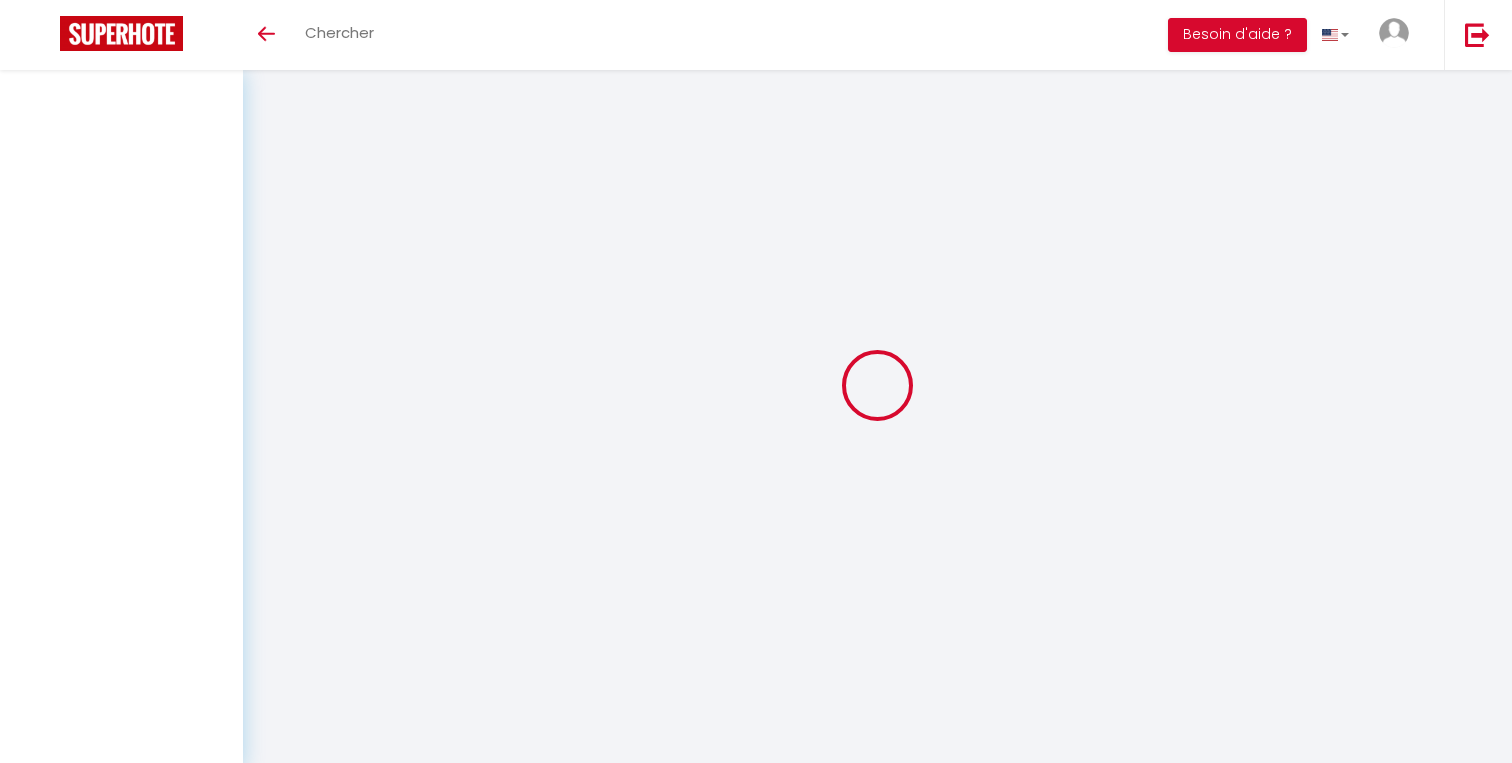 select on "message" 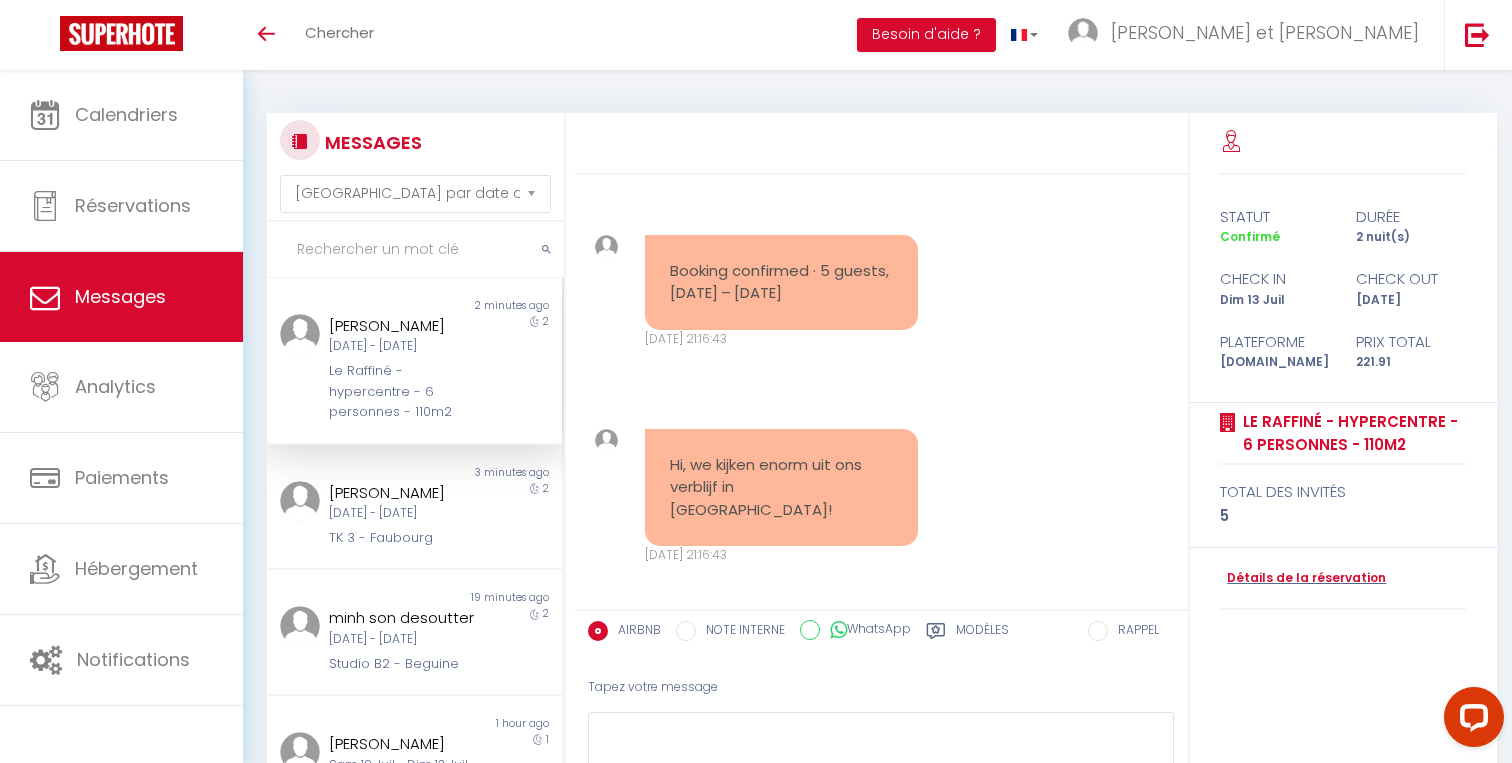 scroll, scrollTop: 0, scrollLeft: 0, axis: both 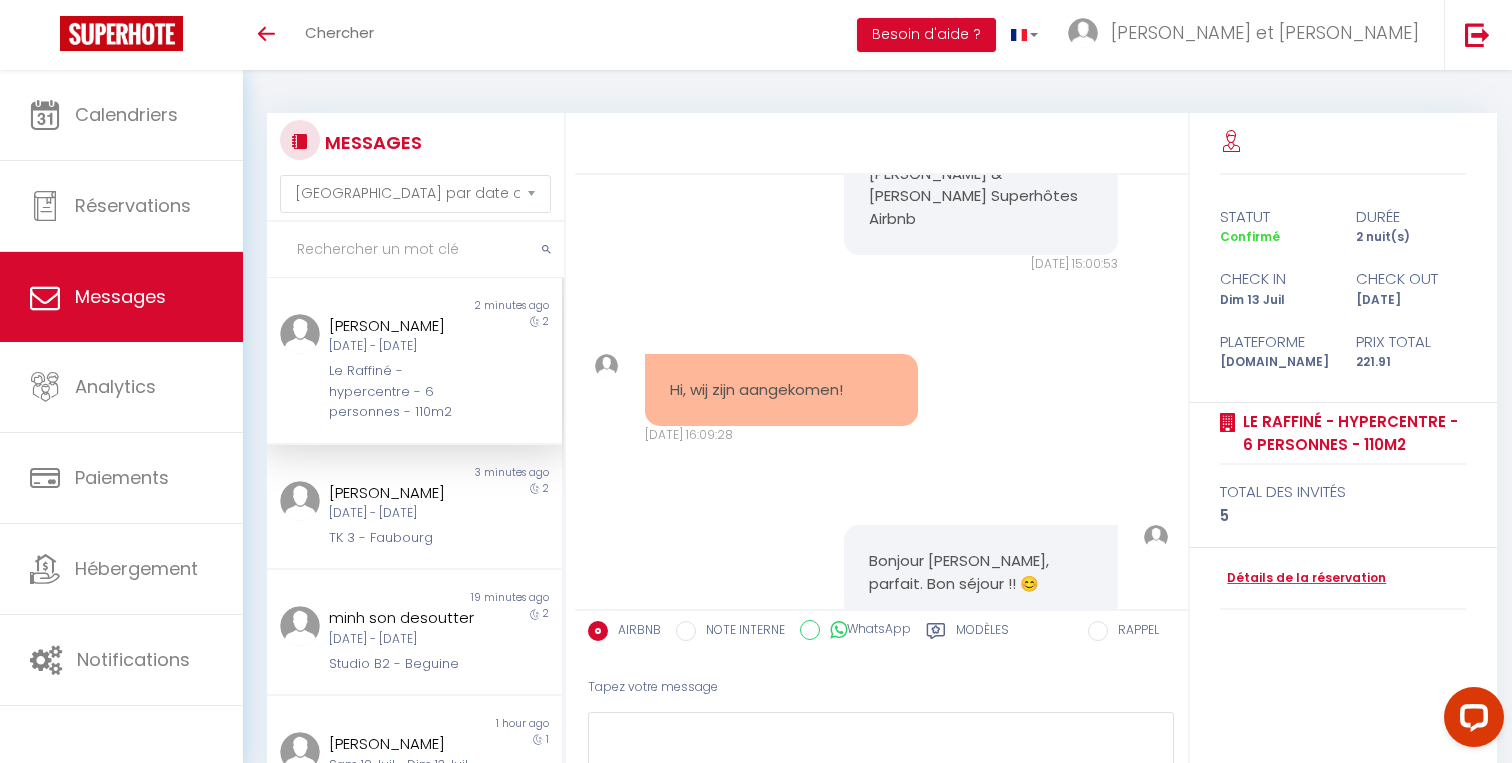 click on "Le Raffiné - hypercentre - 6 personnes - 110m2" at bounding box center [402, 391] 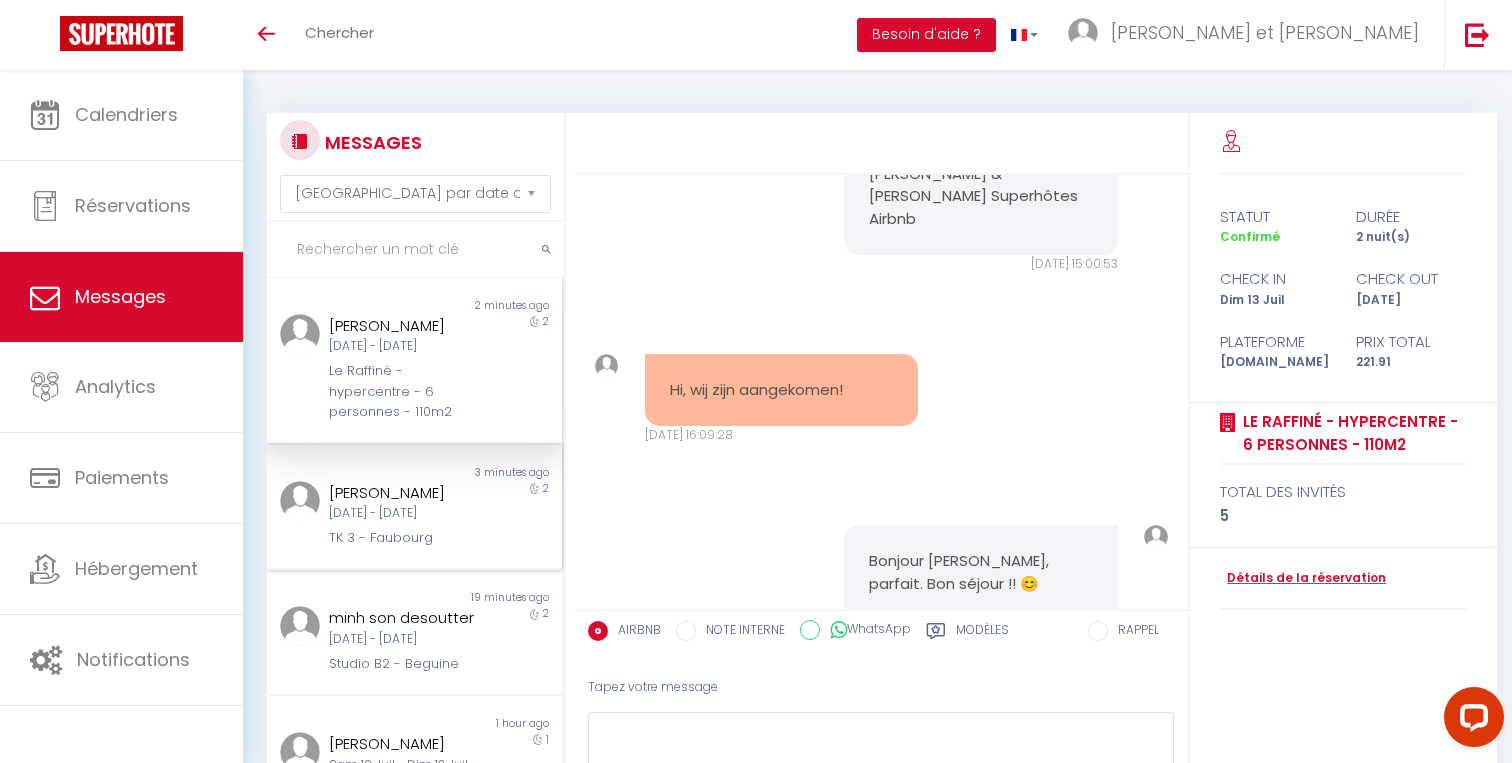 click on "Dim 13 Juil - [DATE] Juil" at bounding box center [402, 513] 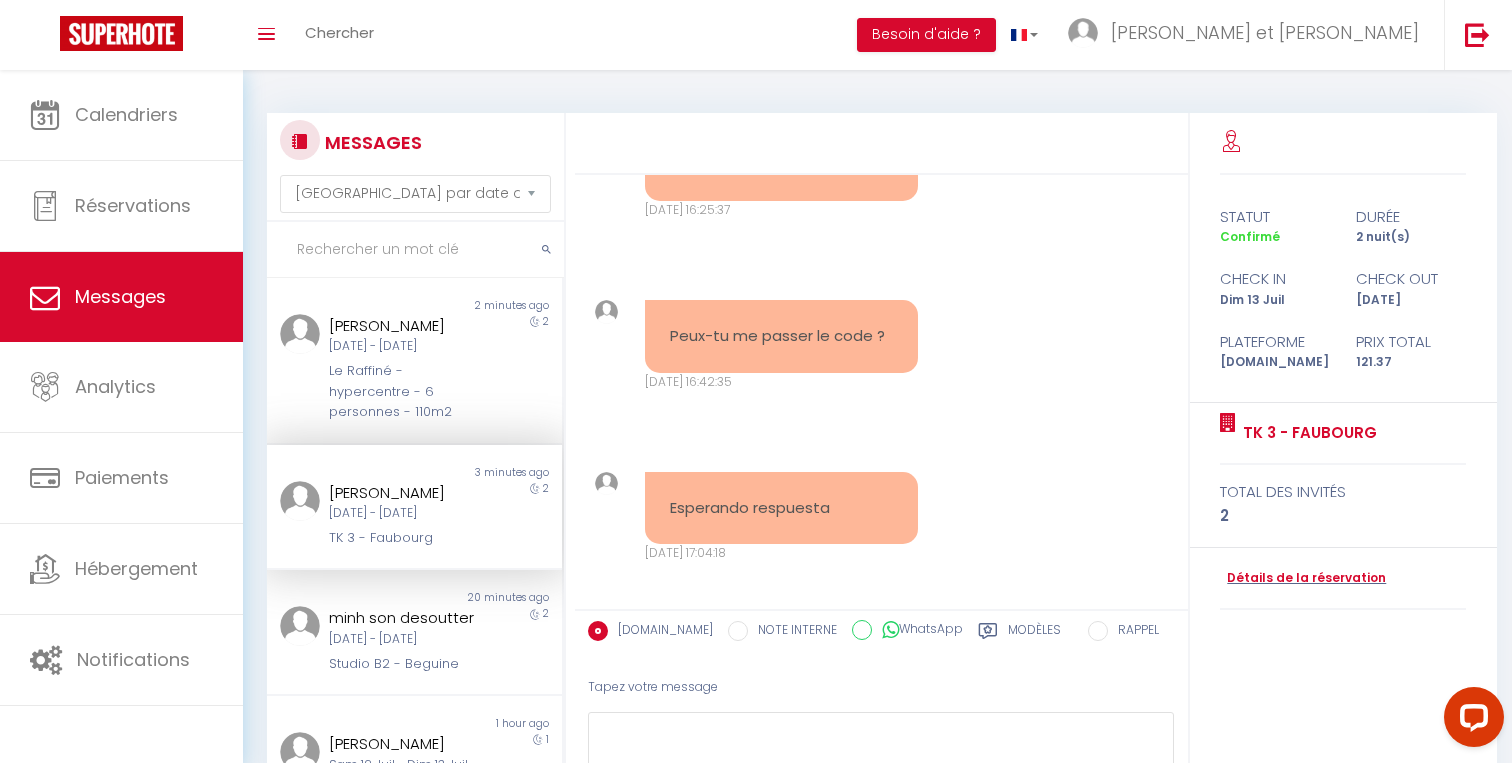 scroll, scrollTop: 3341, scrollLeft: 0, axis: vertical 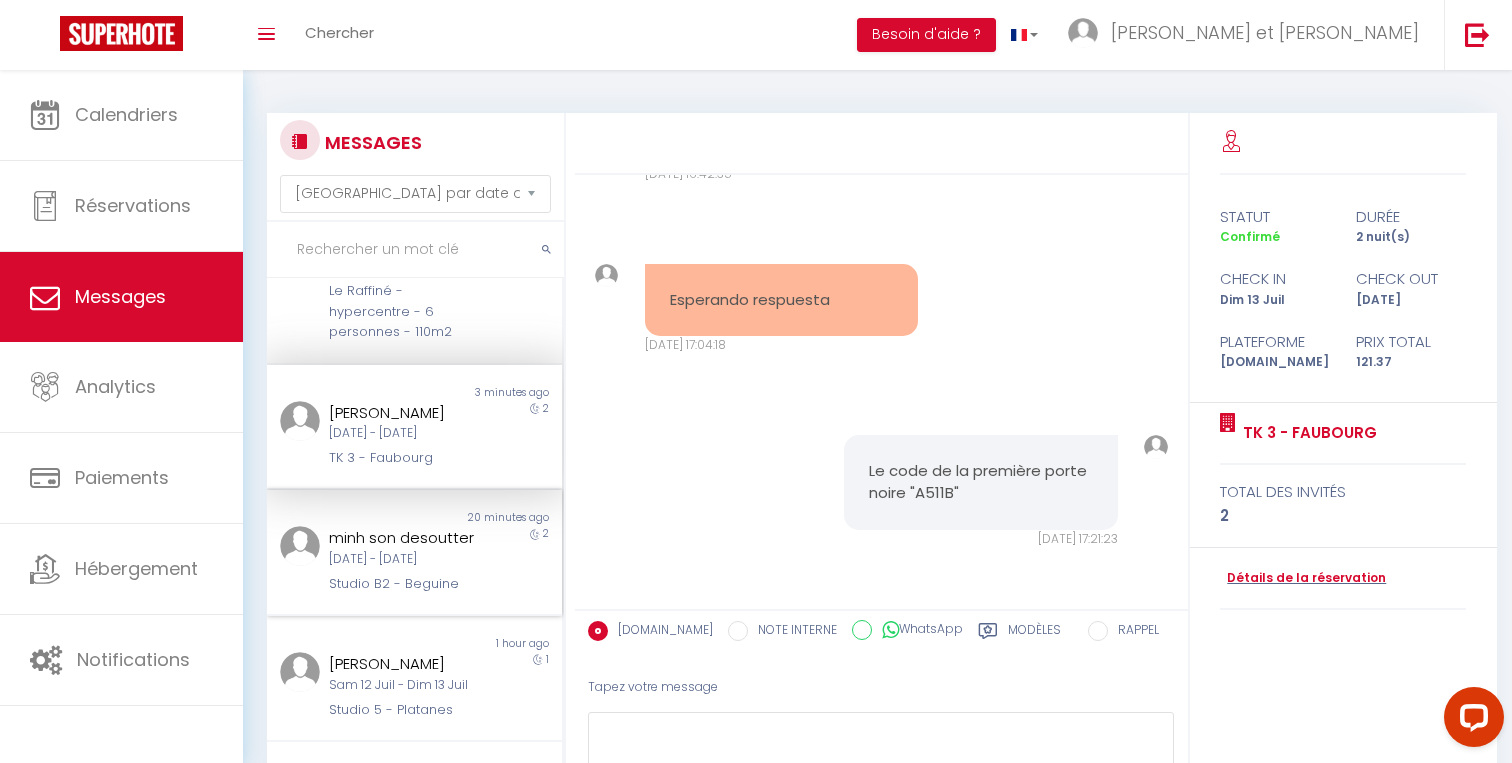 click on "Dim 13 Juil - [DATE] Juil" at bounding box center (402, 559) 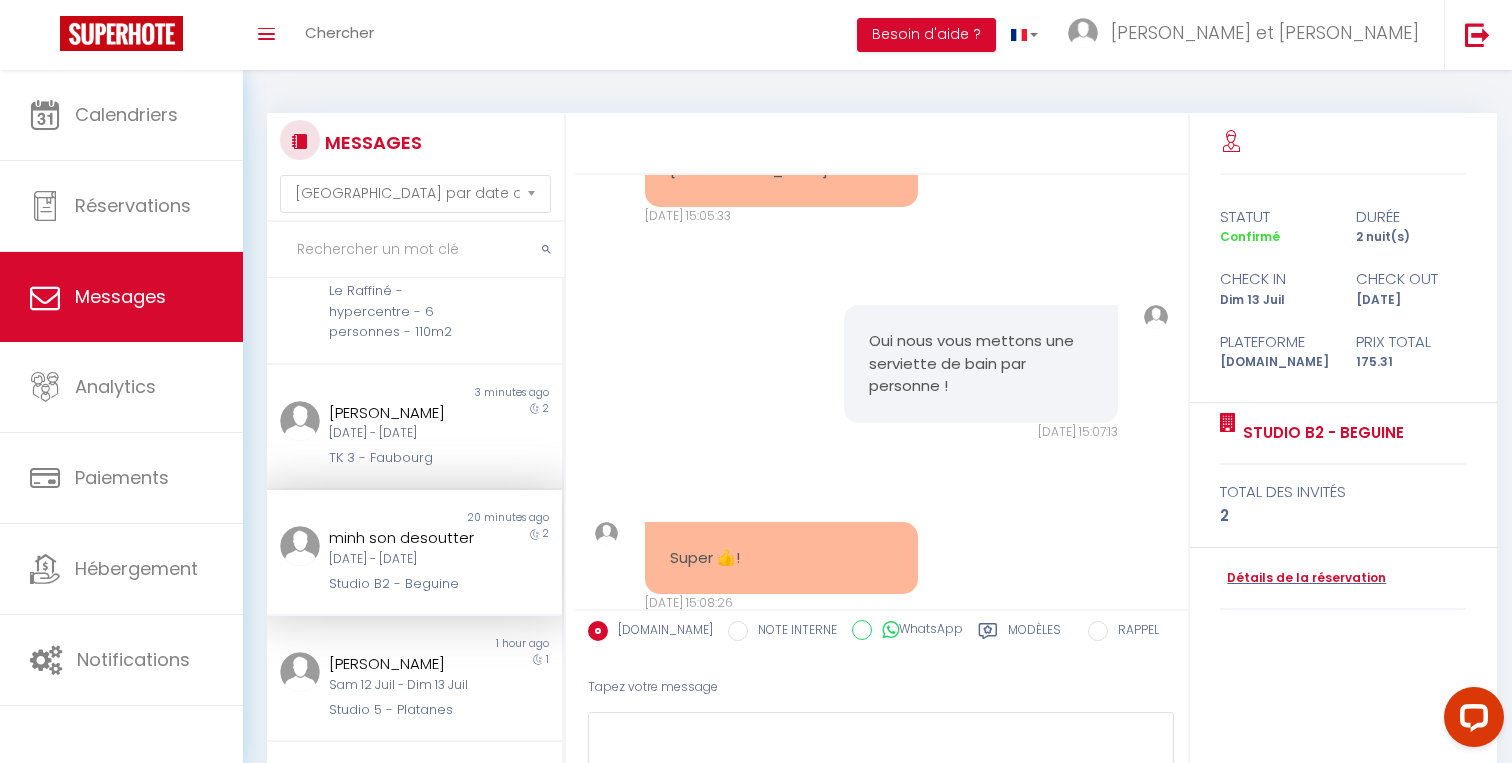 scroll, scrollTop: 5037, scrollLeft: 0, axis: vertical 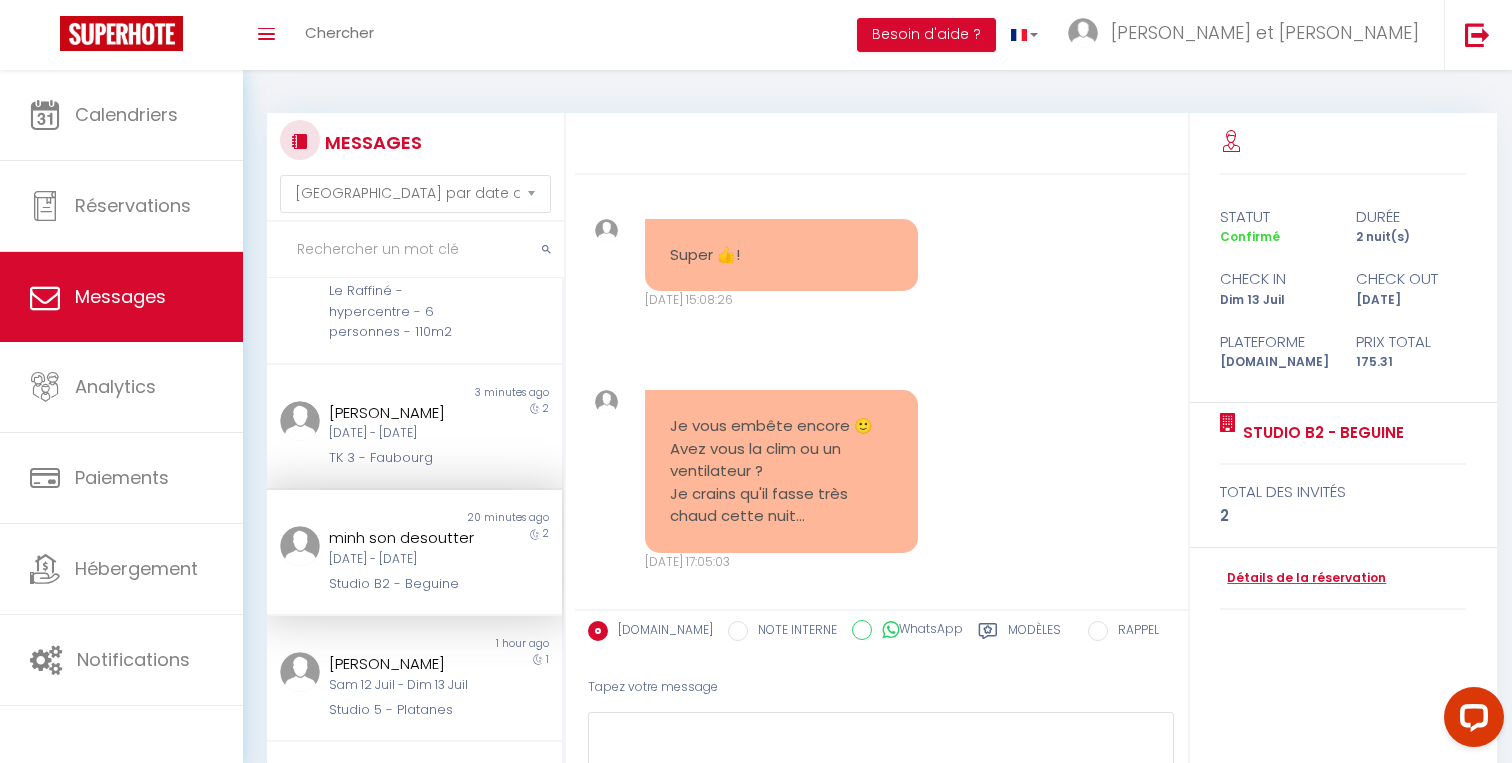 click on "Tapez votre message" at bounding box center (881, 687) 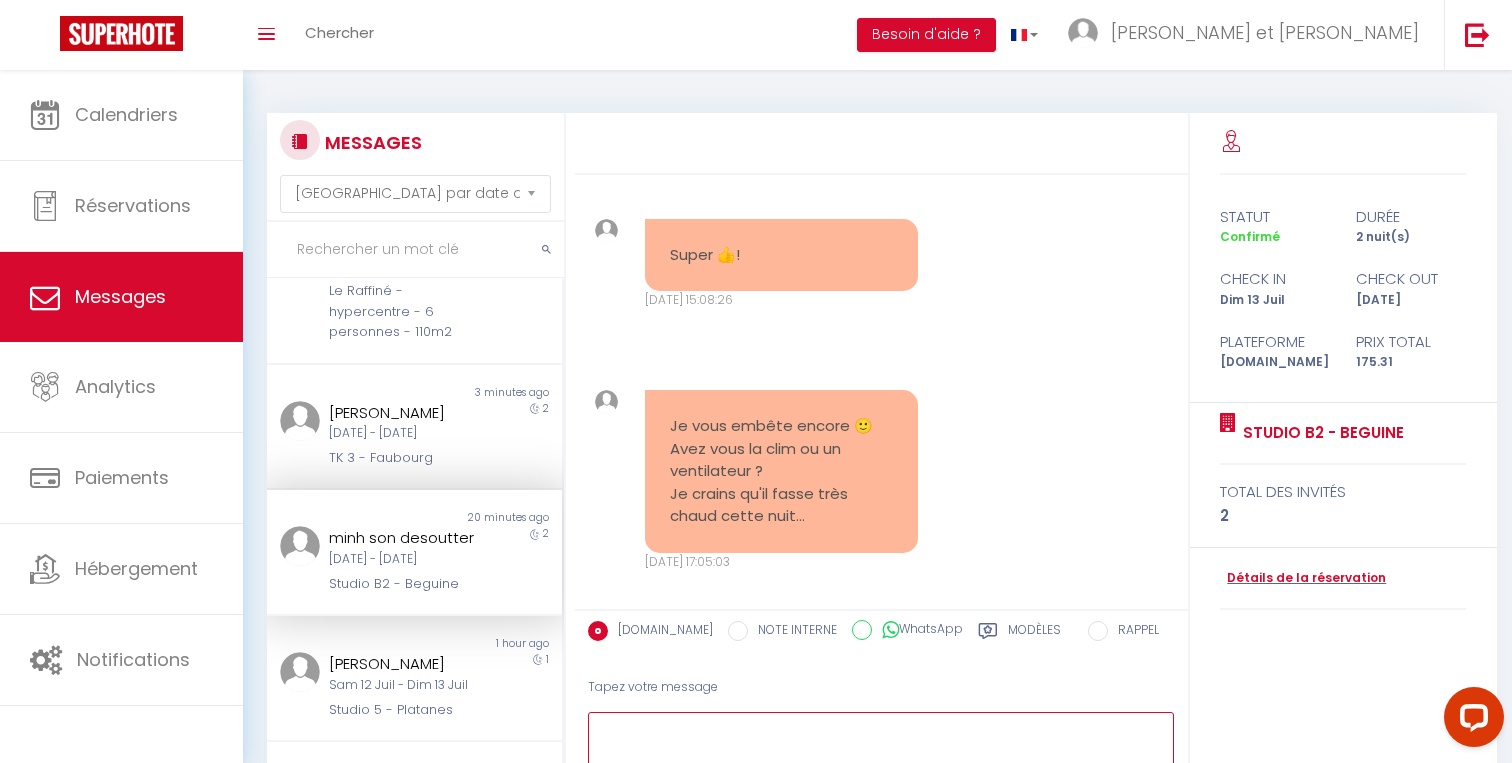click at bounding box center [881, 746] 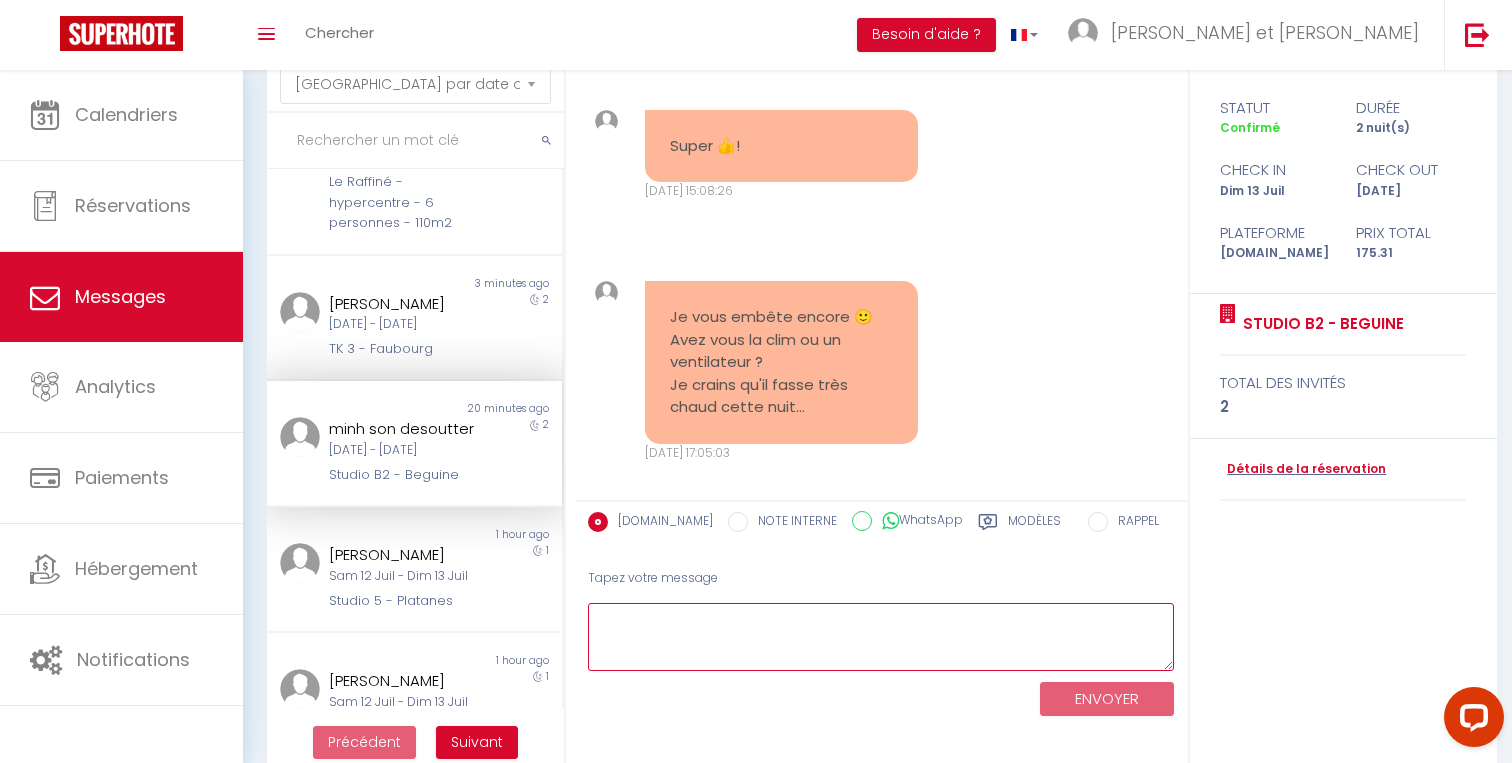scroll, scrollTop: 116, scrollLeft: 0, axis: vertical 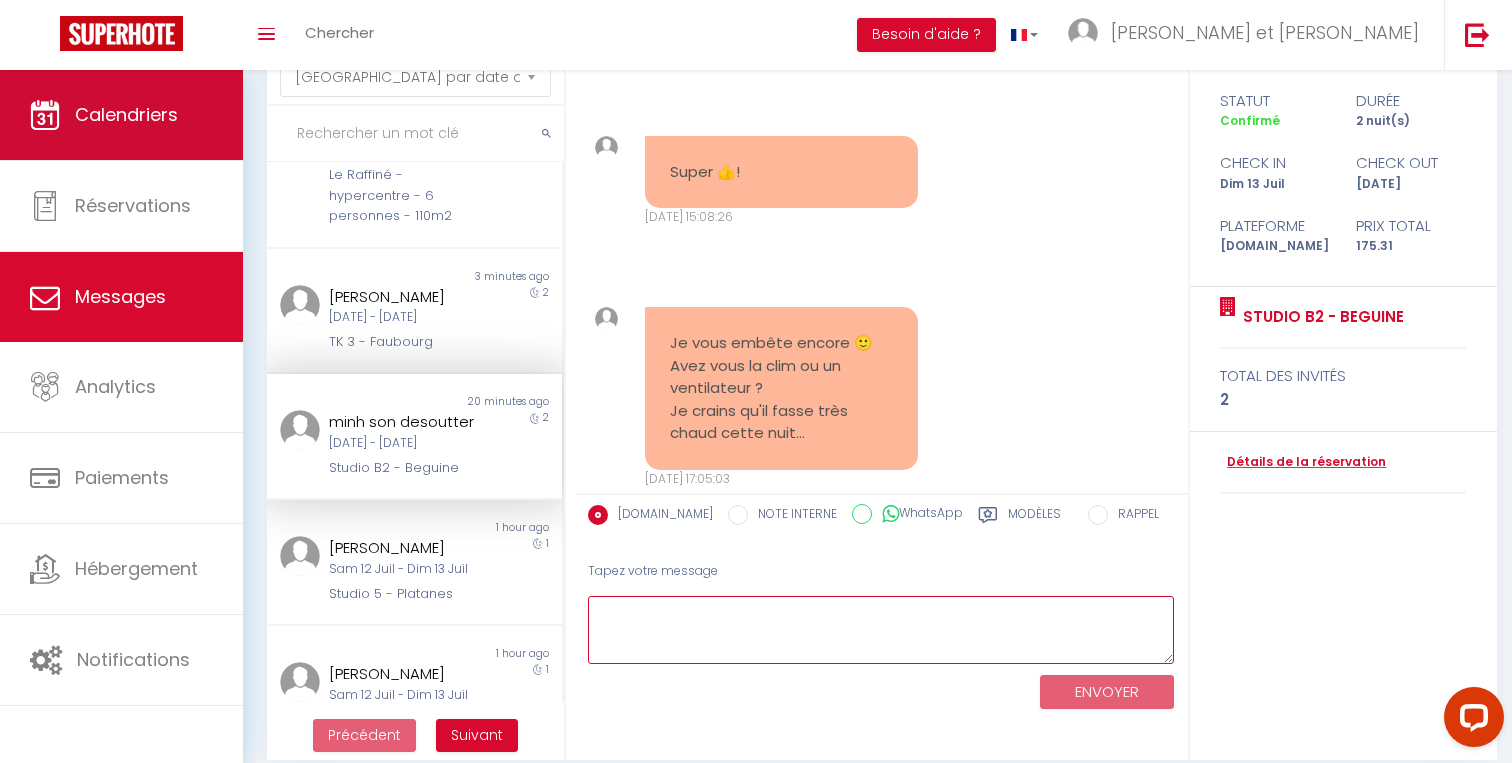 click on "Calendriers" at bounding box center (126, 114) 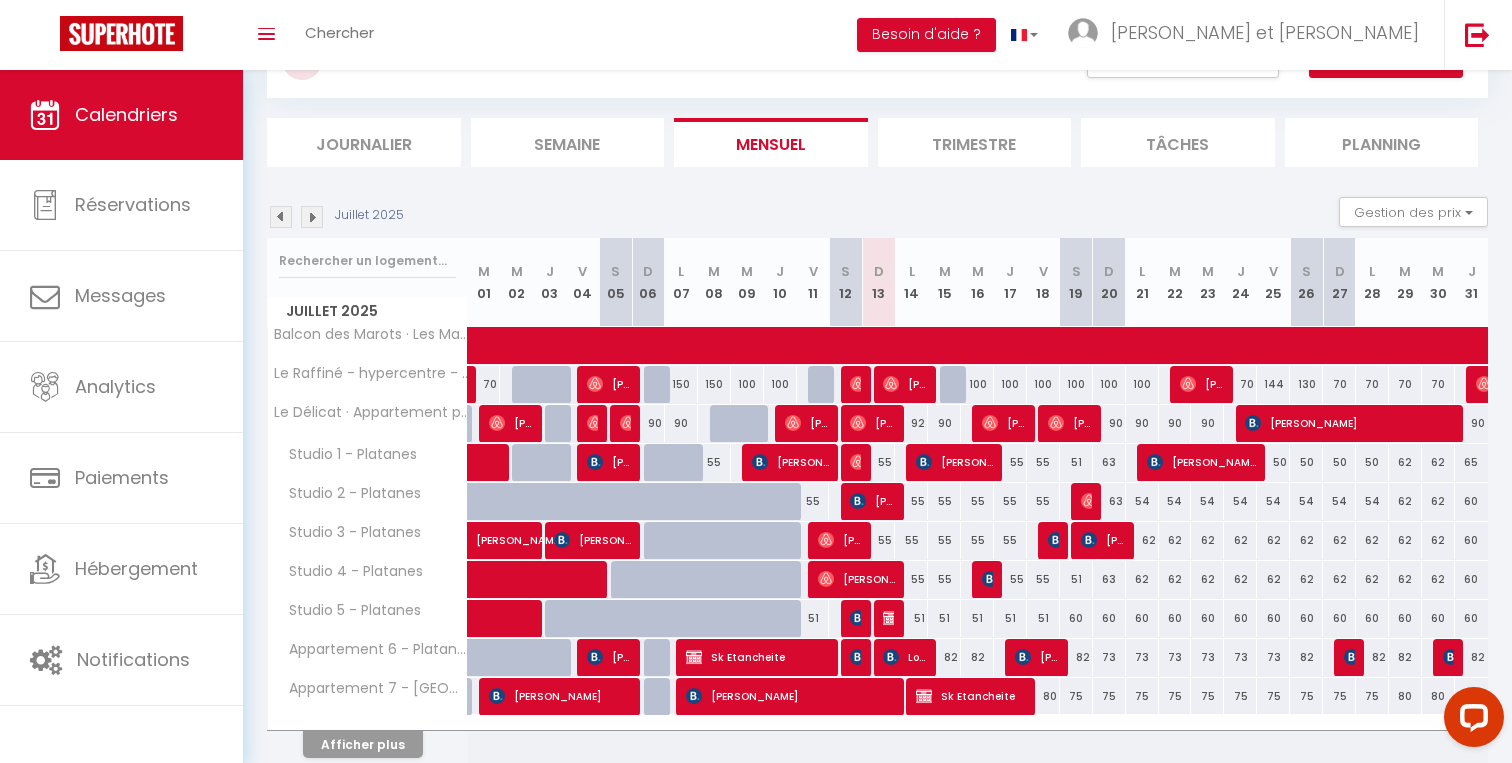 scroll, scrollTop: 175, scrollLeft: 0, axis: vertical 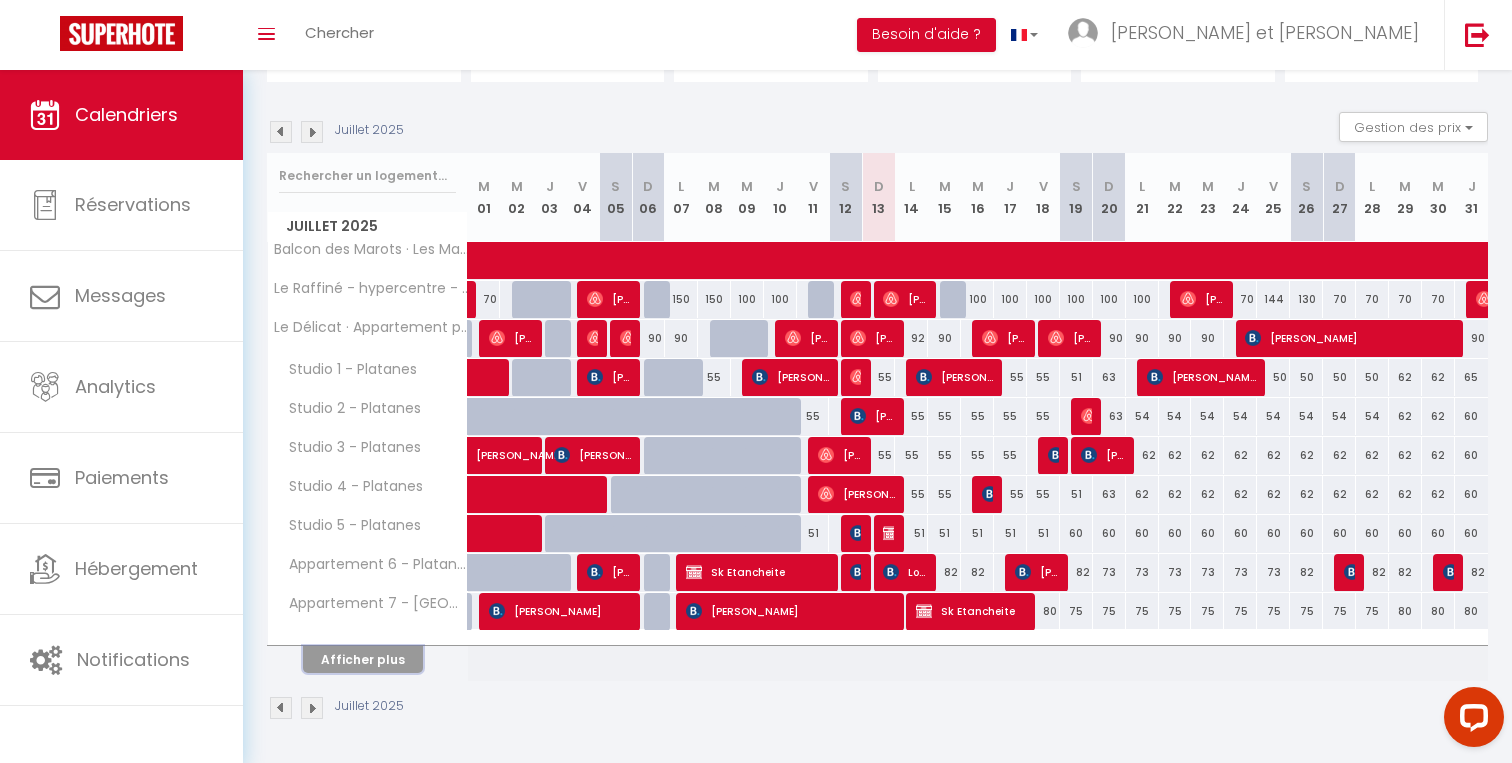 click on "Afficher plus" at bounding box center (363, 659) 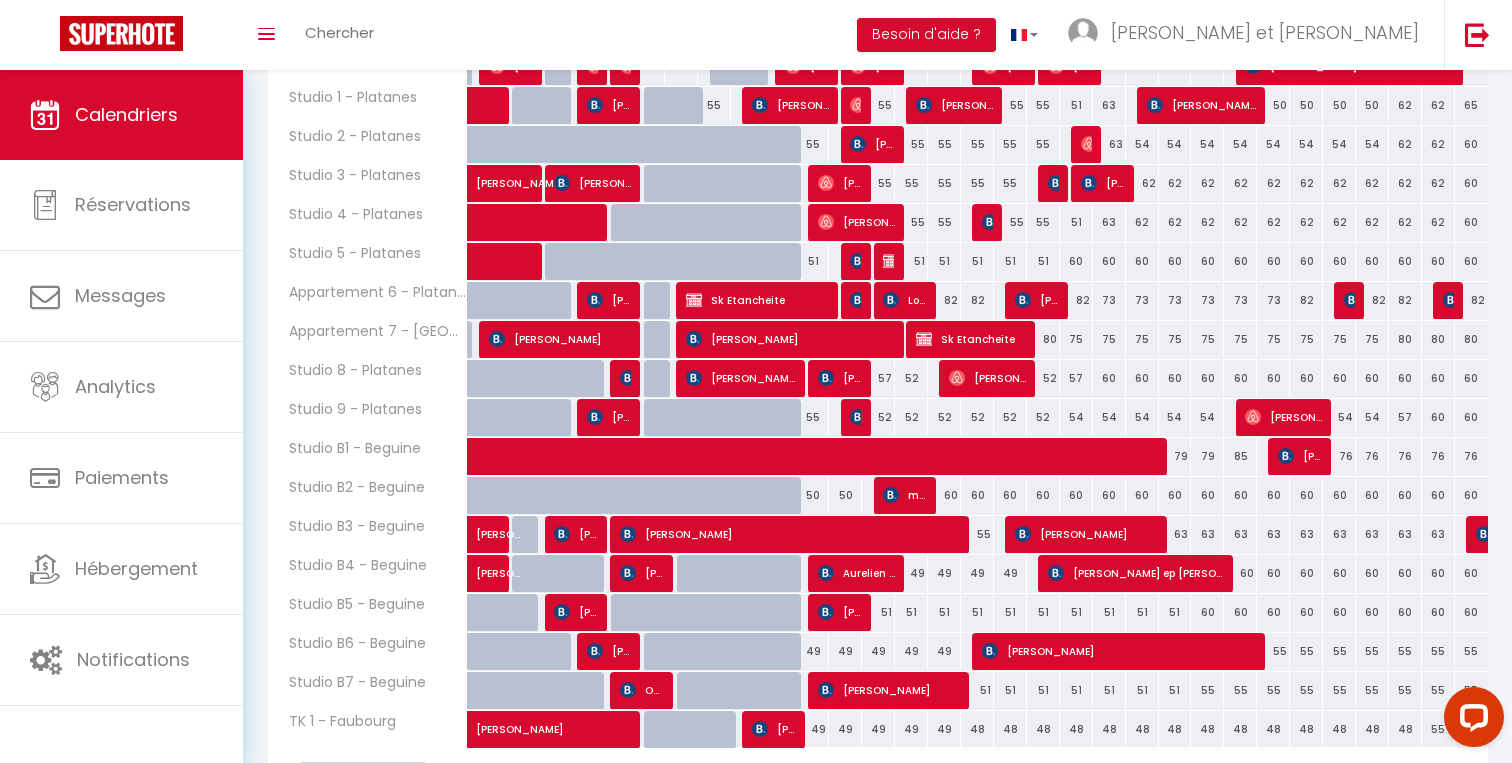scroll, scrollTop: 458, scrollLeft: 0, axis: vertical 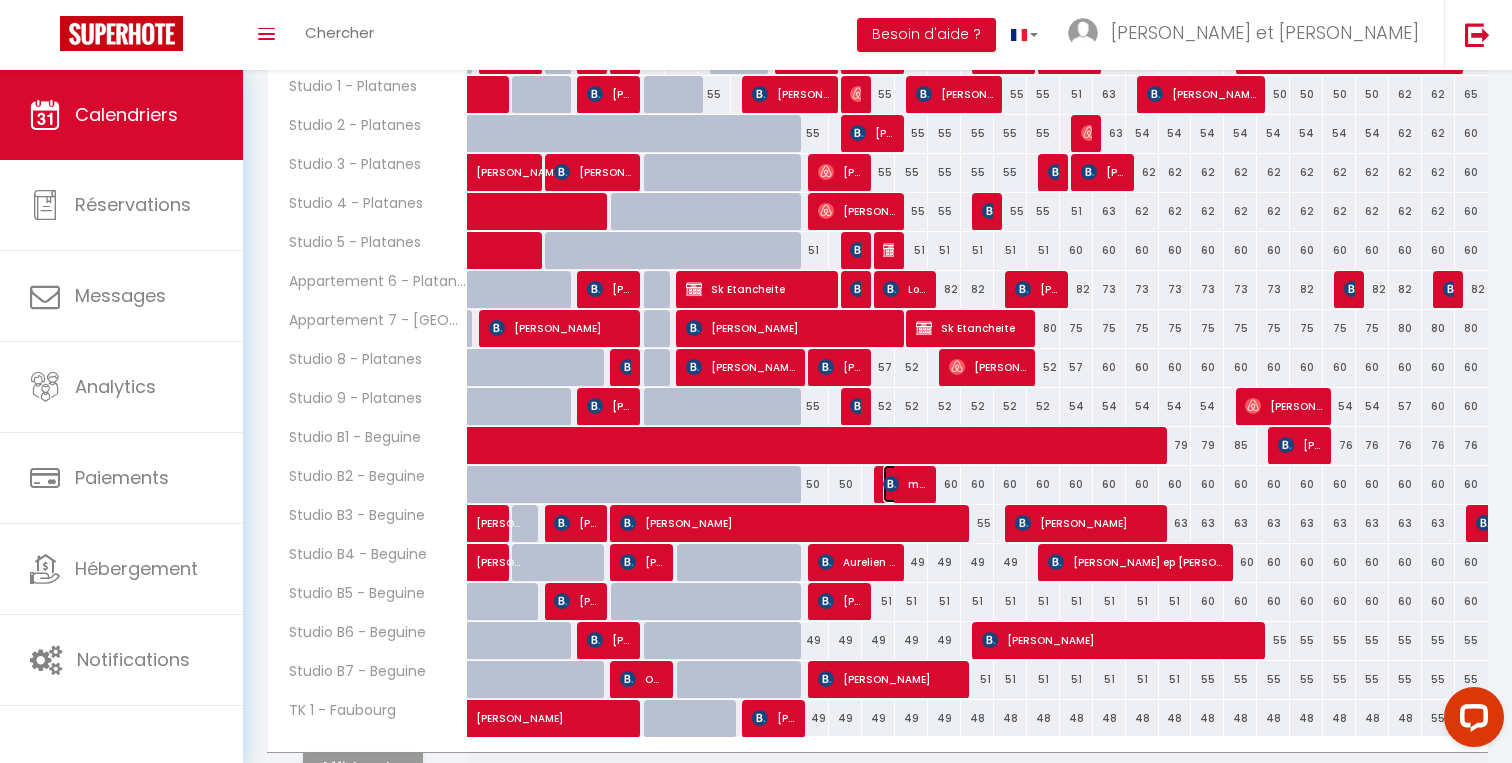 click at bounding box center [891, 484] 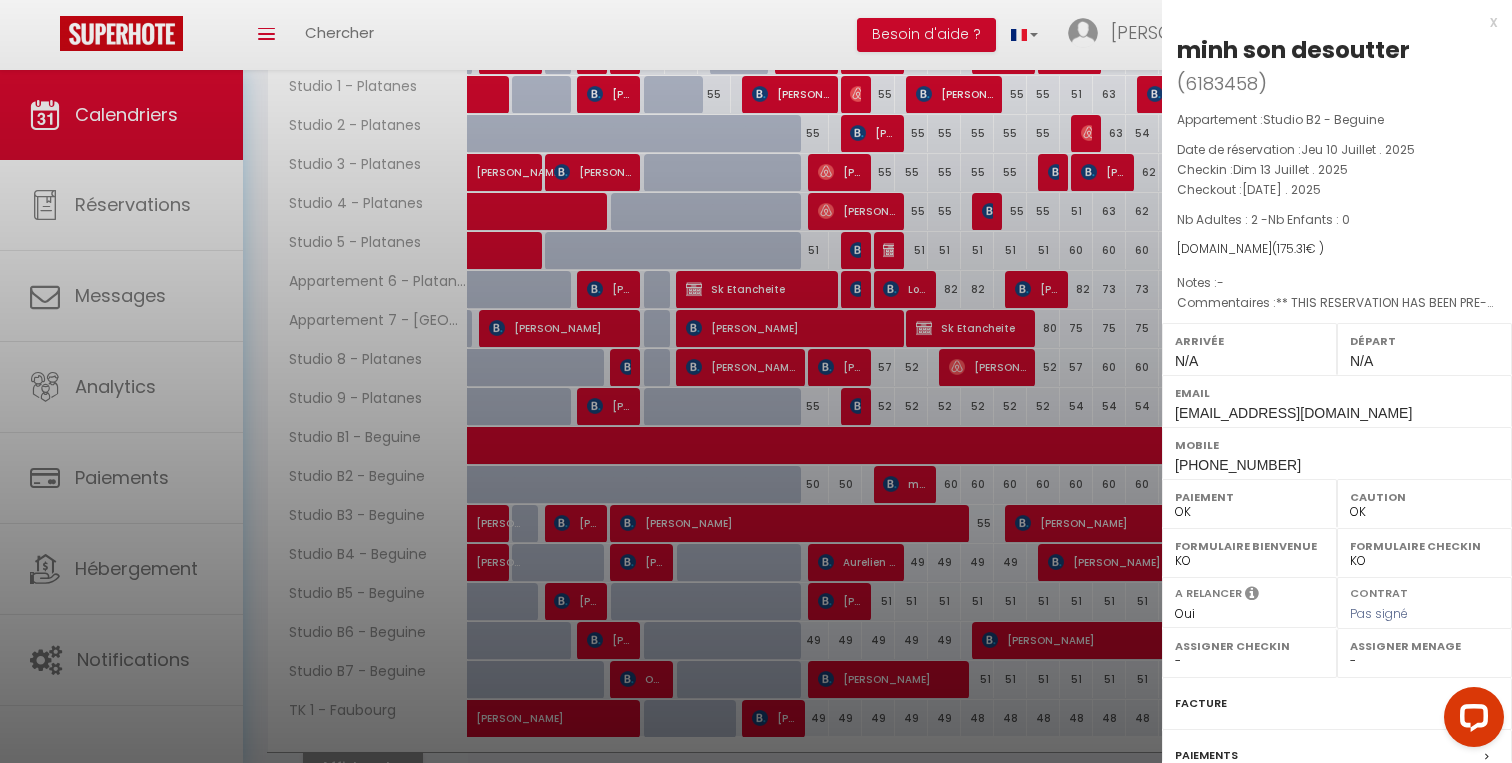 click at bounding box center [756, 381] 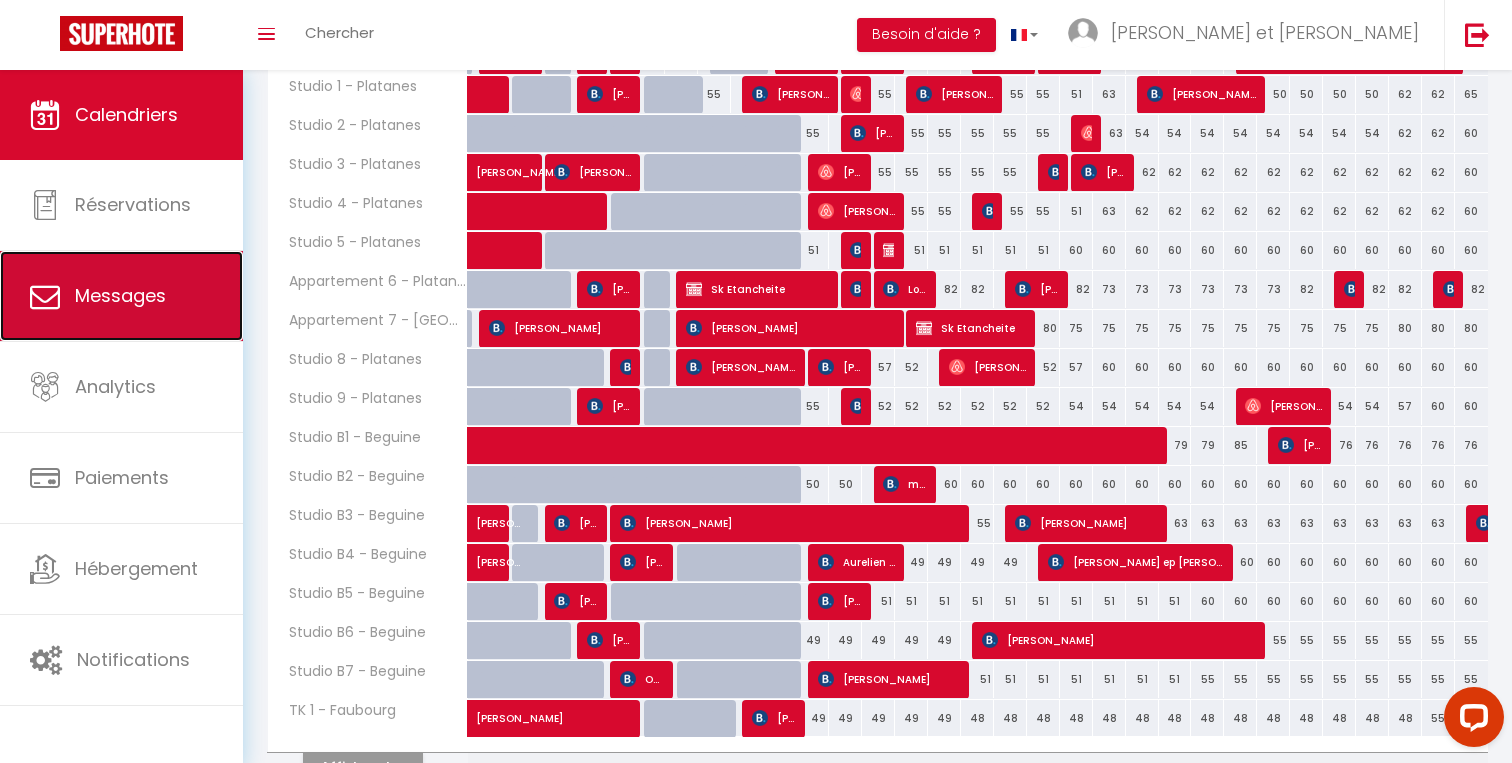 click on "Messages" at bounding box center [121, 296] 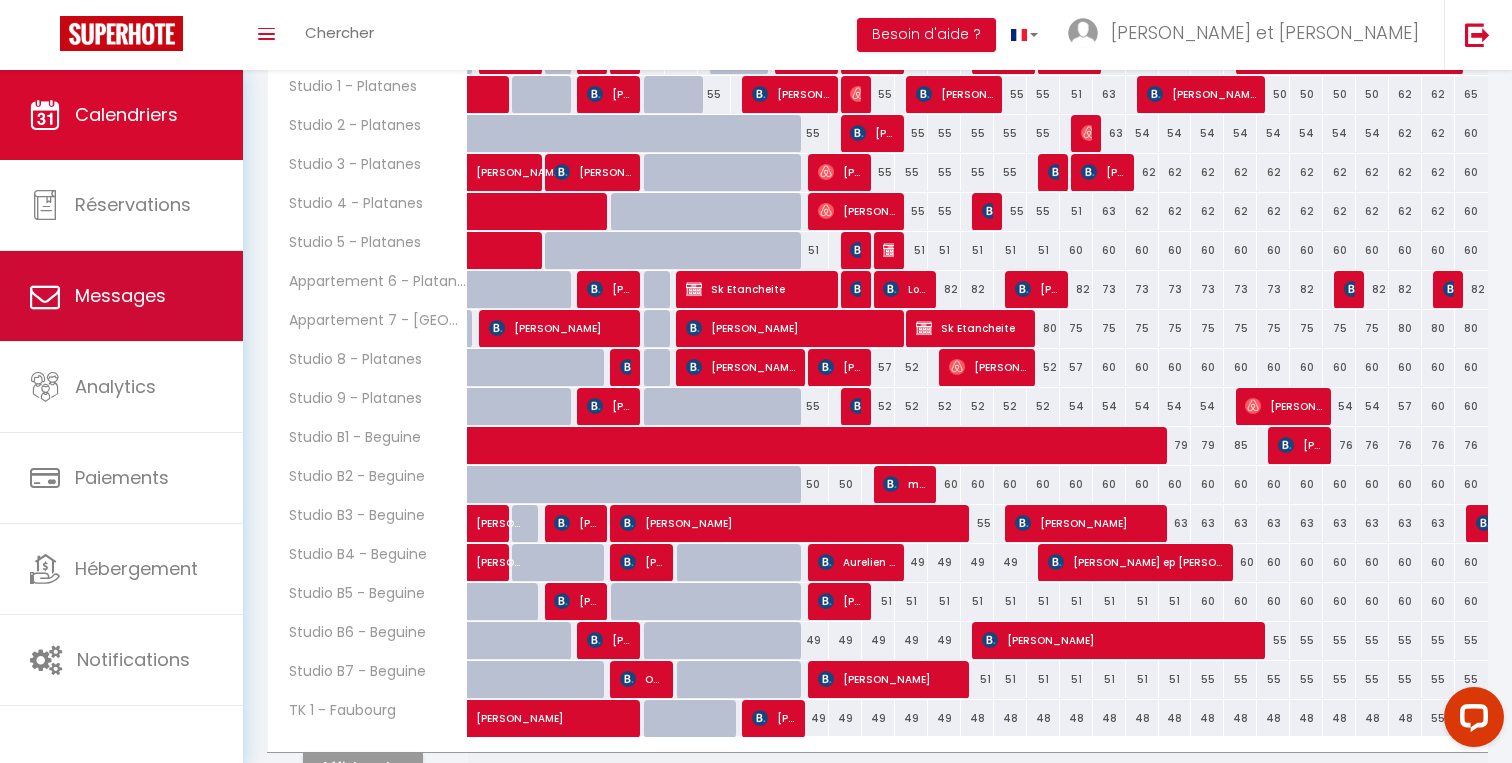 select on "message" 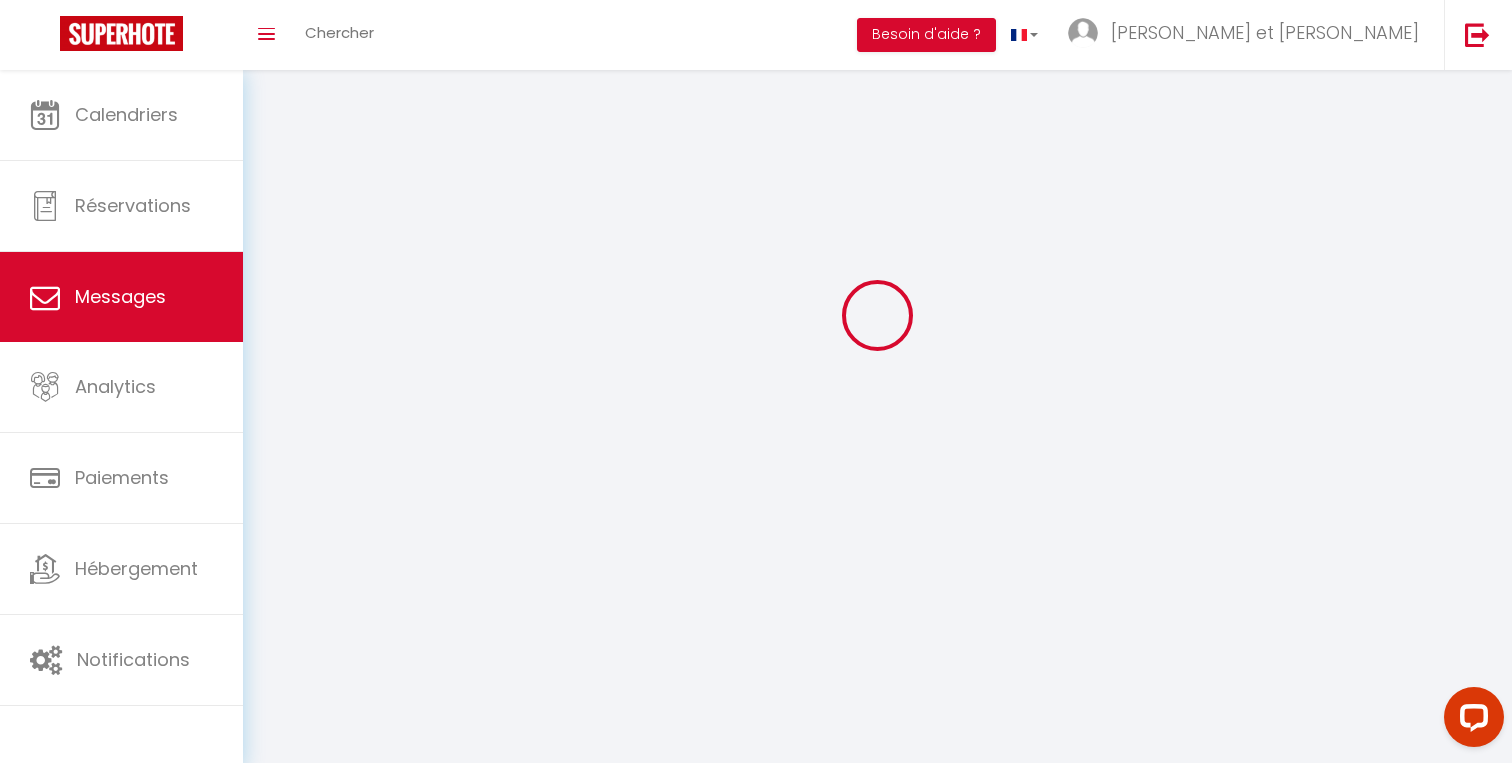scroll, scrollTop: 0, scrollLeft: 0, axis: both 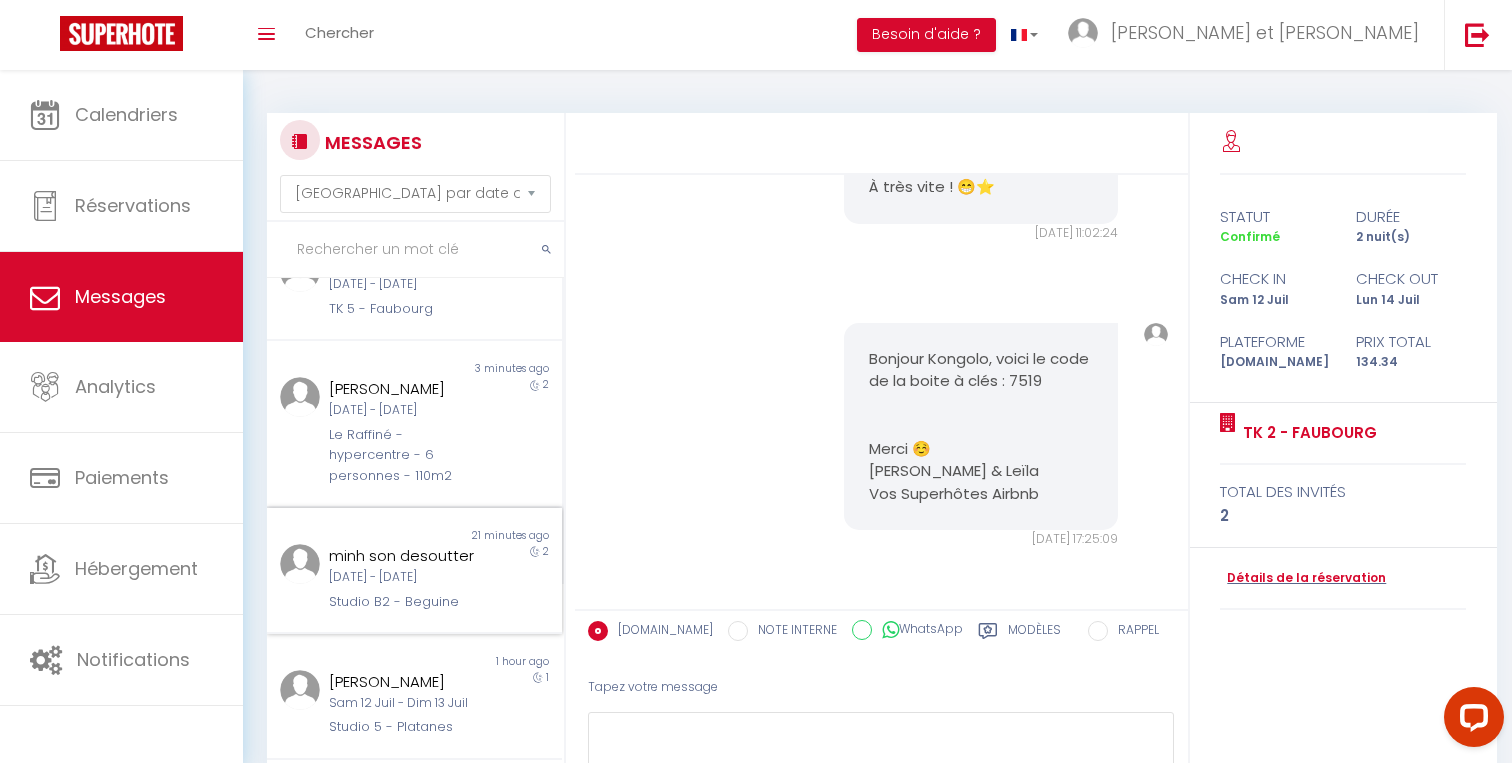 click on "Studio B2 - Beguine" at bounding box center [402, 602] 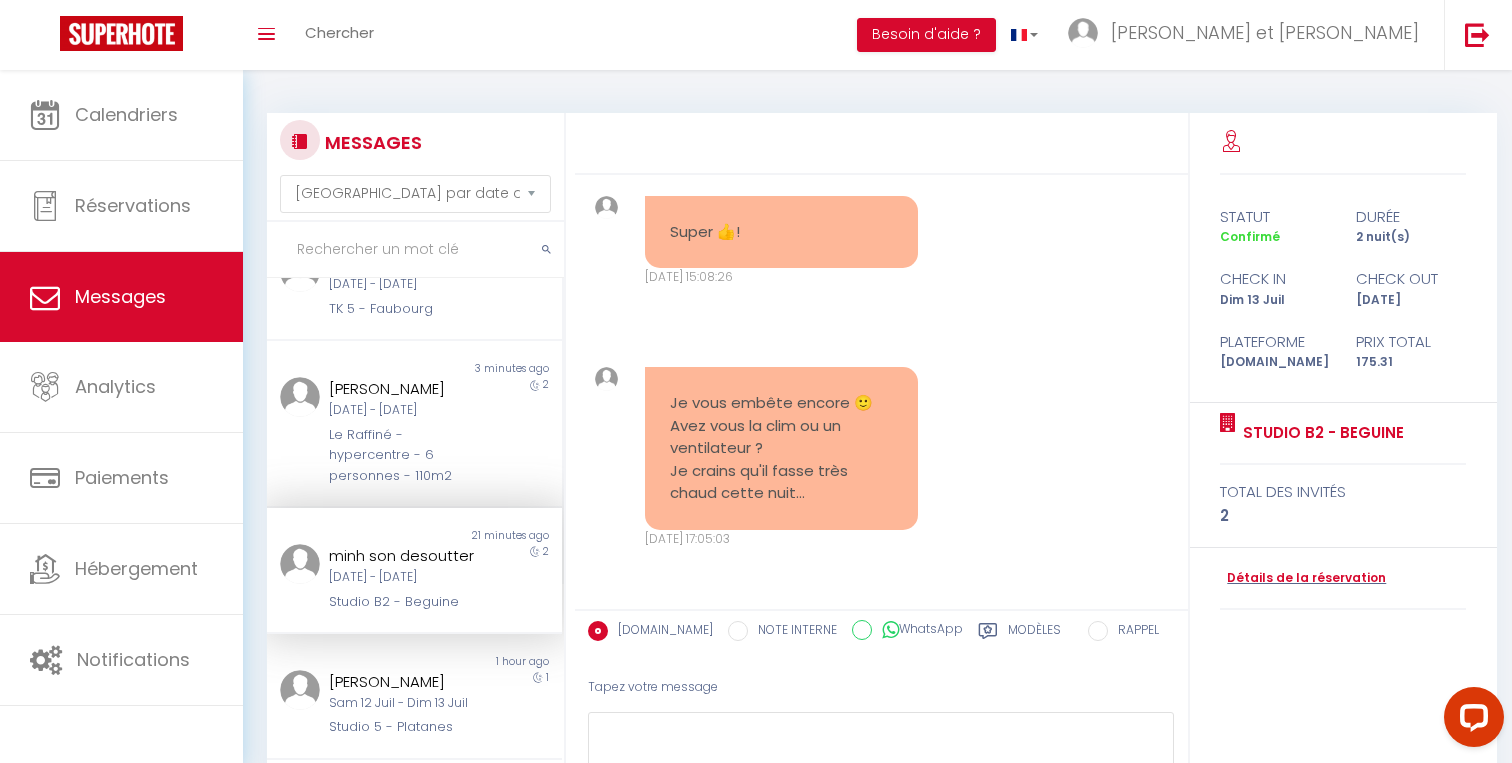 scroll, scrollTop: 5037, scrollLeft: 0, axis: vertical 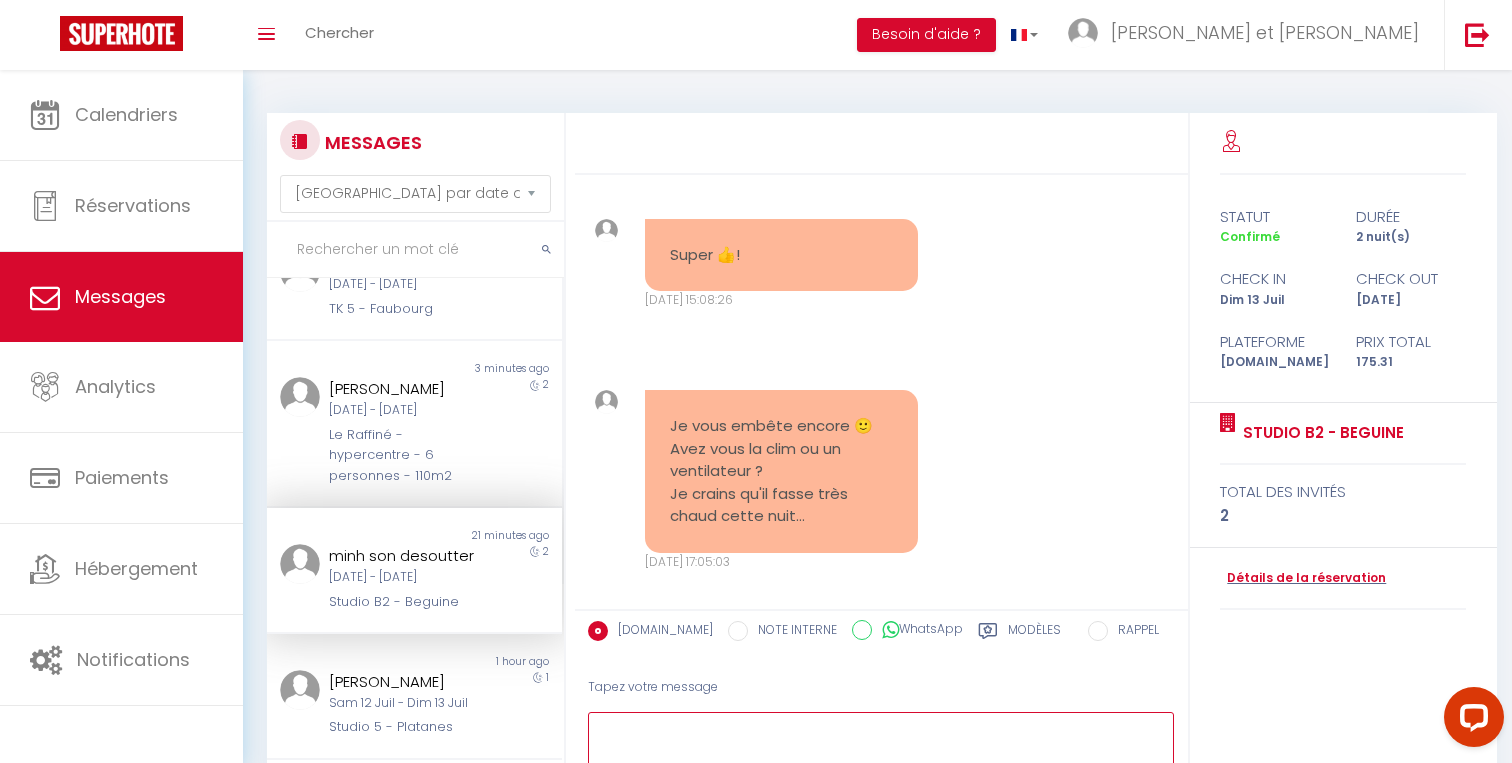 click at bounding box center (881, 746) 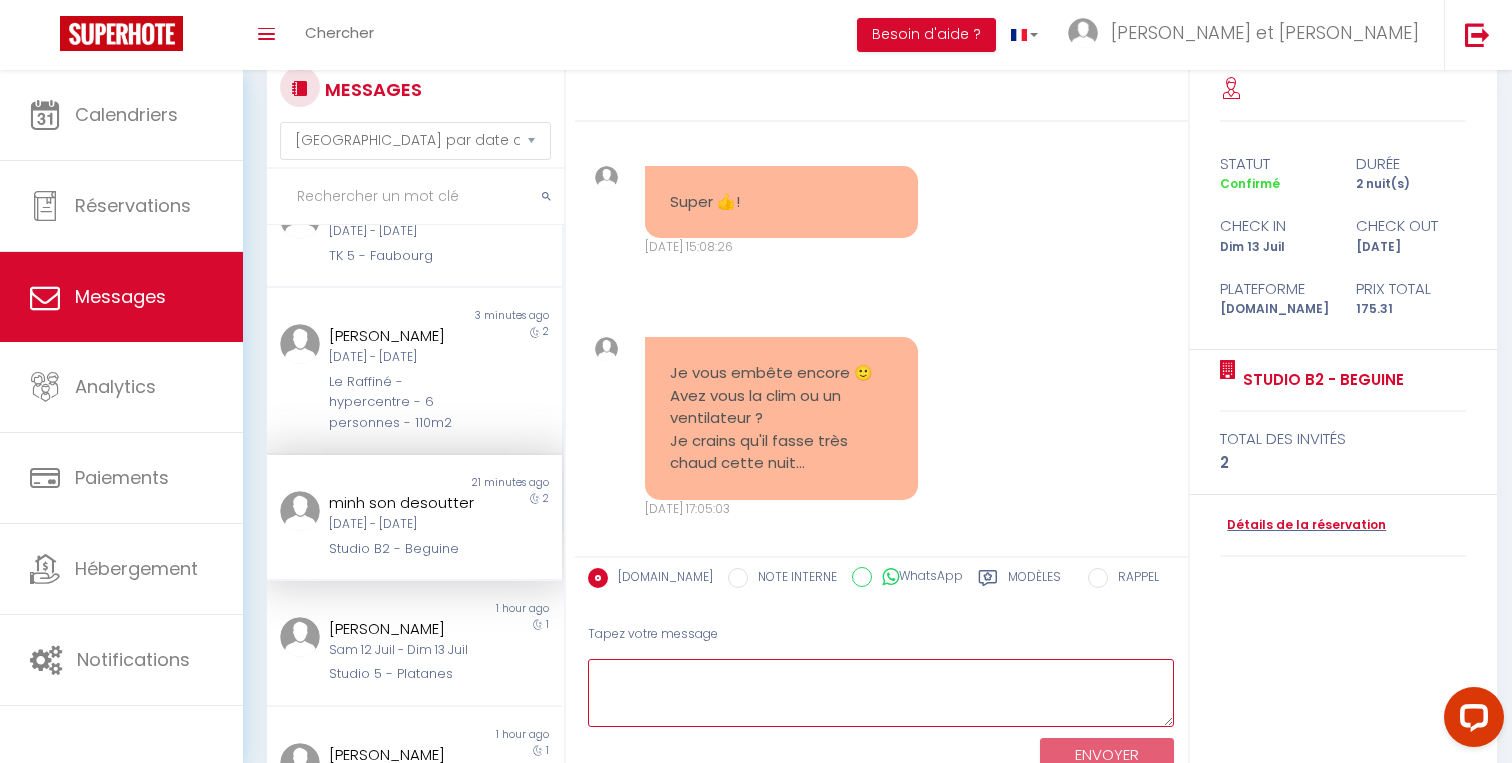 scroll, scrollTop: 60, scrollLeft: 0, axis: vertical 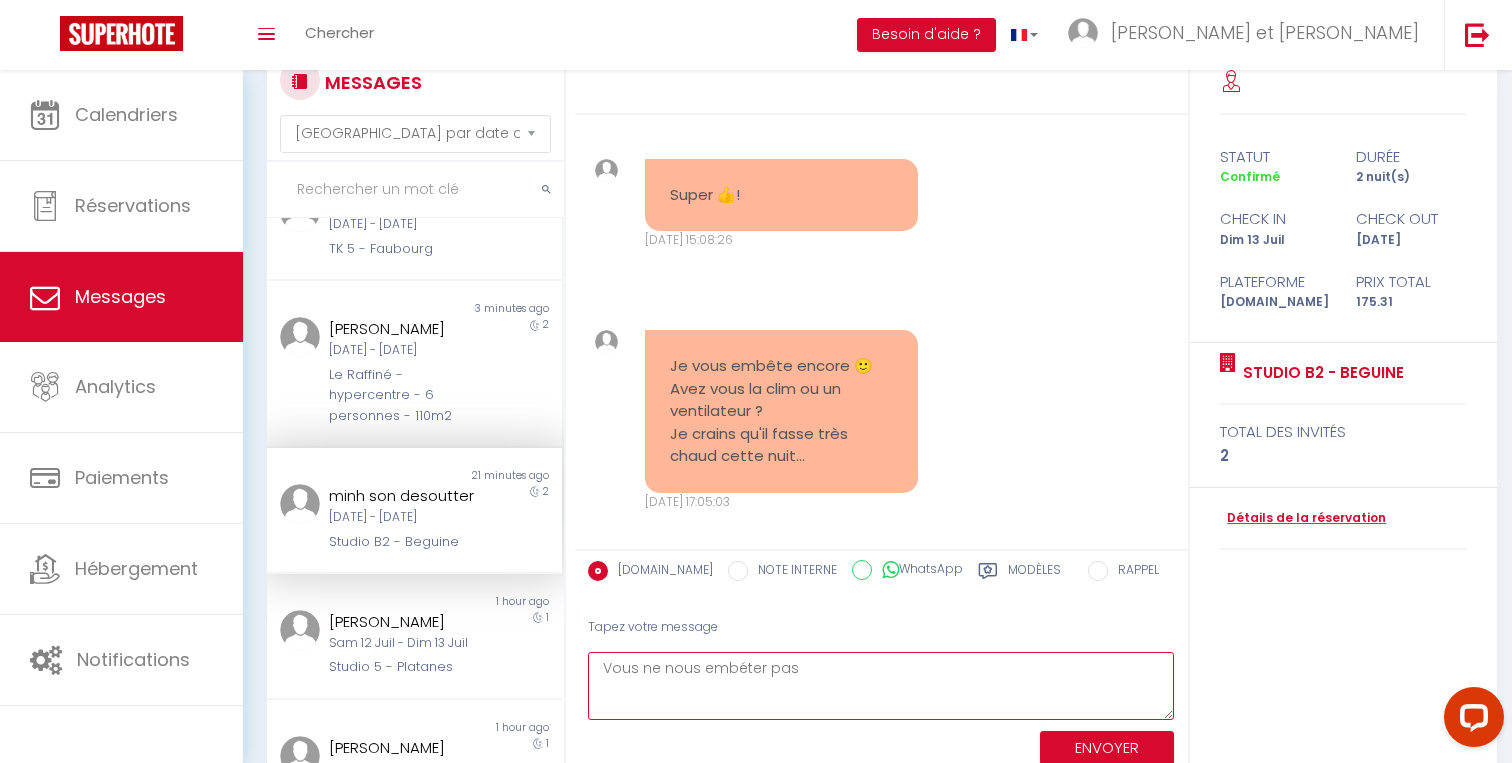 type on "Vous ne nous embéter pas" 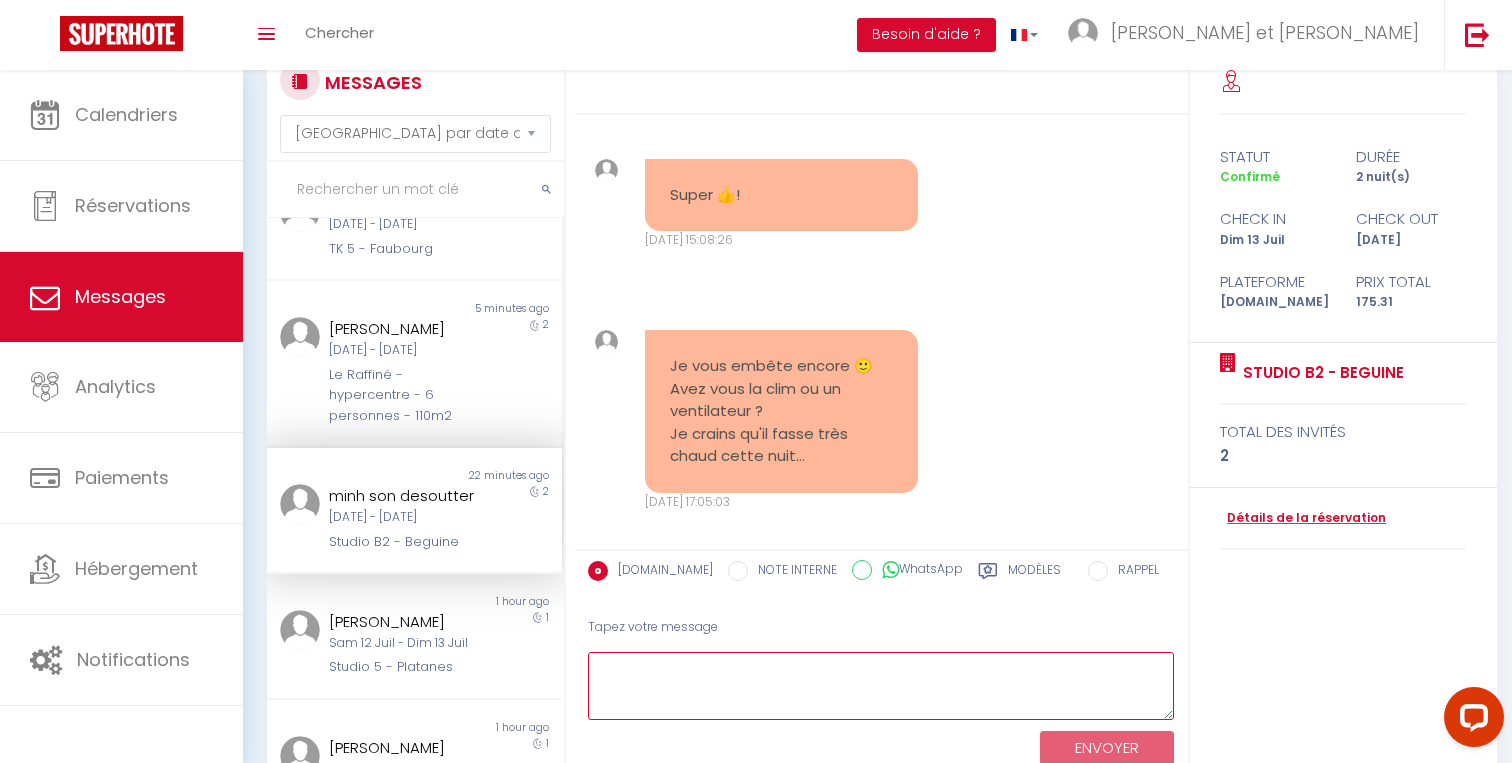 paste on "Bien sûr ! Voici ta phrase corrigée :
**"Vous ne nous embêtez pas 😉 Nous allons vous déposer un ventilateur !"**" 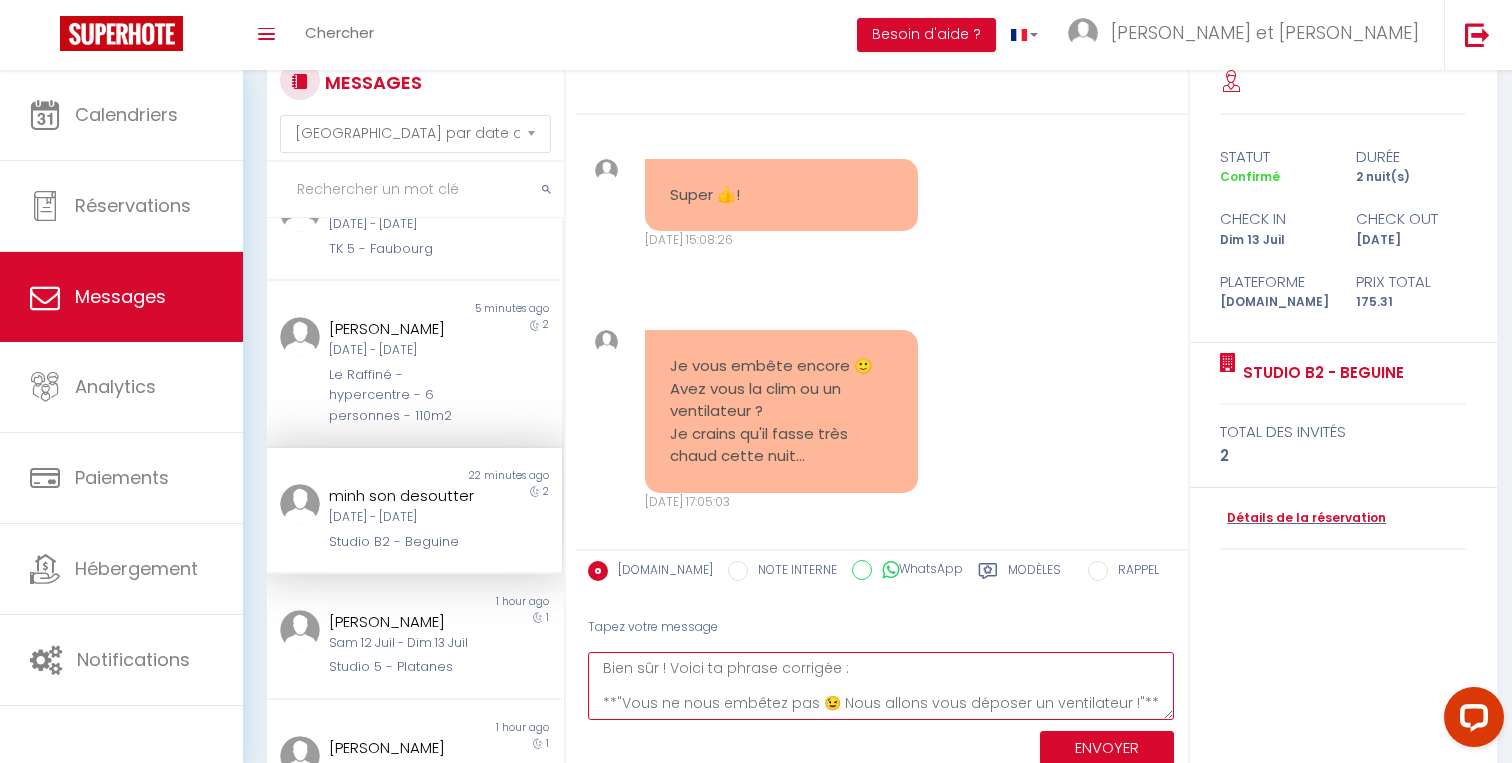 scroll, scrollTop: 12, scrollLeft: 0, axis: vertical 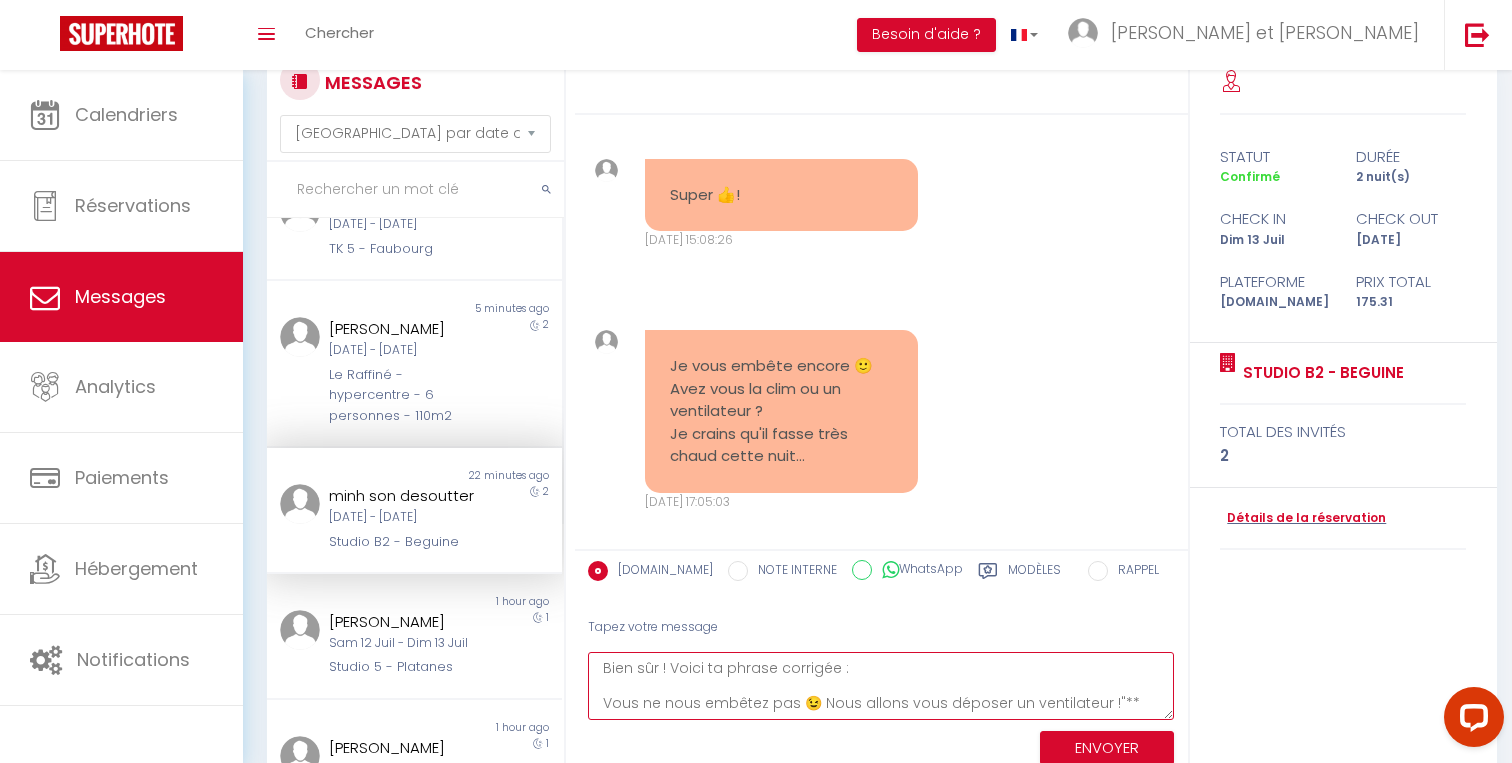 drag, startPoint x: 844, startPoint y: 670, endPoint x: 580, endPoint y: 654, distance: 264.4844 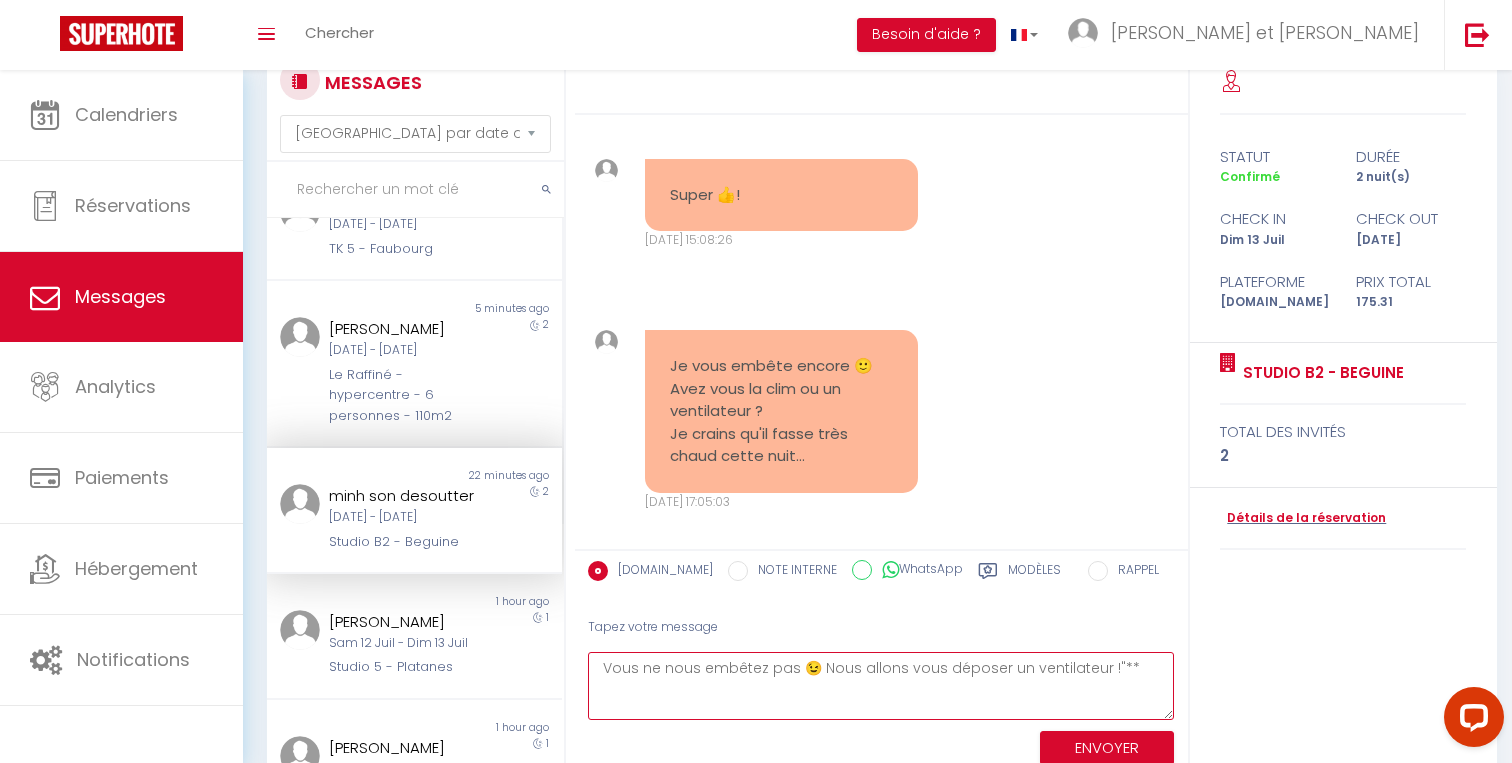click on "Vous ne nous embêtez pas 😉 Nous allons vous déposer un ventilateur !"**" at bounding box center [881, 686] 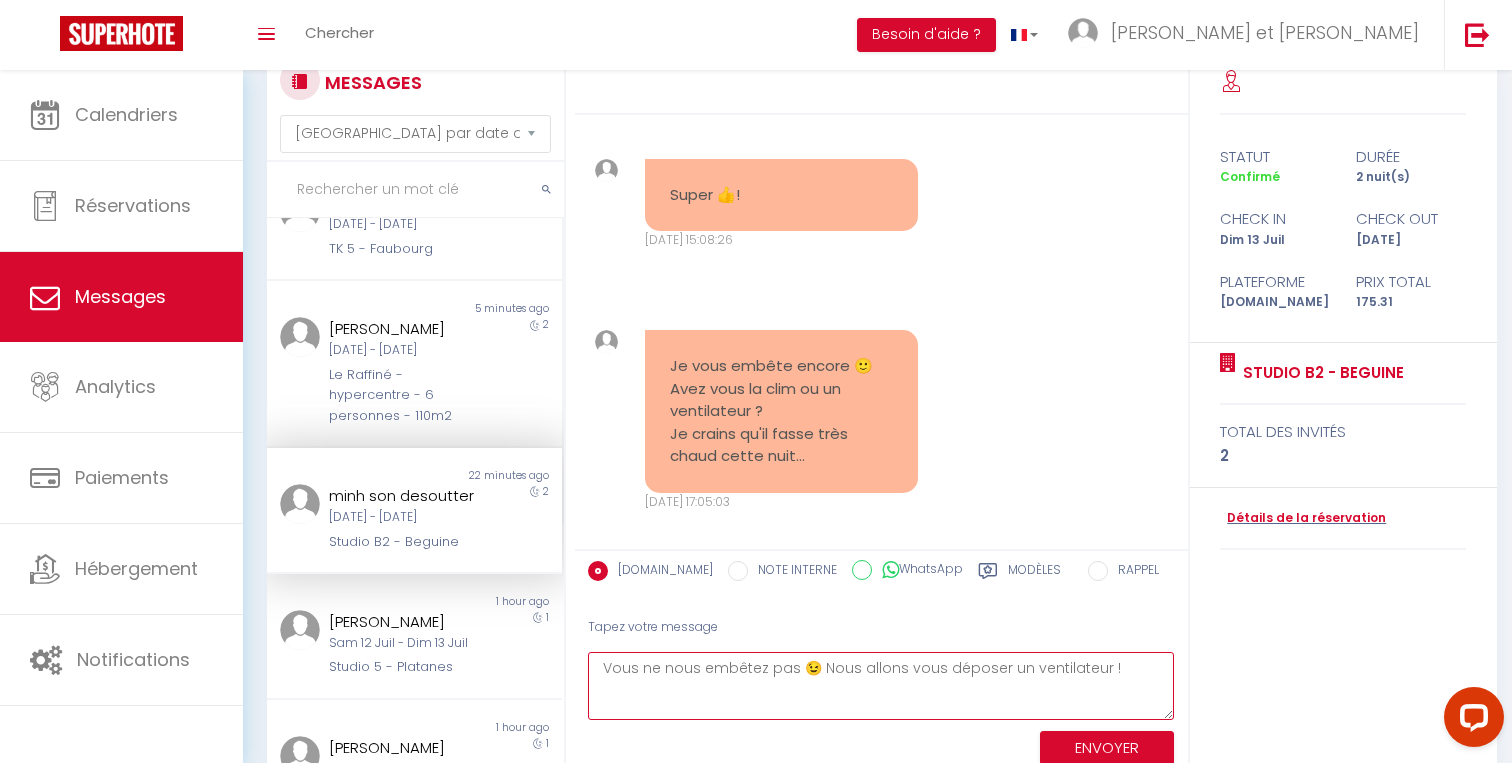 type on "Vous ne nous embêtez pas 😉 Nous allons vous déposer un ventilateur !" 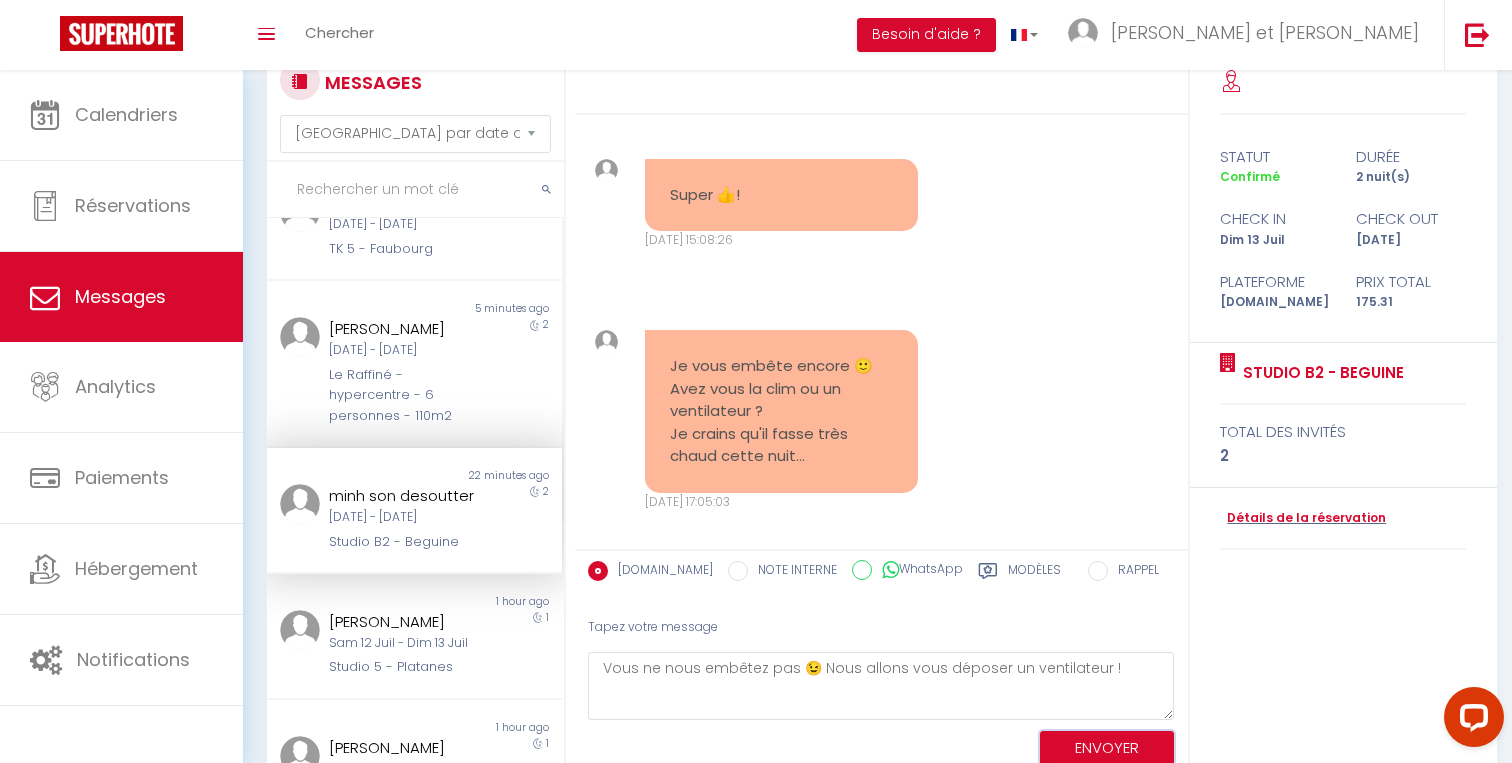 click on "ENVOYER" at bounding box center [1107, 748] 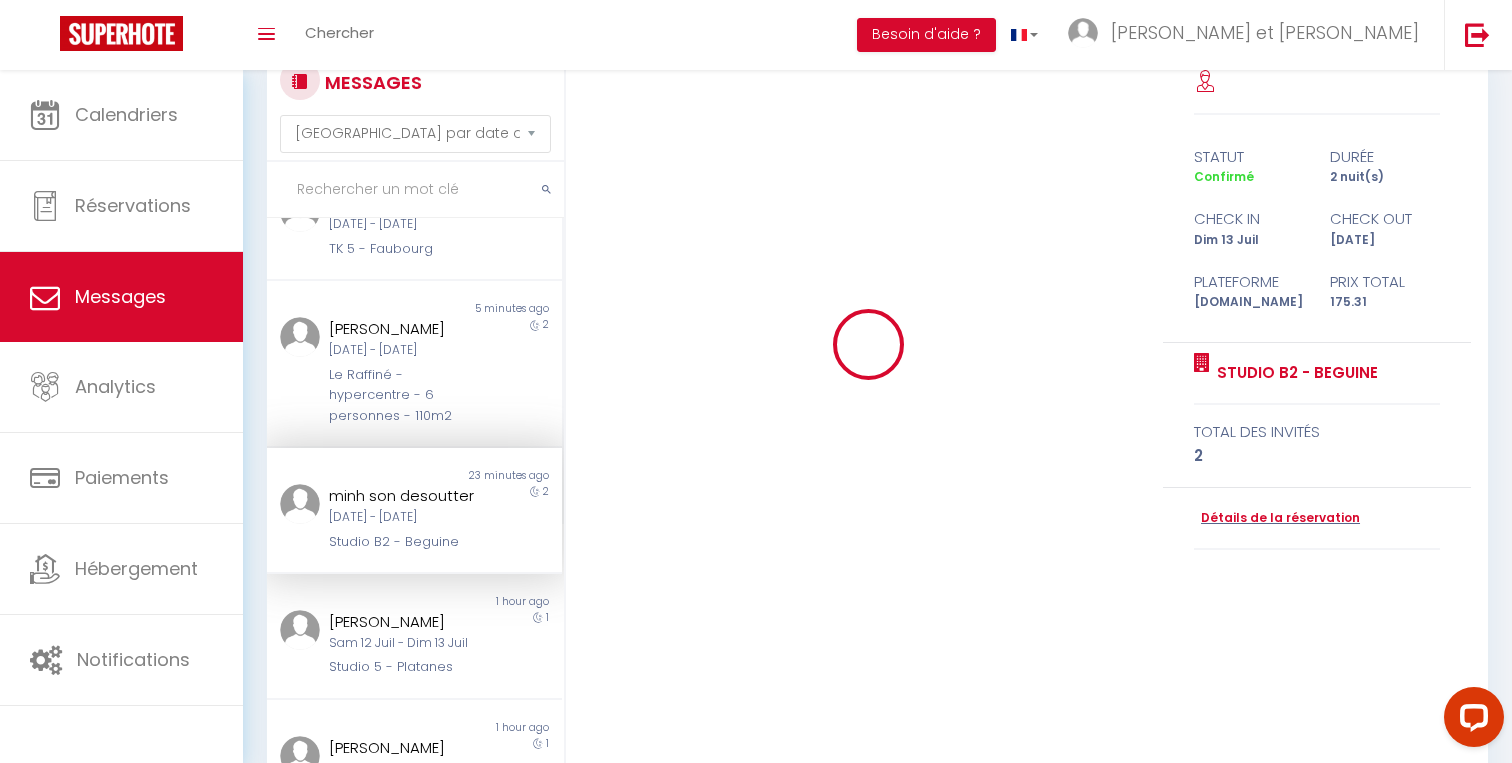 type 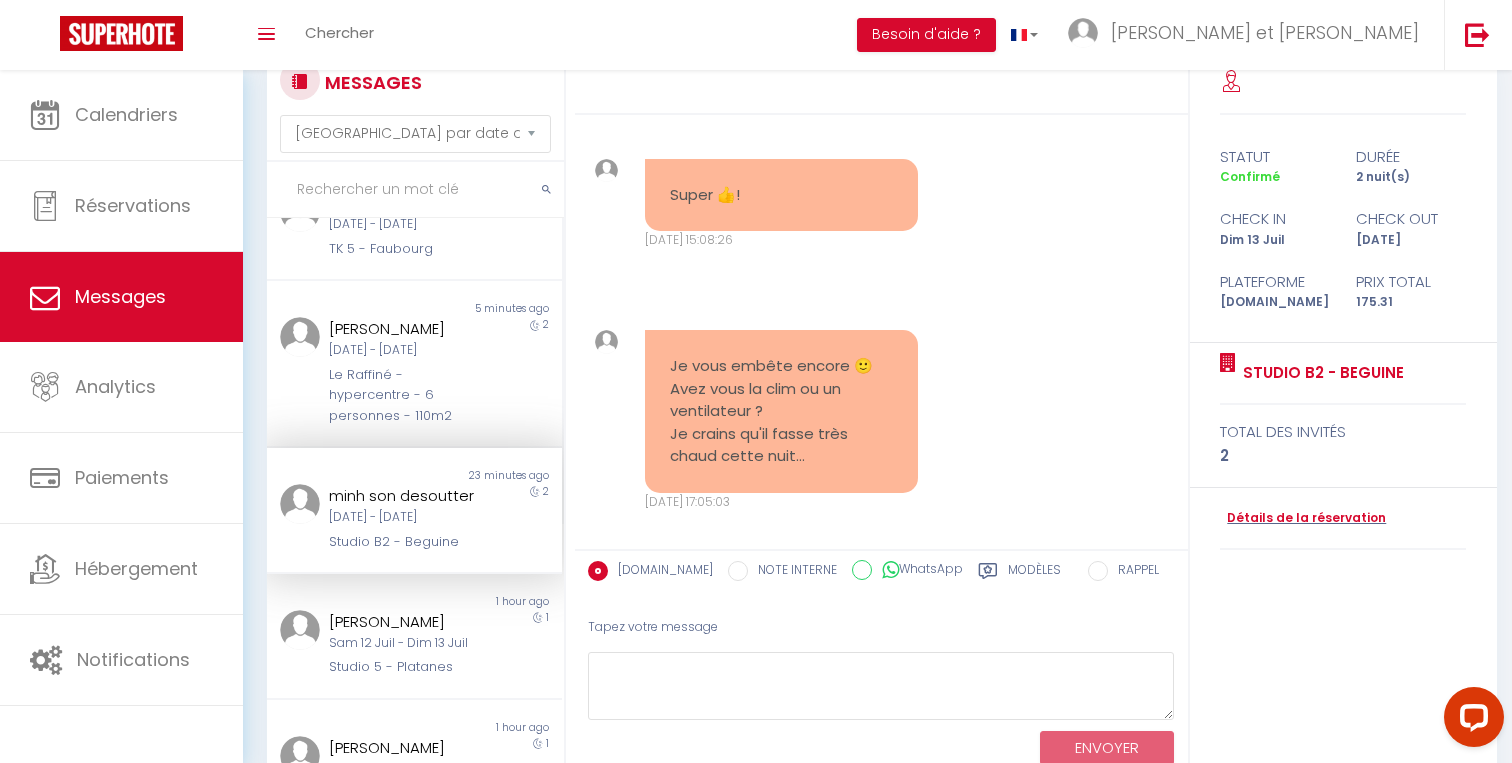 scroll, scrollTop: 5253, scrollLeft: 0, axis: vertical 